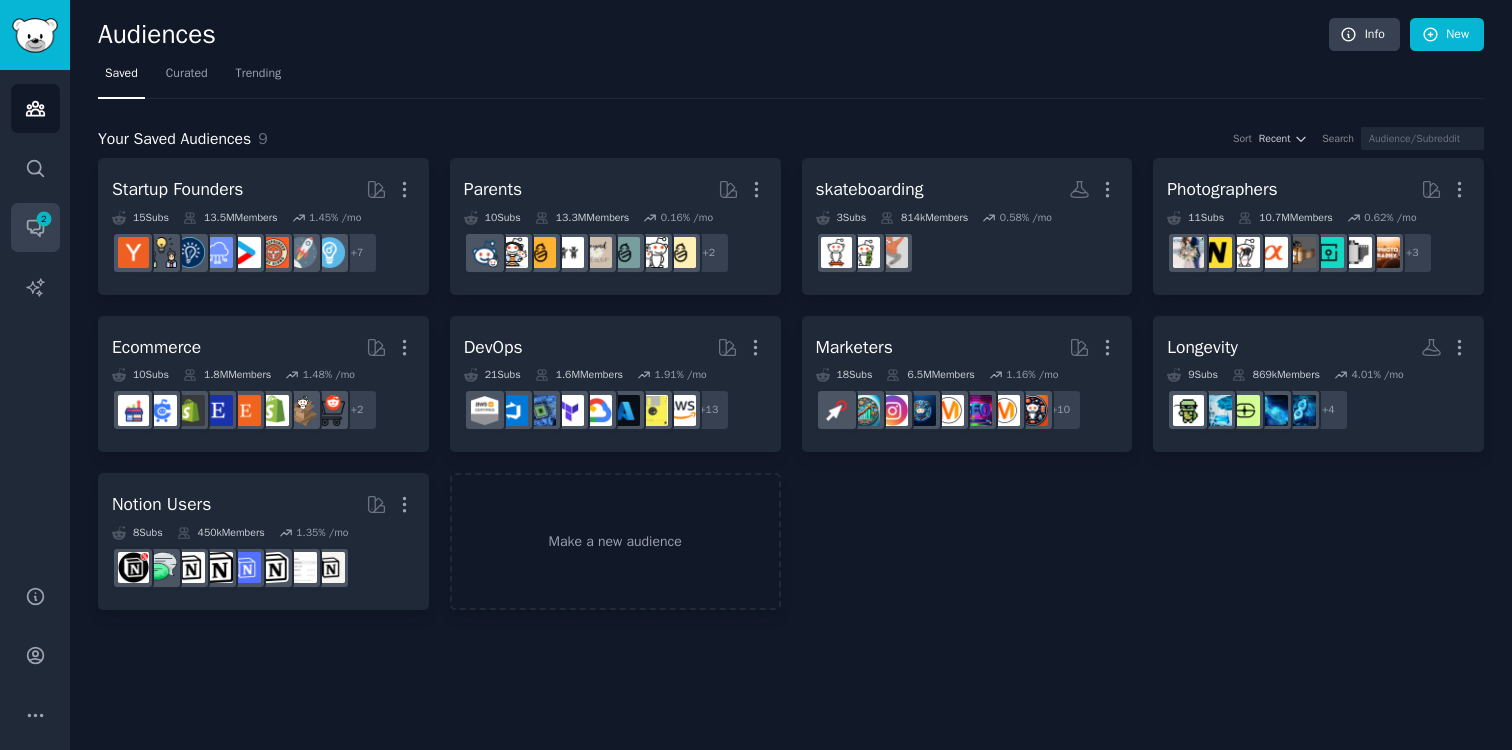 scroll, scrollTop: 0, scrollLeft: 0, axis: both 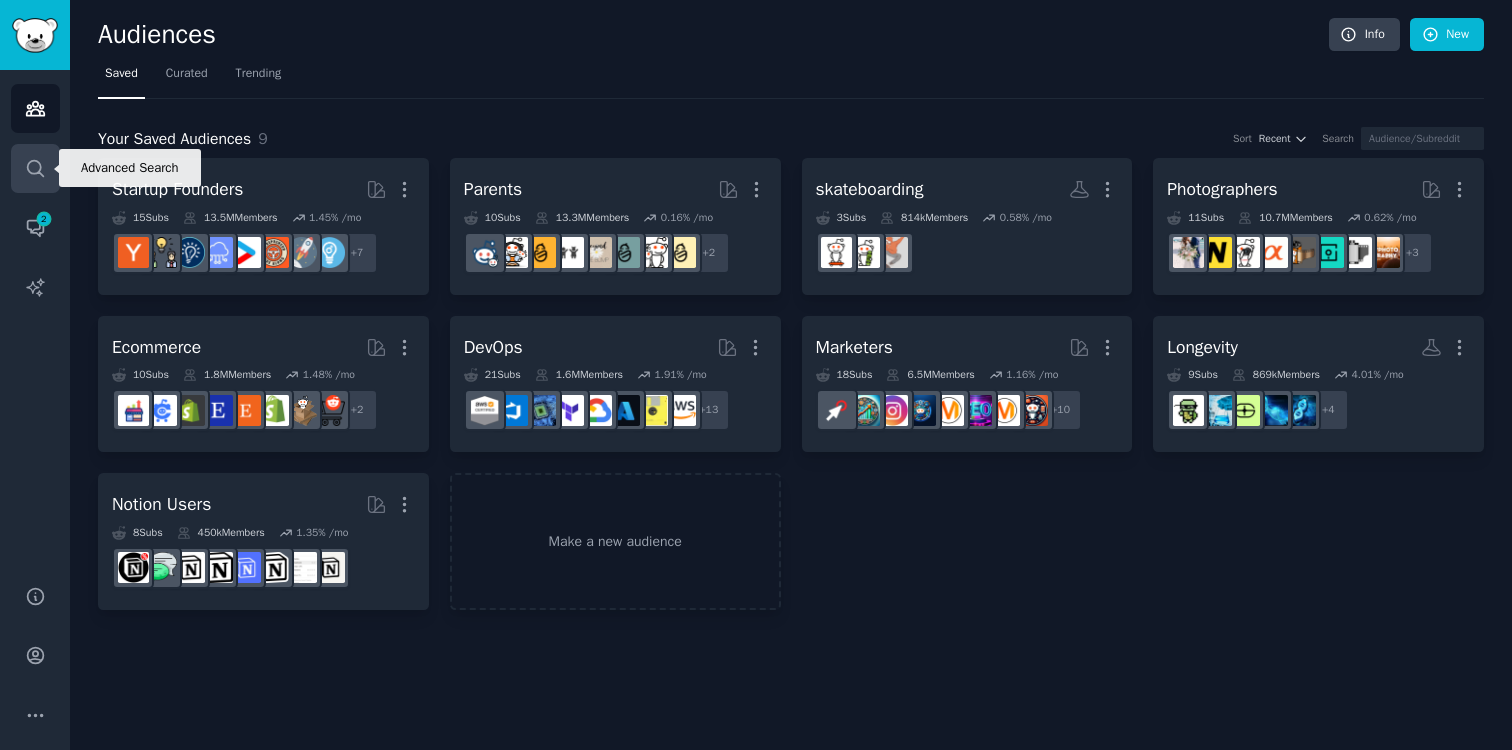 click on "Search" at bounding box center [35, 168] 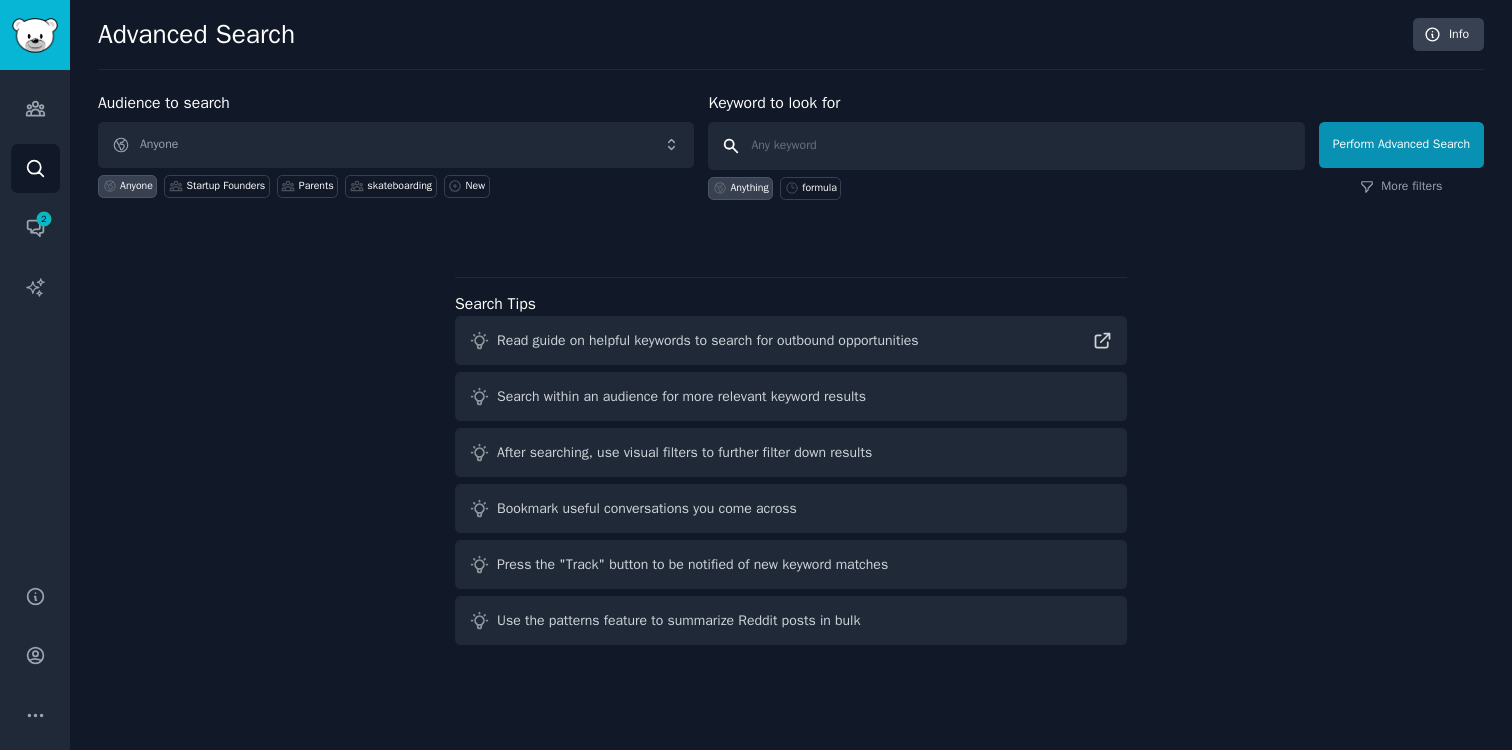 click at bounding box center [1006, 146] 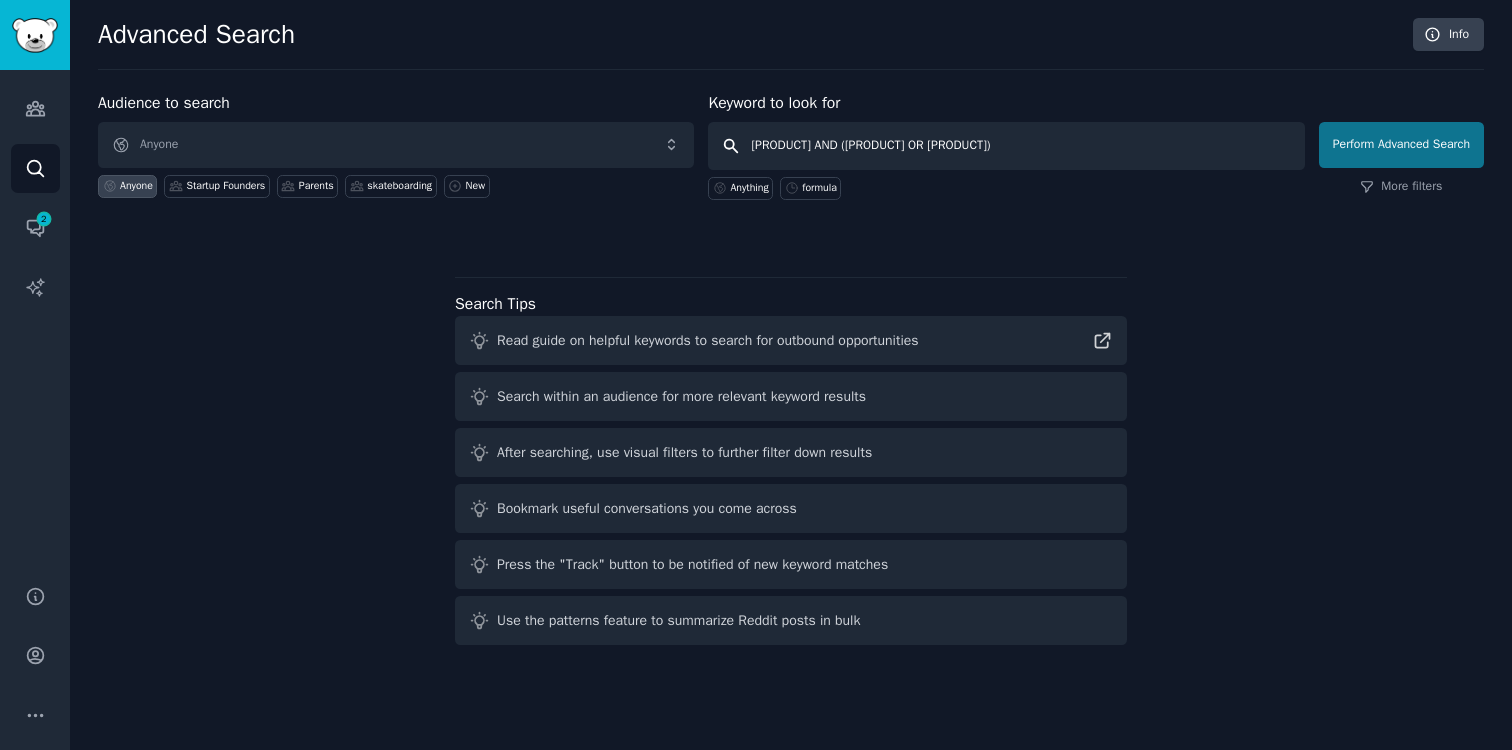 type on "[PRODUCT] AND ([PRODUCT] OR [PRODUCT])" 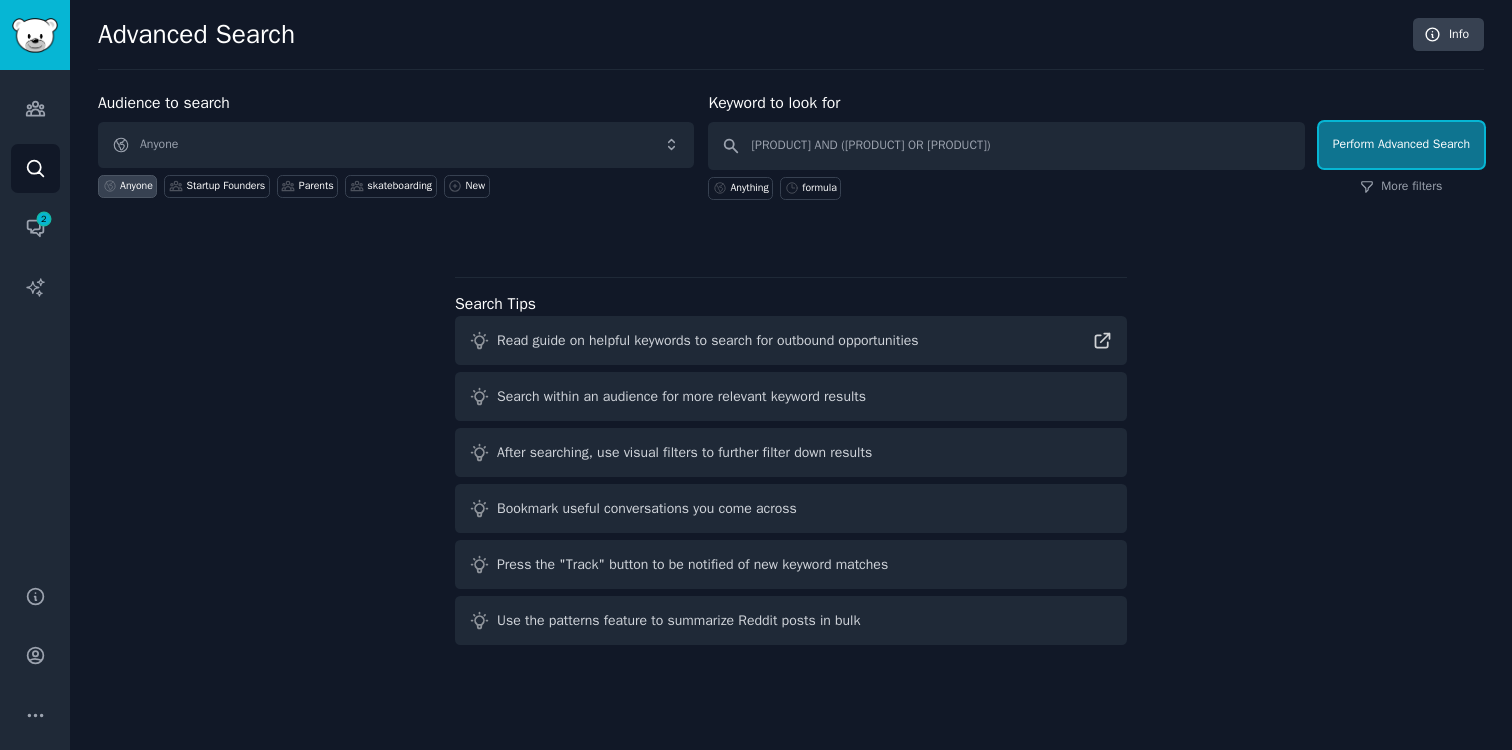 click on "Perform Advanced Search" at bounding box center (1401, 145) 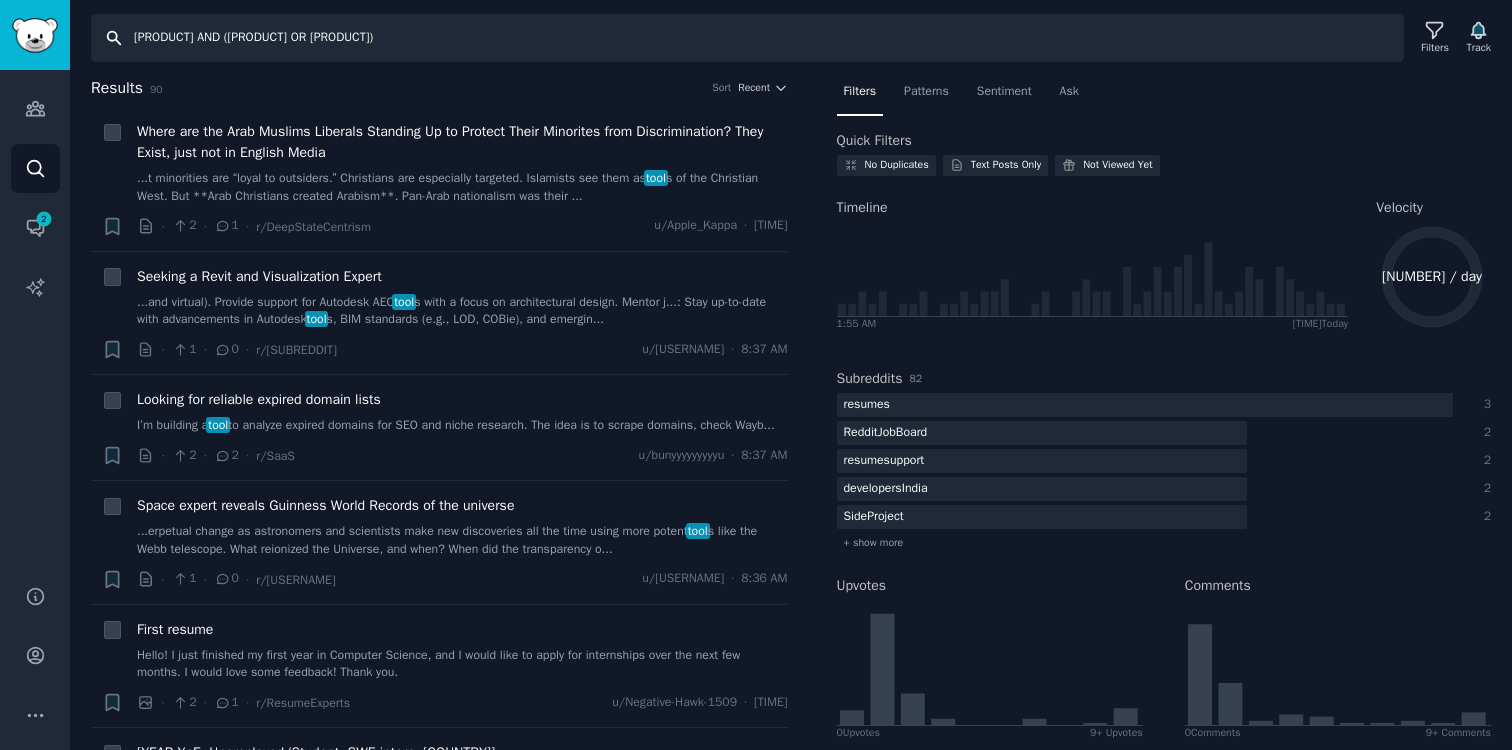 drag, startPoint x: 158, startPoint y: 40, endPoint x: 485, endPoint y: 40, distance: 327 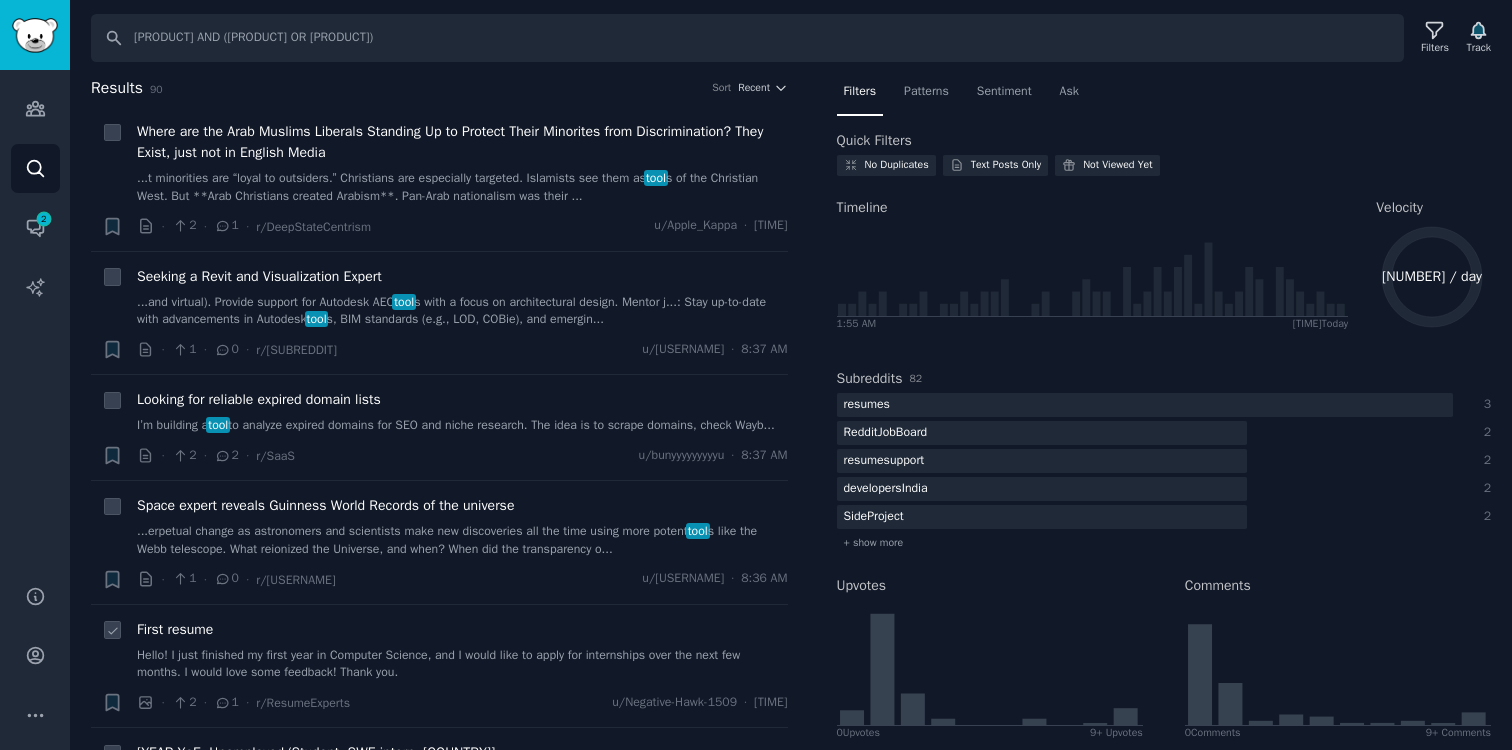 click on "First resume" at bounding box center (175, 629) 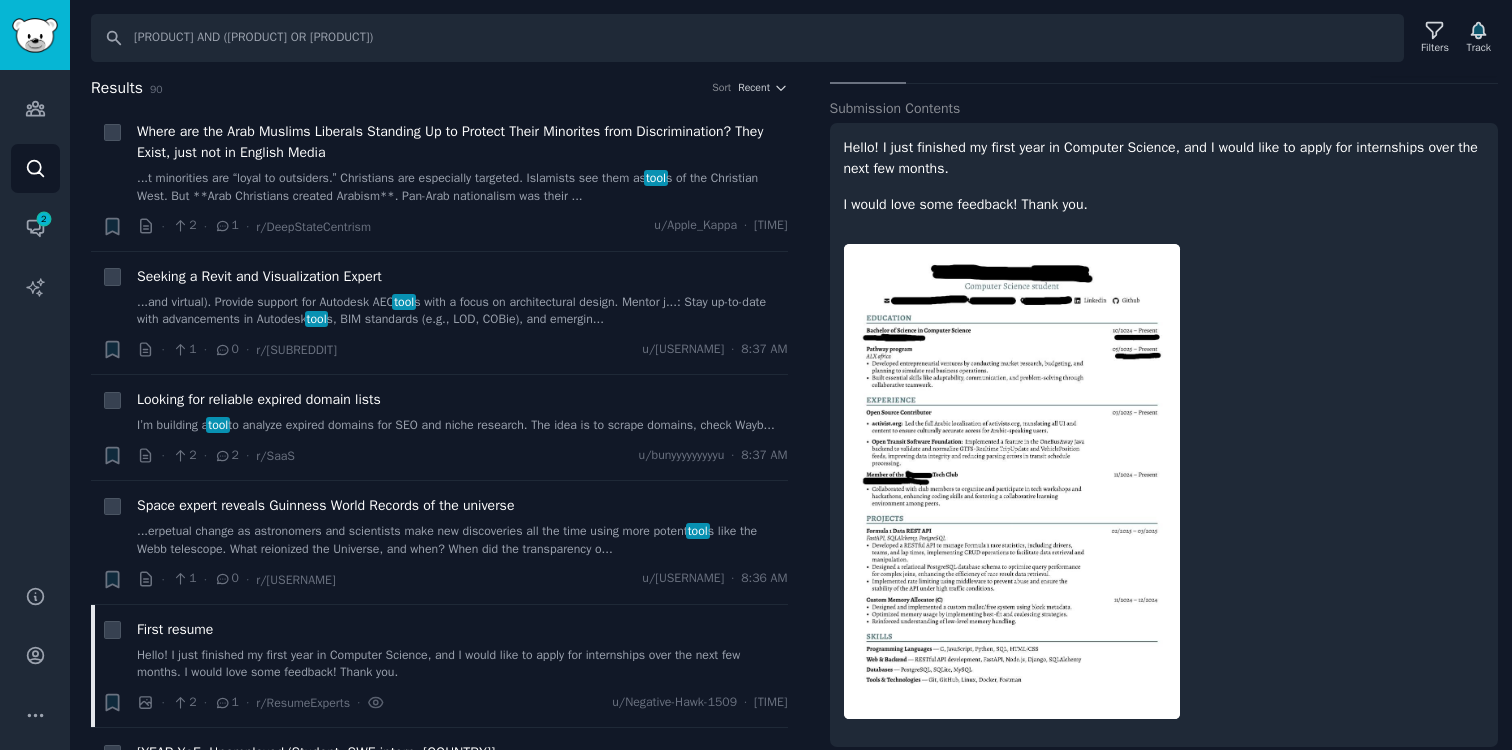 scroll, scrollTop: 0, scrollLeft: 0, axis: both 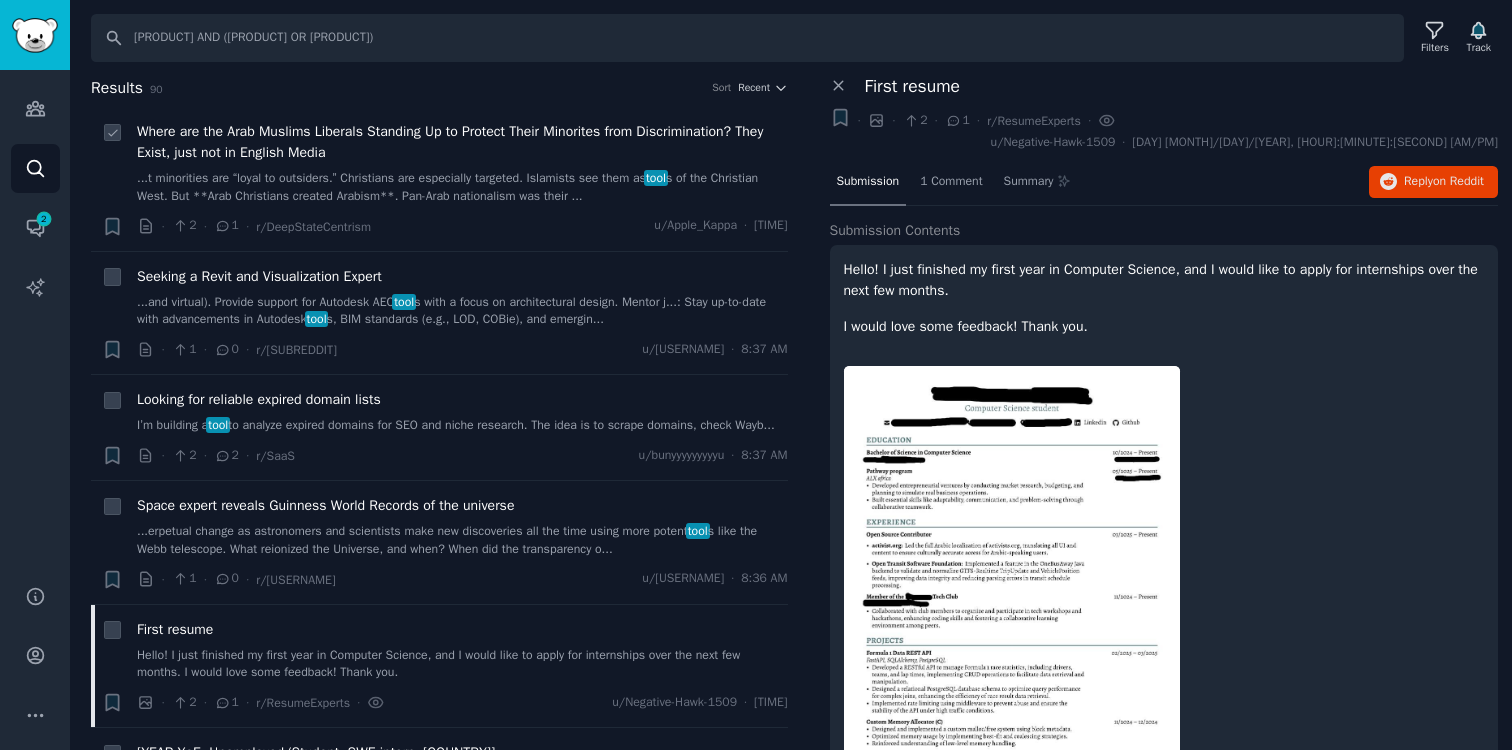click on "Where are the Arab Muslims Liberals Standing Up to Protect Their Minorites from Discrimination? They Exist, just not in English Media" at bounding box center [462, 142] 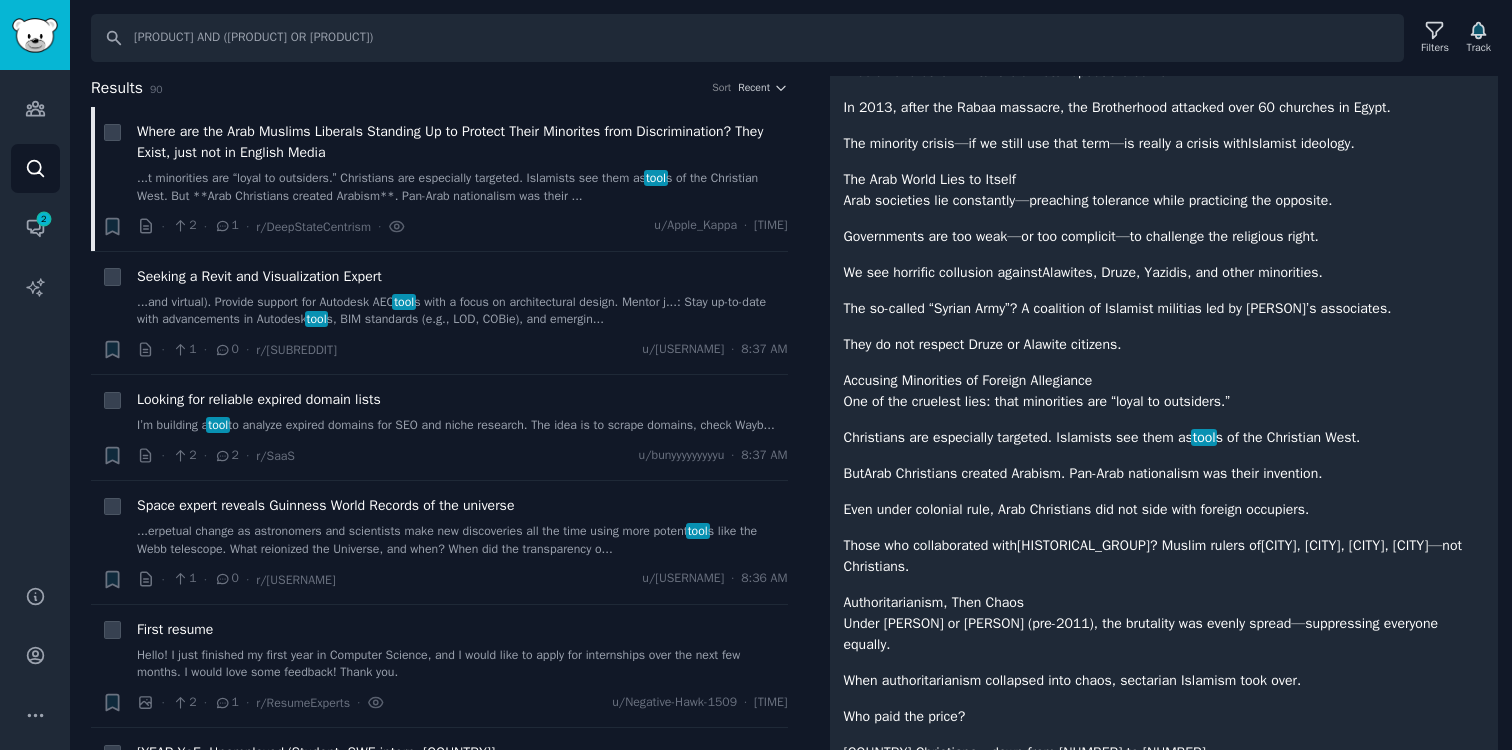 scroll, scrollTop: 2687, scrollLeft: 0, axis: vertical 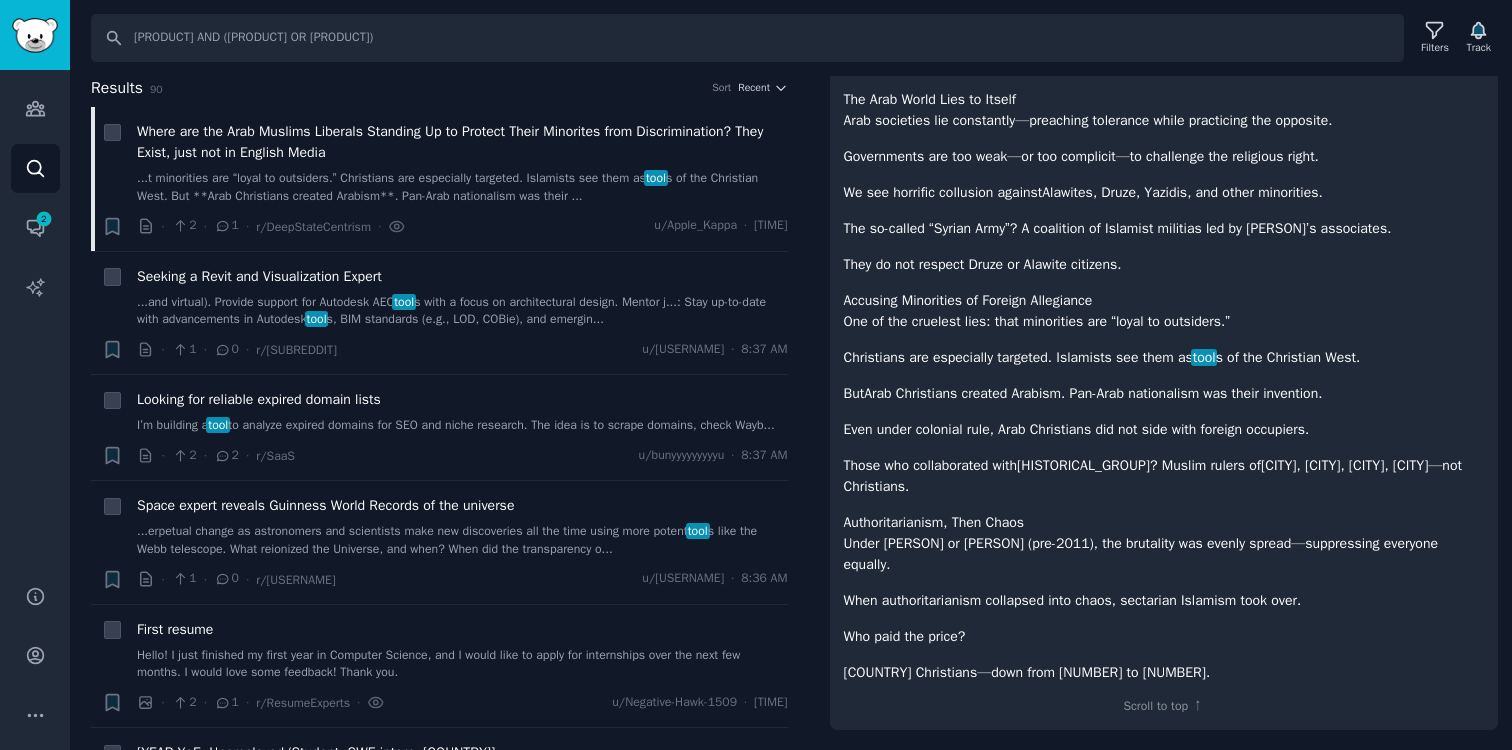 click on "Those who collaborated with  Crusaders ? Muslim rulers of  Aleppo, Damascus, Mosul, Cairo —not Christians." at bounding box center (1164, 476) 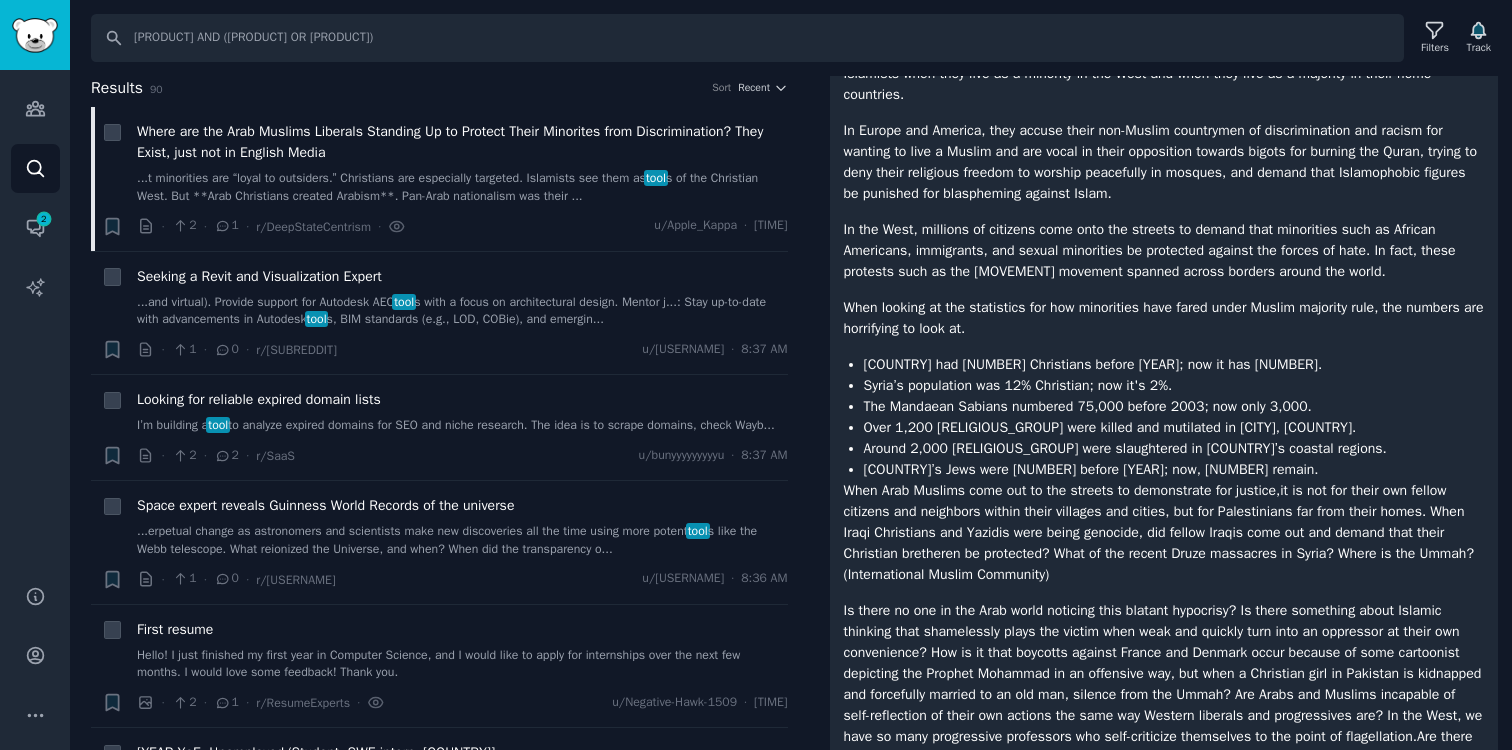 scroll, scrollTop: 0, scrollLeft: 0, axis: both 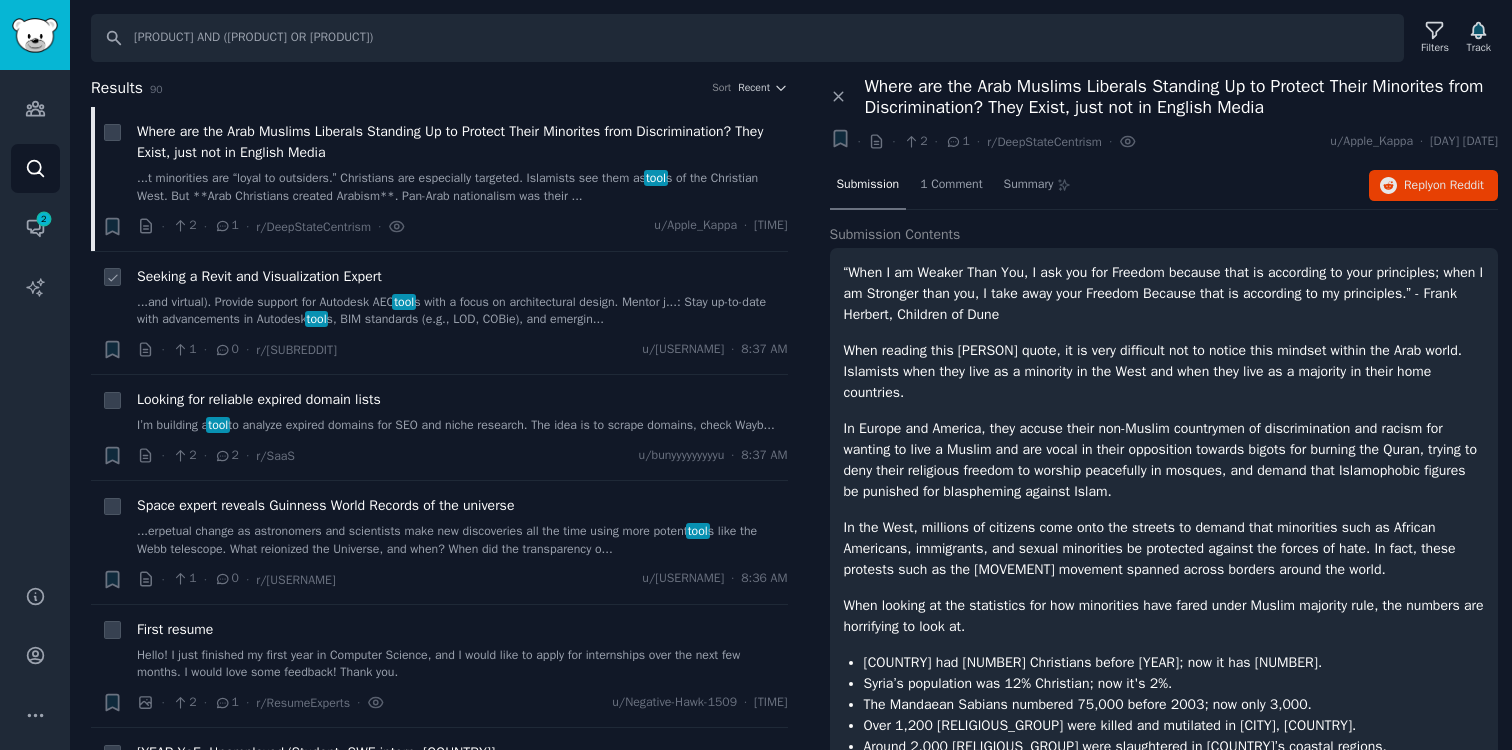 click on "Seeking a Revit and Visualization Expert" at bounding box center (259, 276) 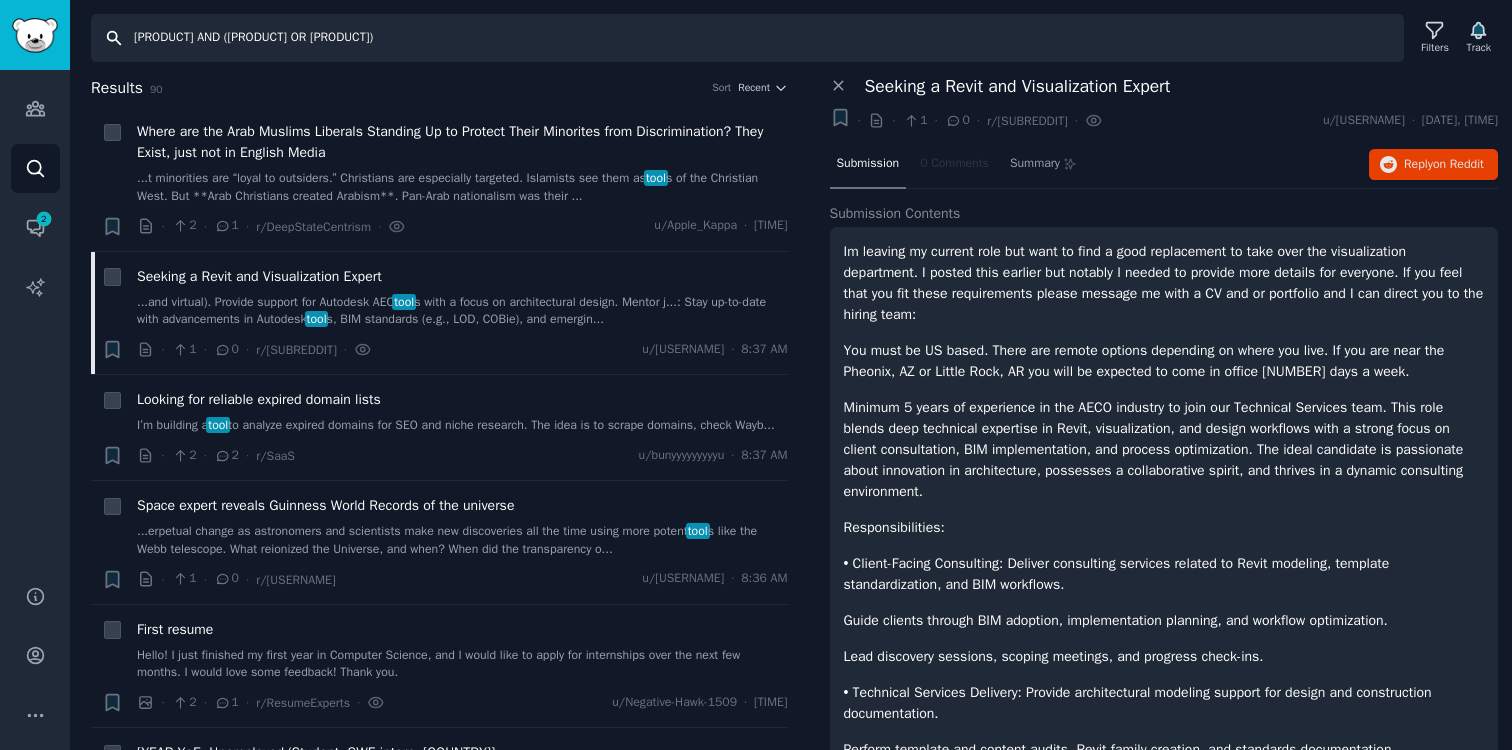 click on "tool AND (collab OR collaborate)" at bounding box center (747, 38) 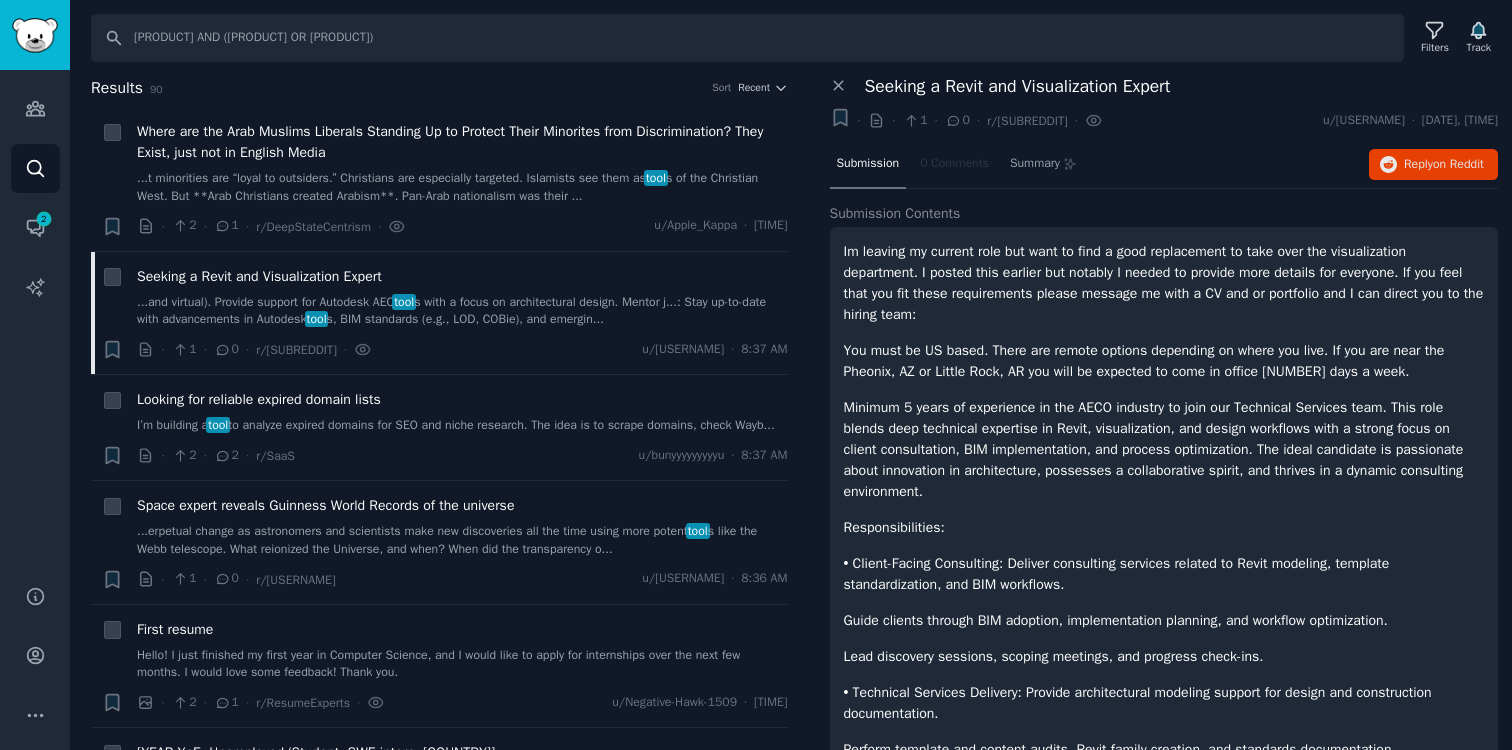 click on "You must be US based. There are remote options depending on where you live. If you are near the Pheonix, AZ or Little Rock, AR you will be expected to come in office 5 days a week." at bounding box center [1164, 361] 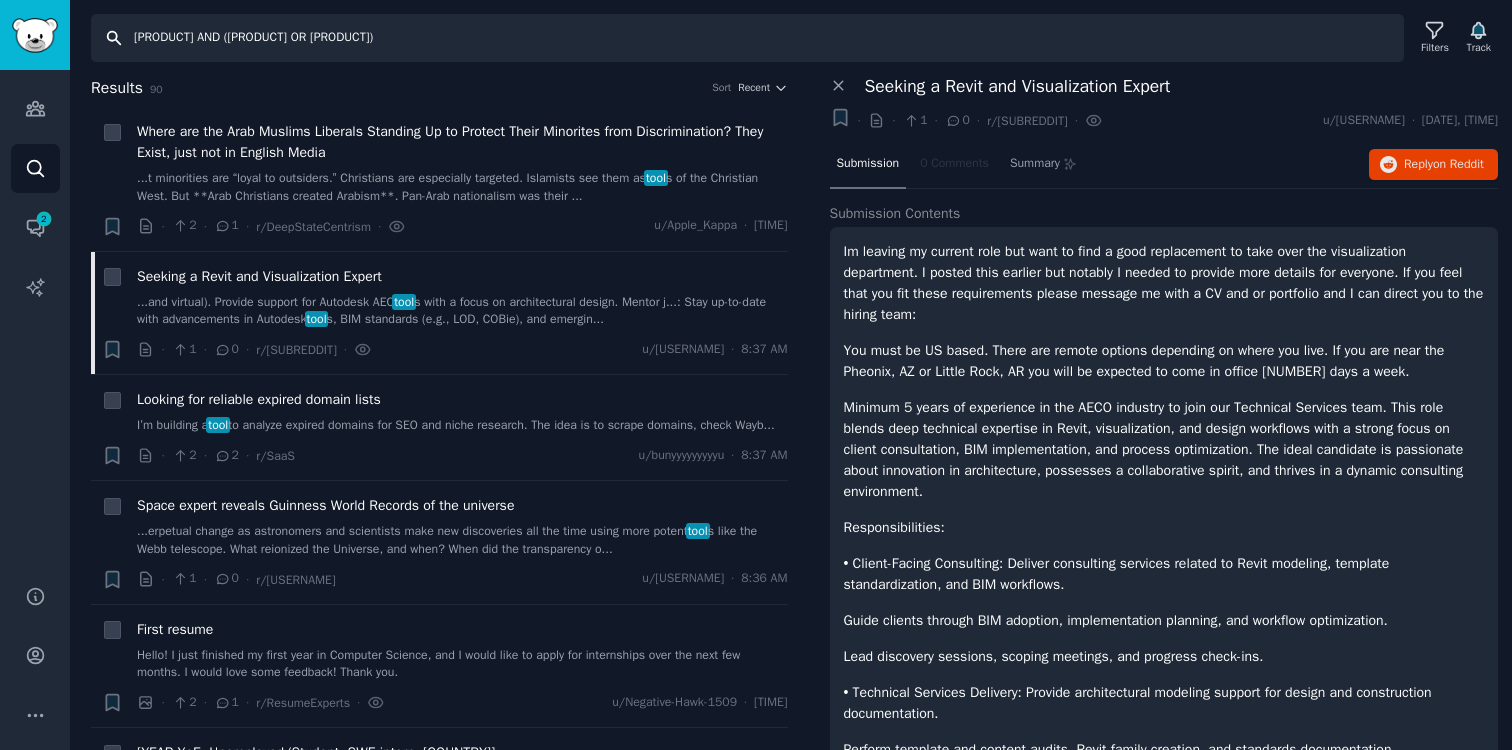 click on "tool AND (collab OR collaborate)" at bounding box center (747, 38) 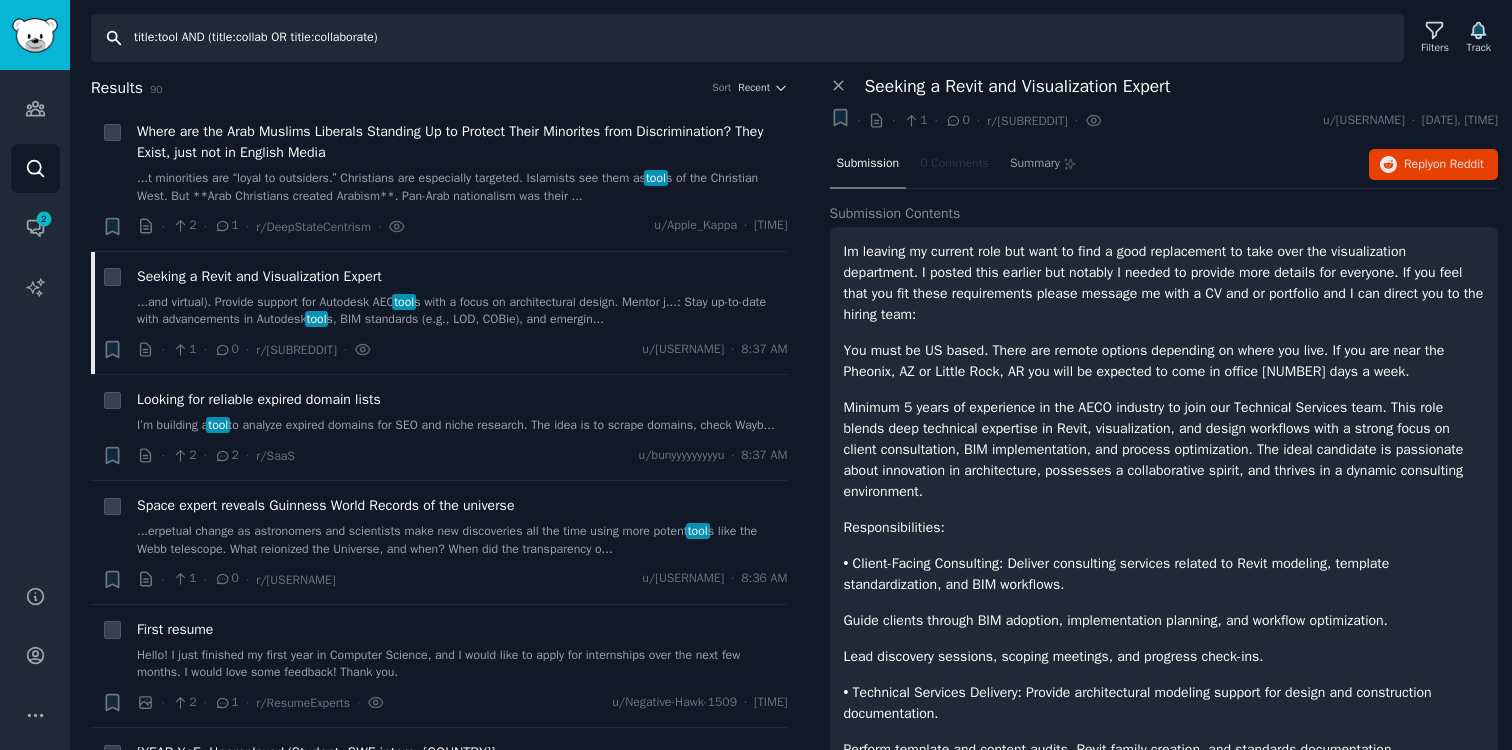 type on "title:tool AND (title:collab OR title:collaborate)" 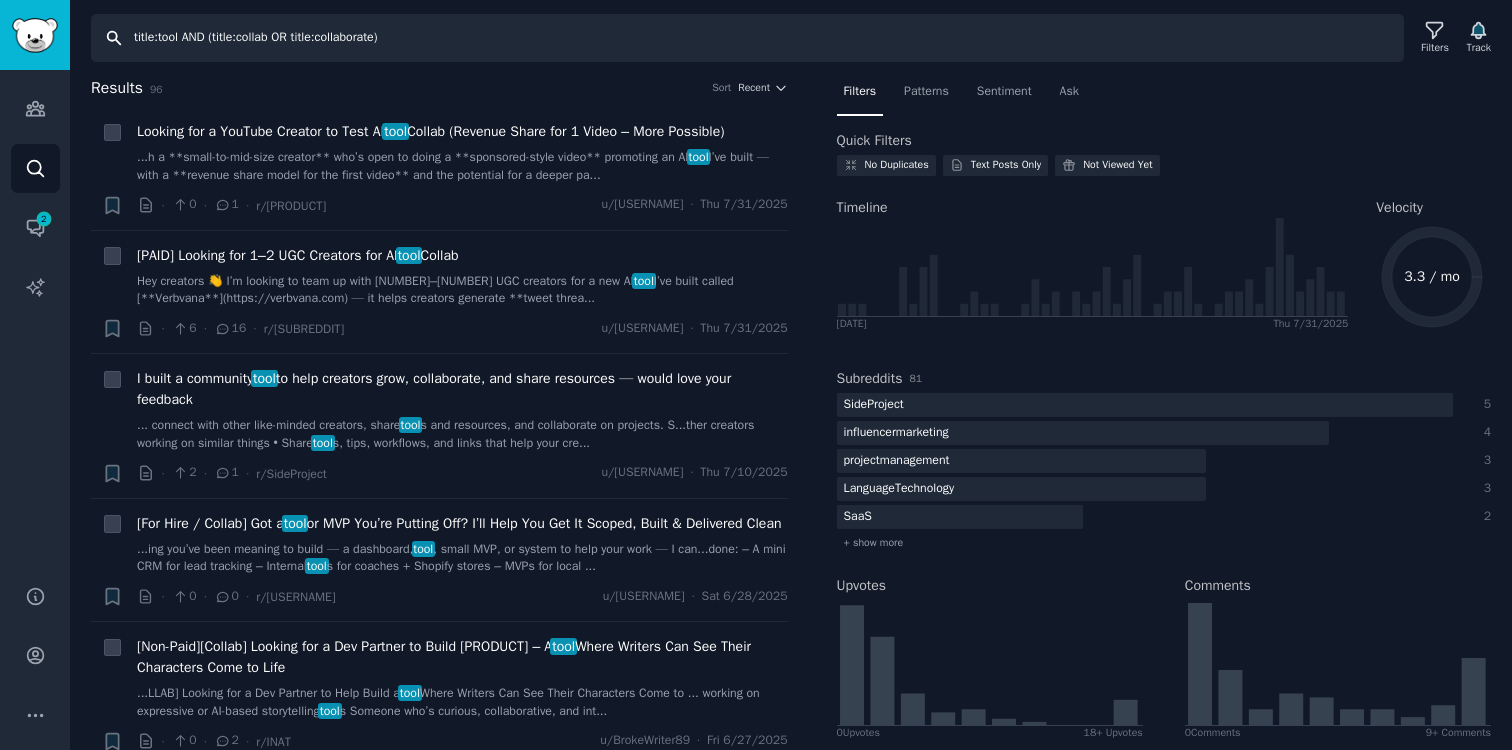 click on "title:tool AND (title:collab OR title:collaborate)" at bounding box center (747, 38) 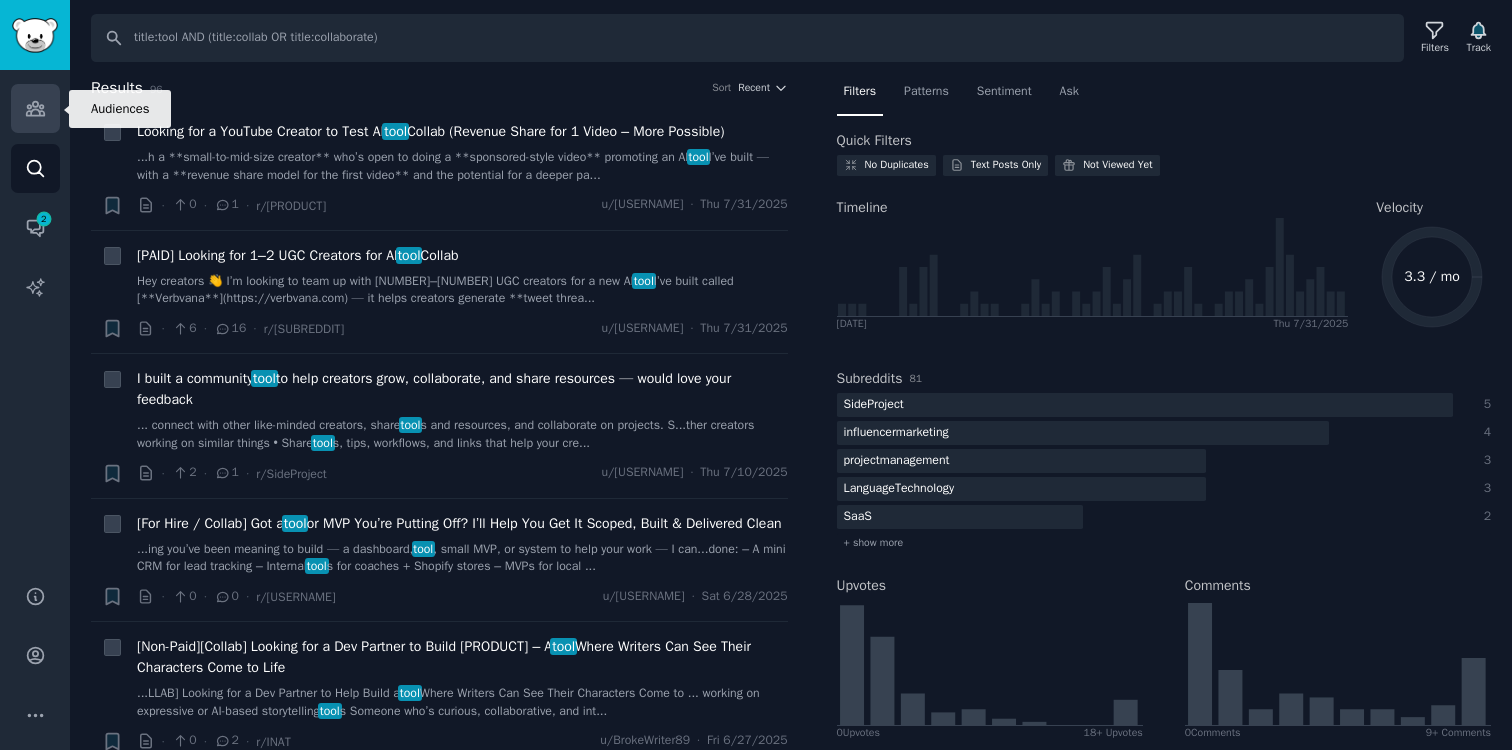 click on "Audiences" at bounding box center [35, 108] 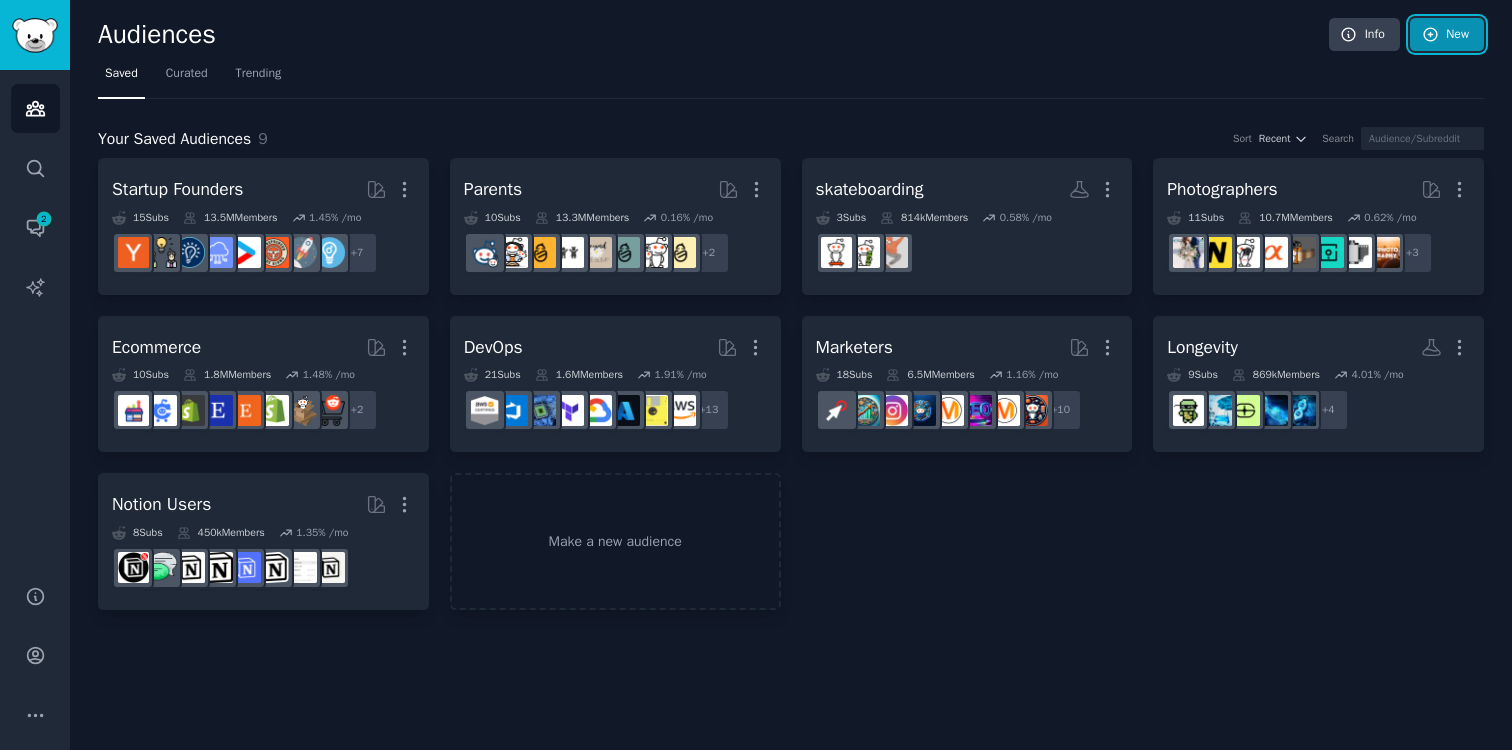 click on "New" at bounding box center (1447, 35) 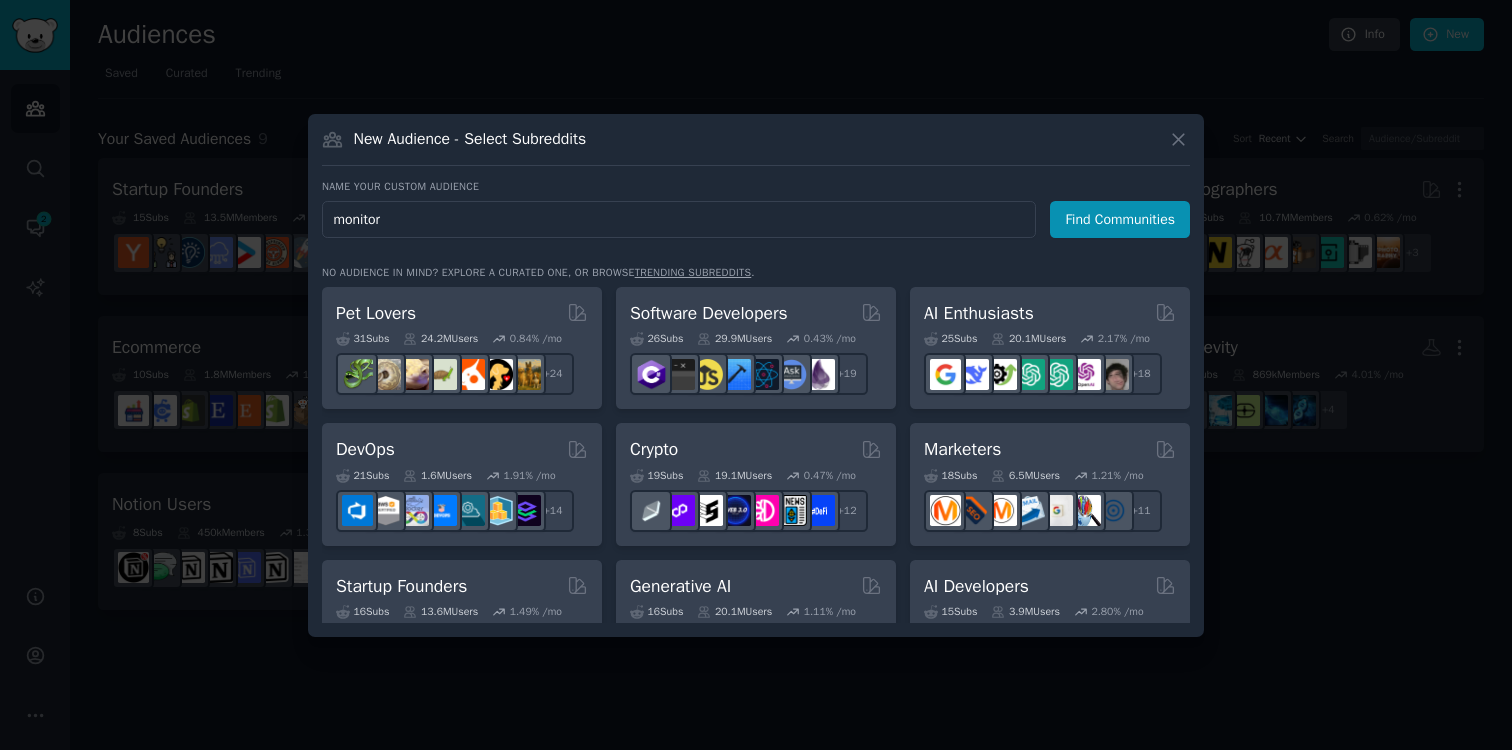 type on "monitors" 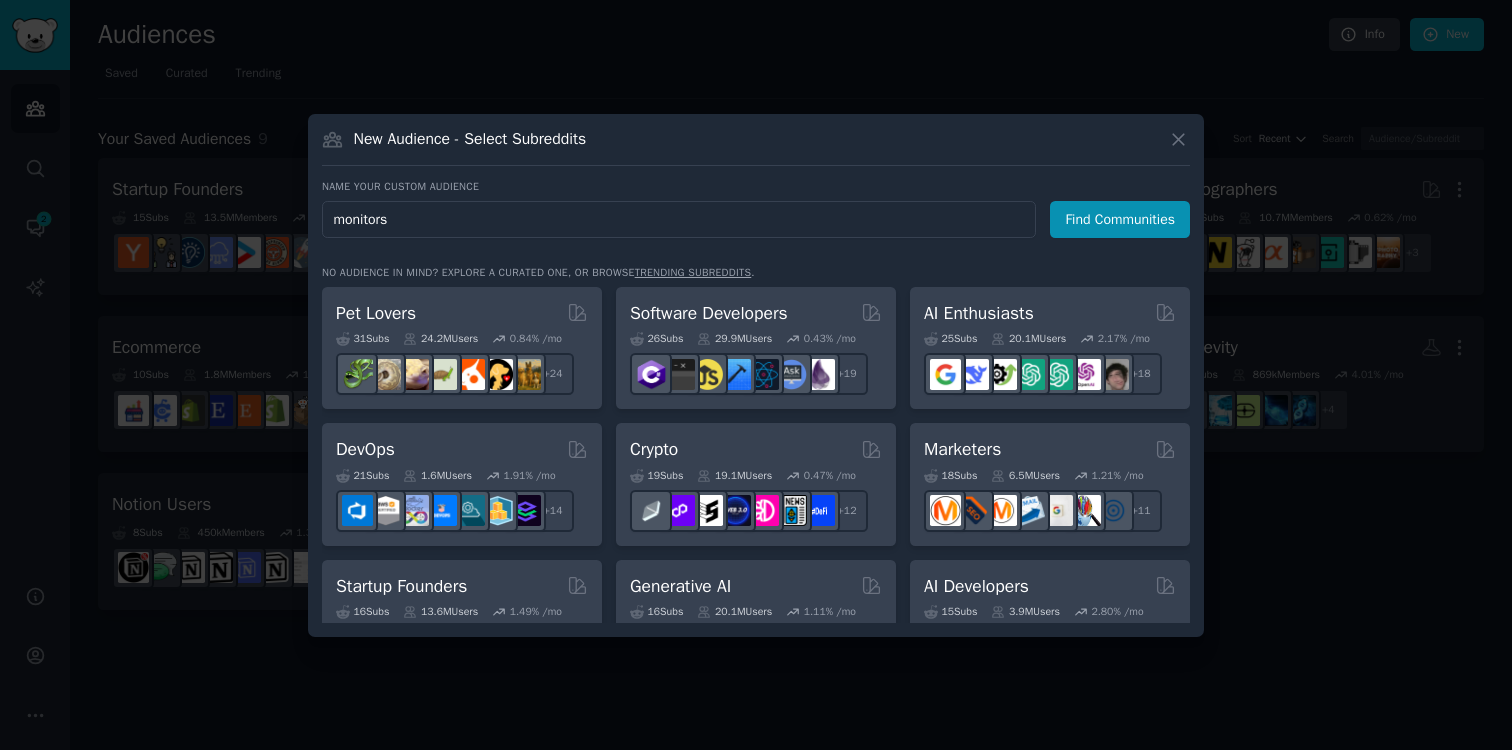 click on "Find Communities" at bounding box center [1120, 219] 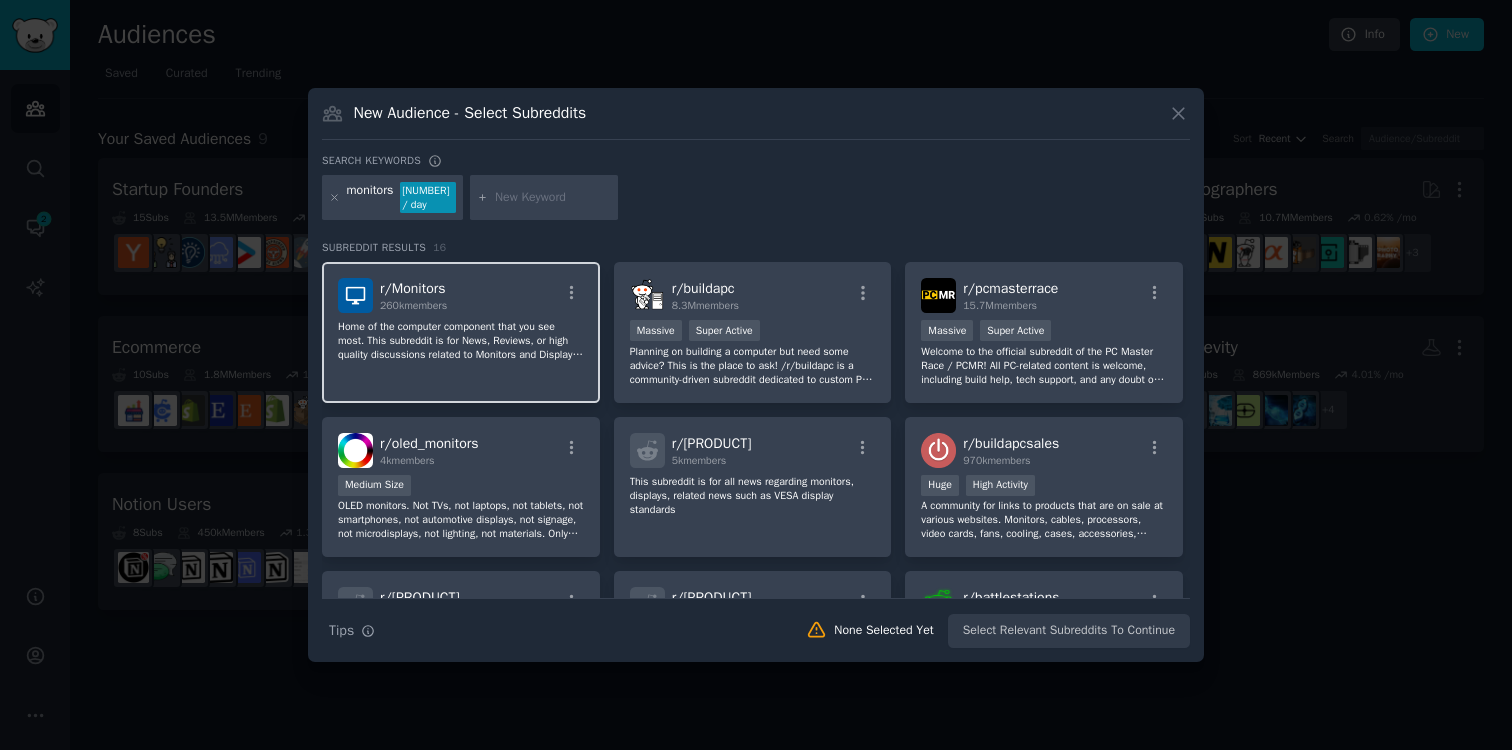 click on "r/ Monitors 260k  members" at bounding box center (461, 295) 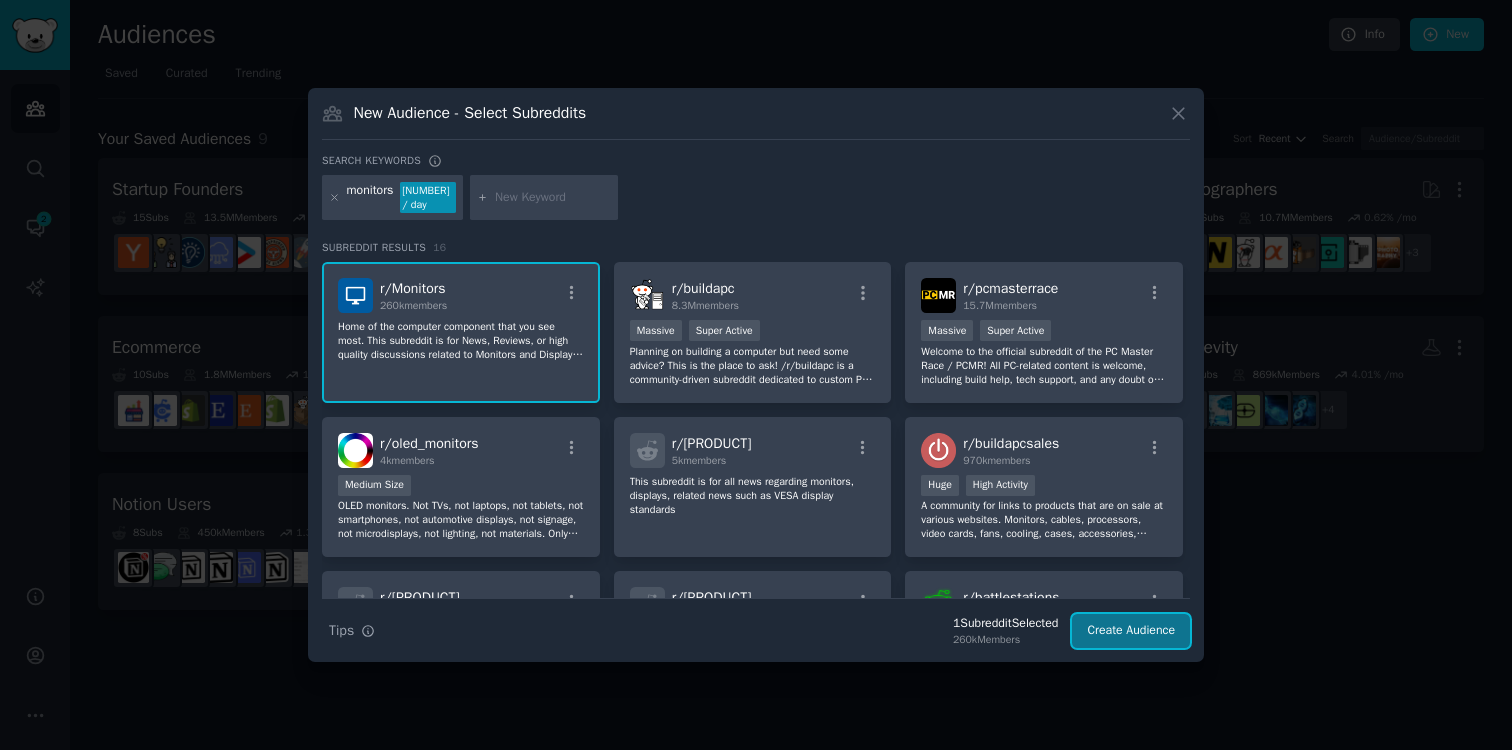 click on "Create Audience" at bounding box center (1131, 631) 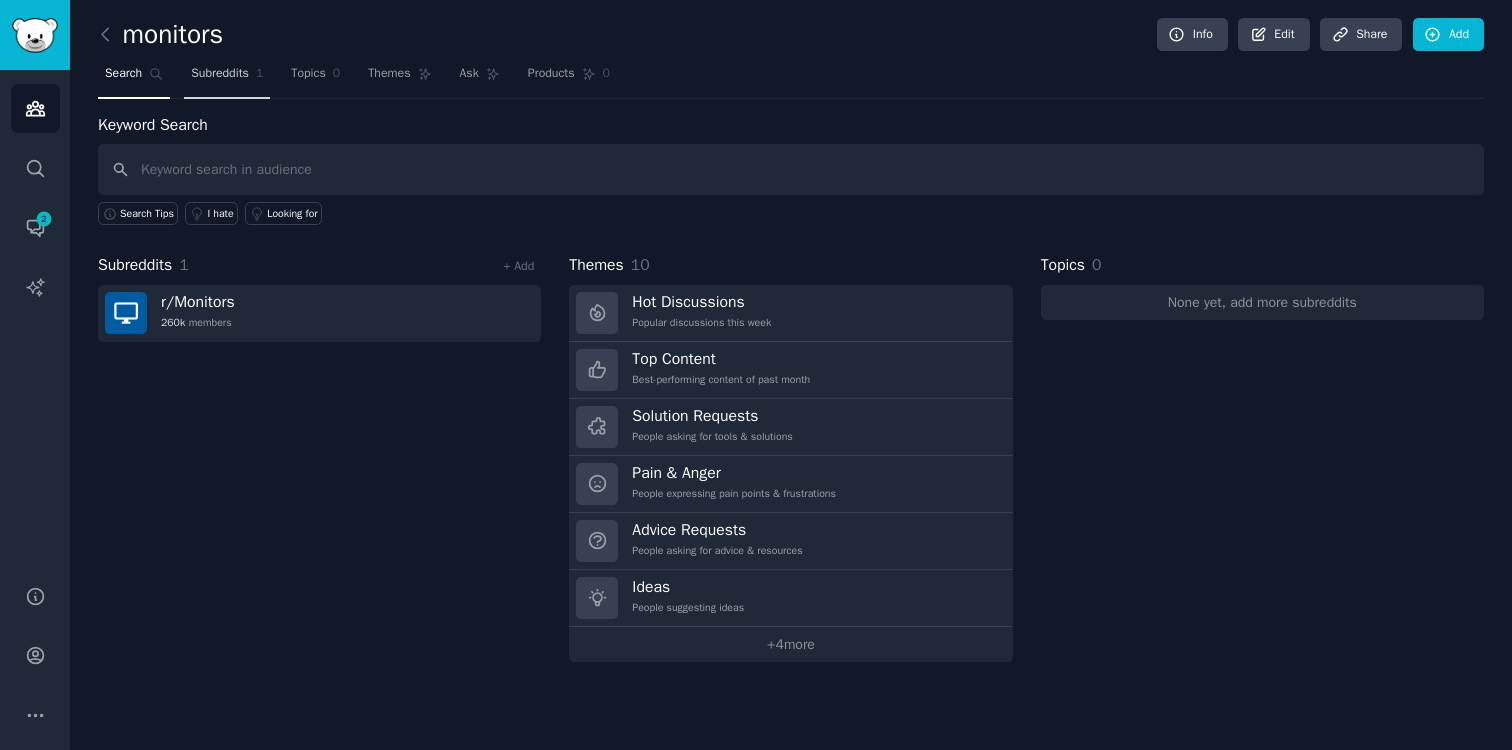 click on "Subreddits" at bounding box center (220, 74) 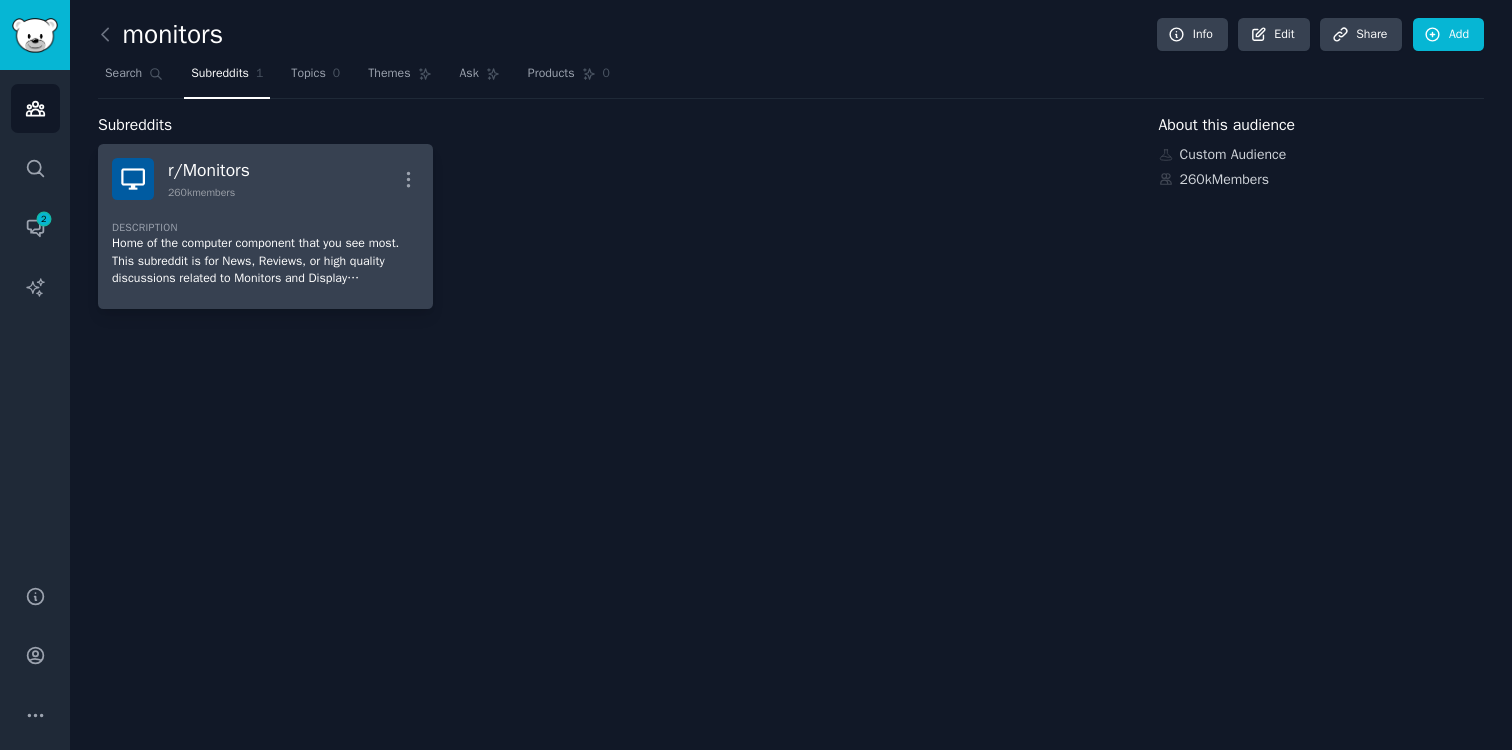click on "r/ Monitors" at bounding box center [209, 170] 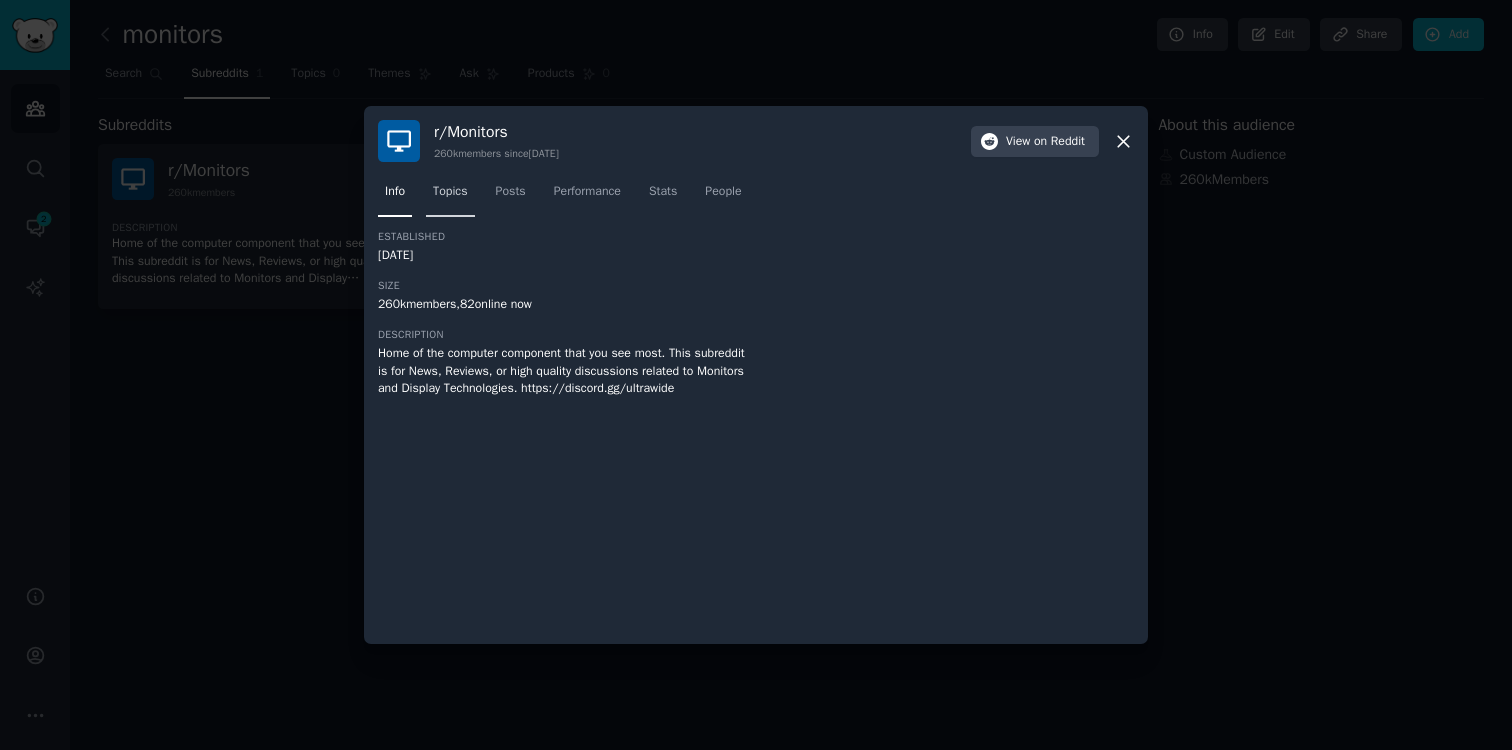 click on "Topics" at bounding box center [450, 192] 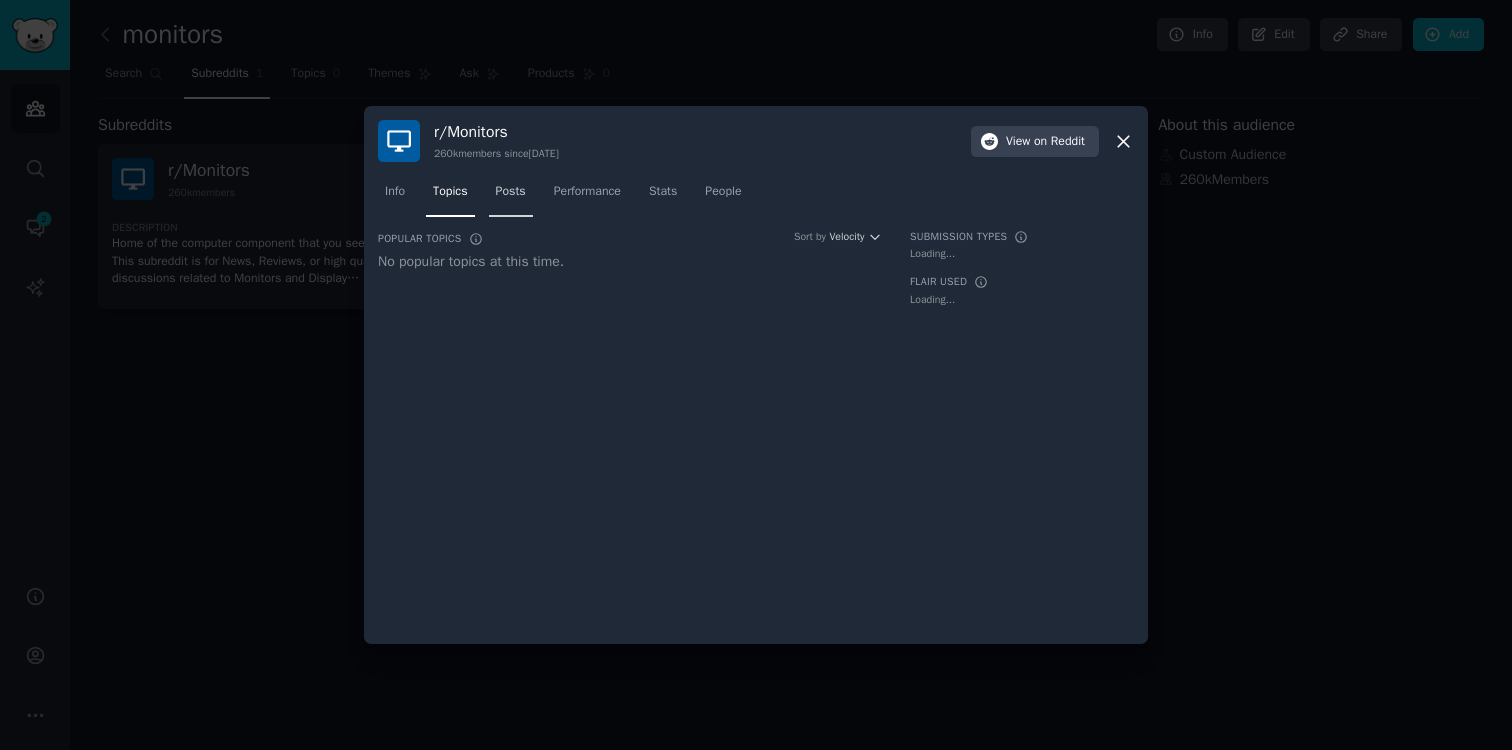 click on "Posts" at bounding box center (511, 192) 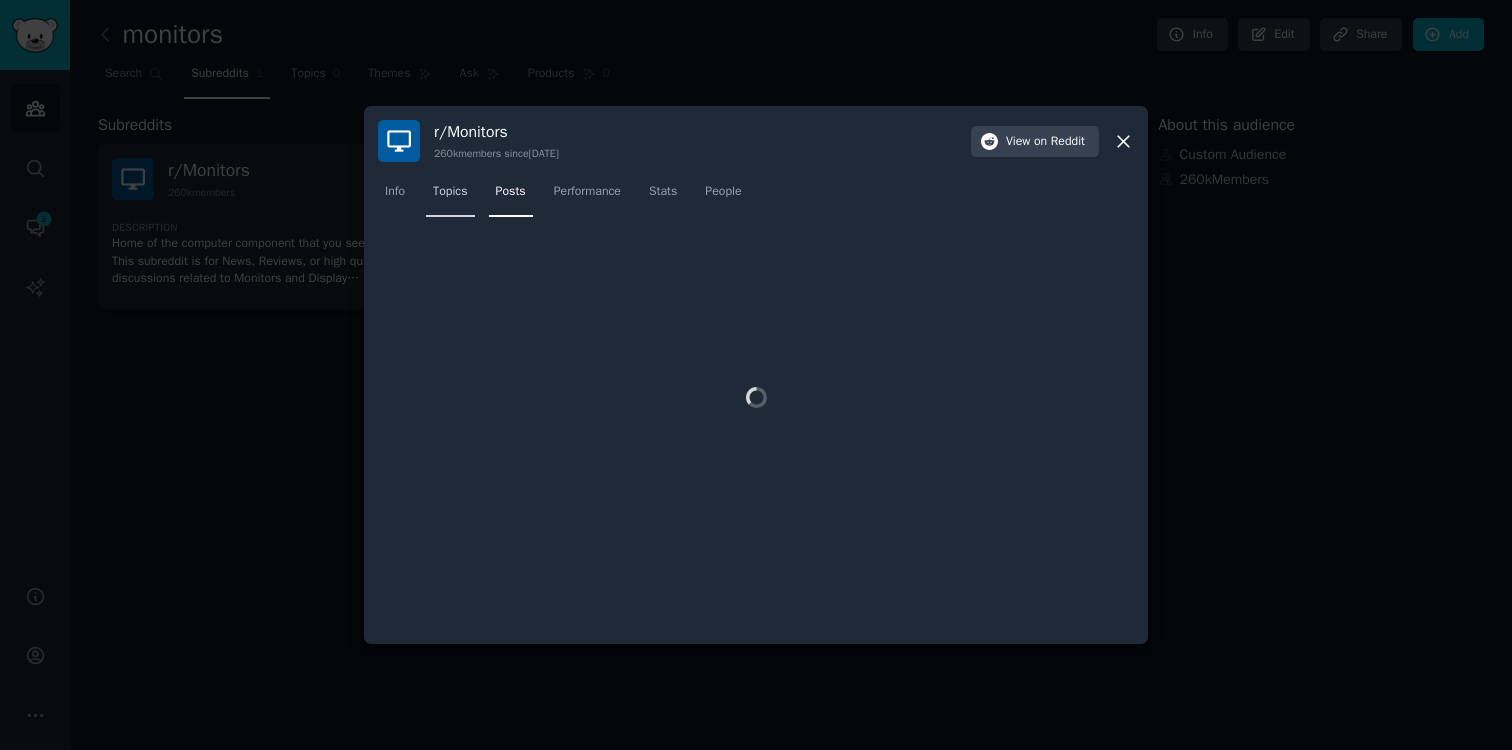 click on "Topics" at bounding box center (450, 192) 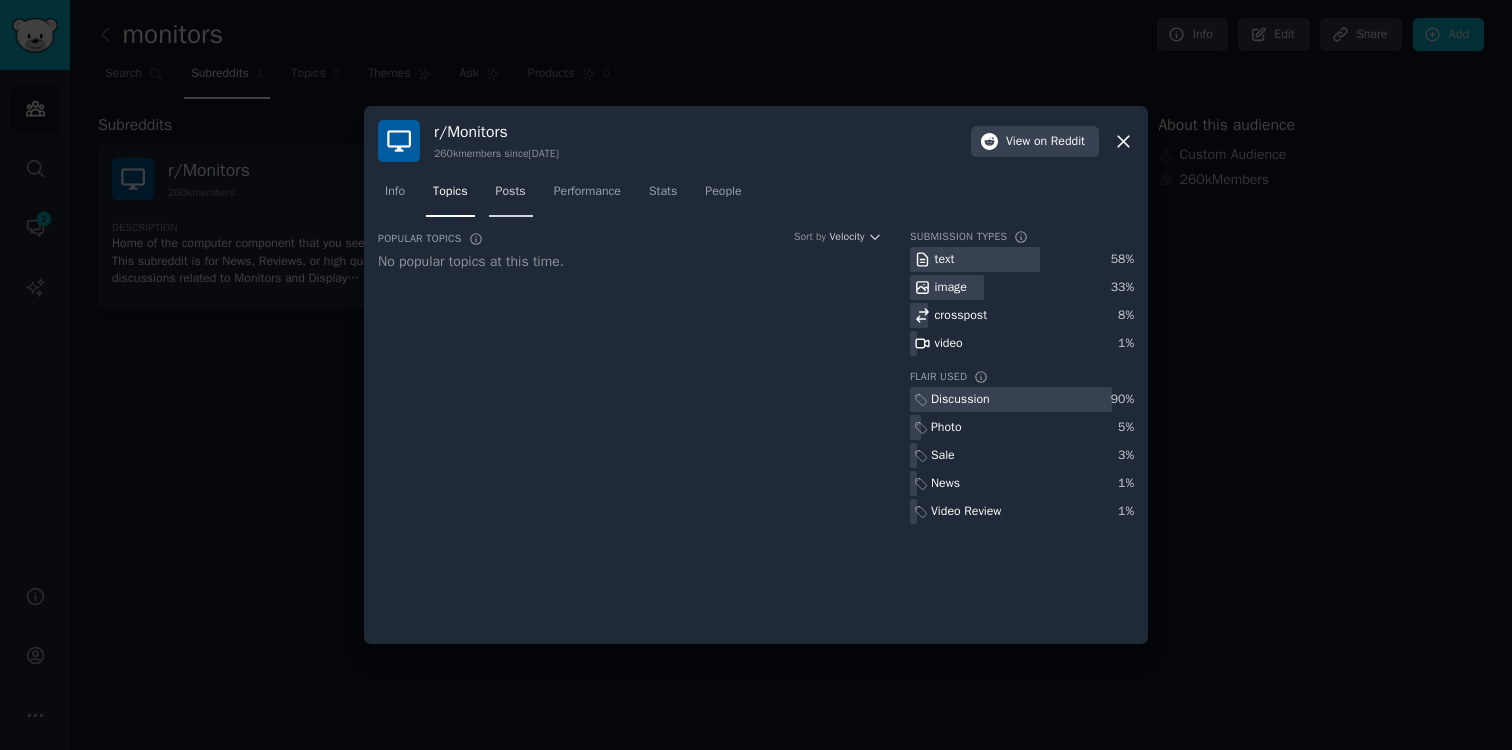 click on "Posts" at bounding box center (511, 192) 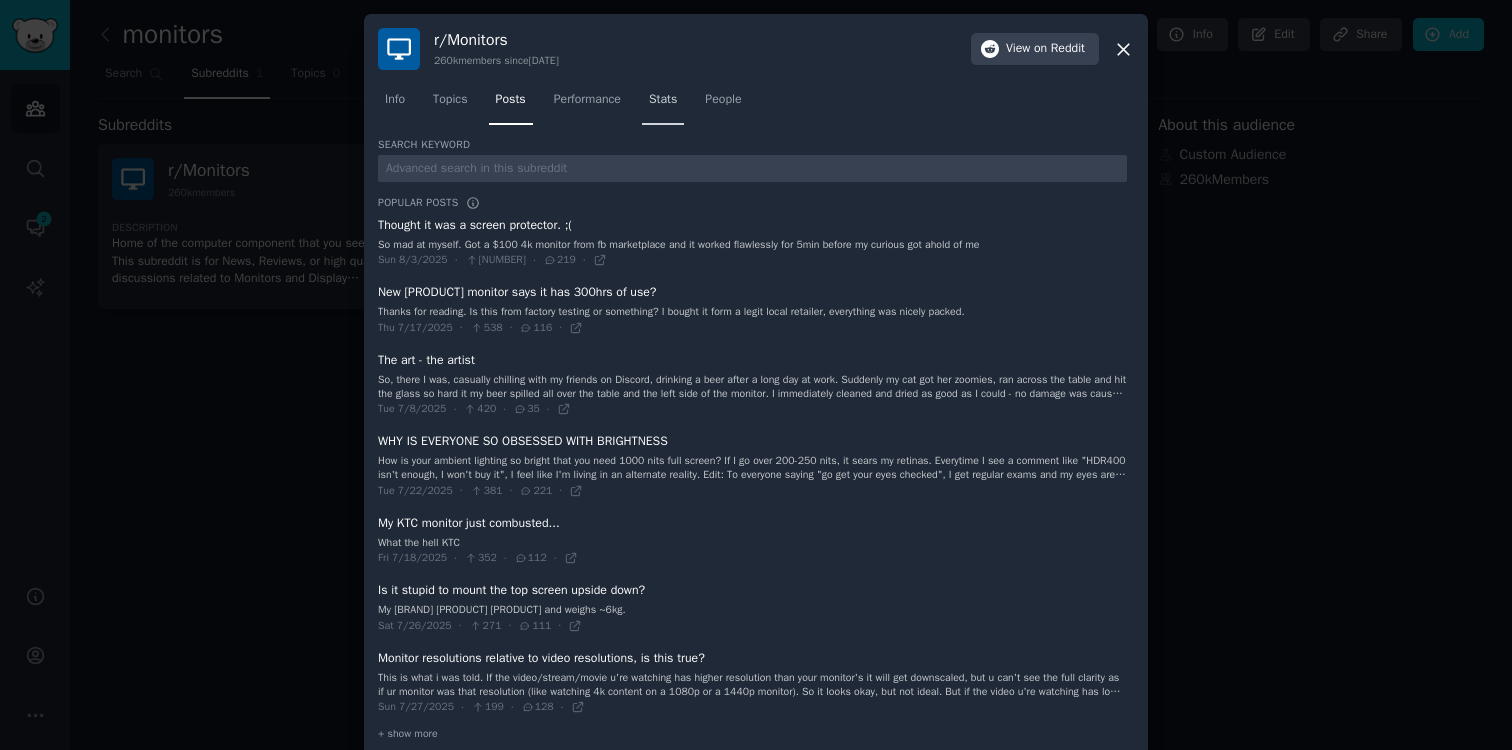 click on "Stats" at bounding box center (663, 100) 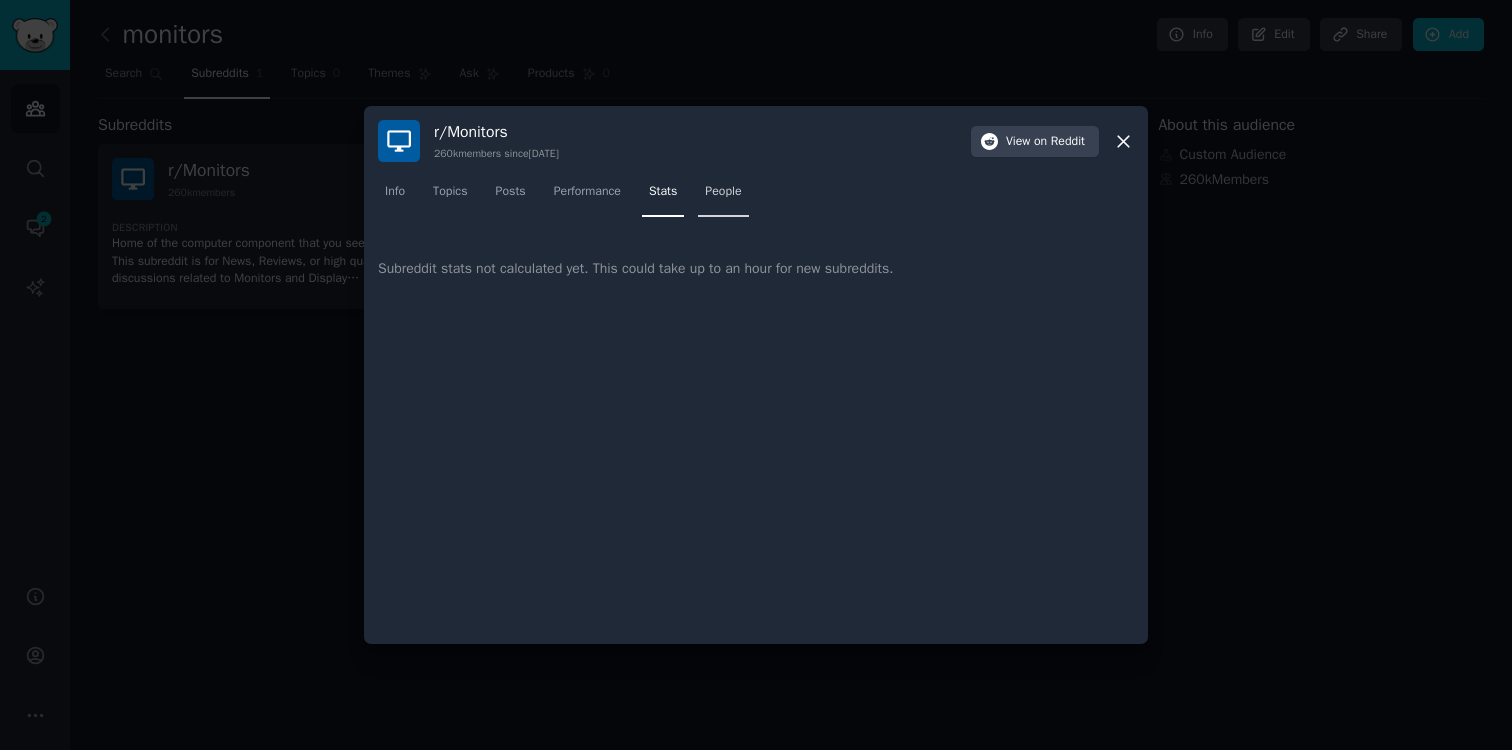 click on "People" at bounding box center (723, 192) 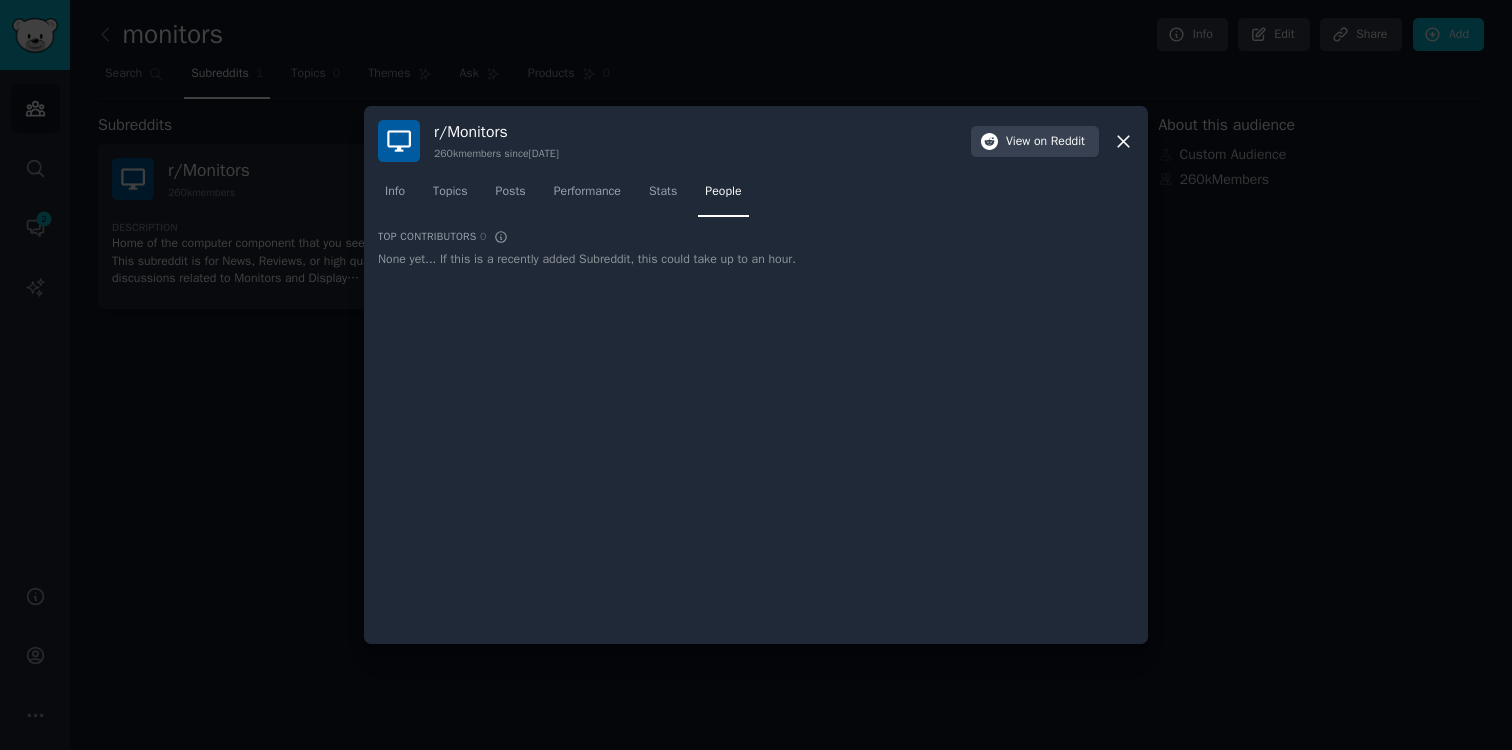 click at bounding box center (756, 375) 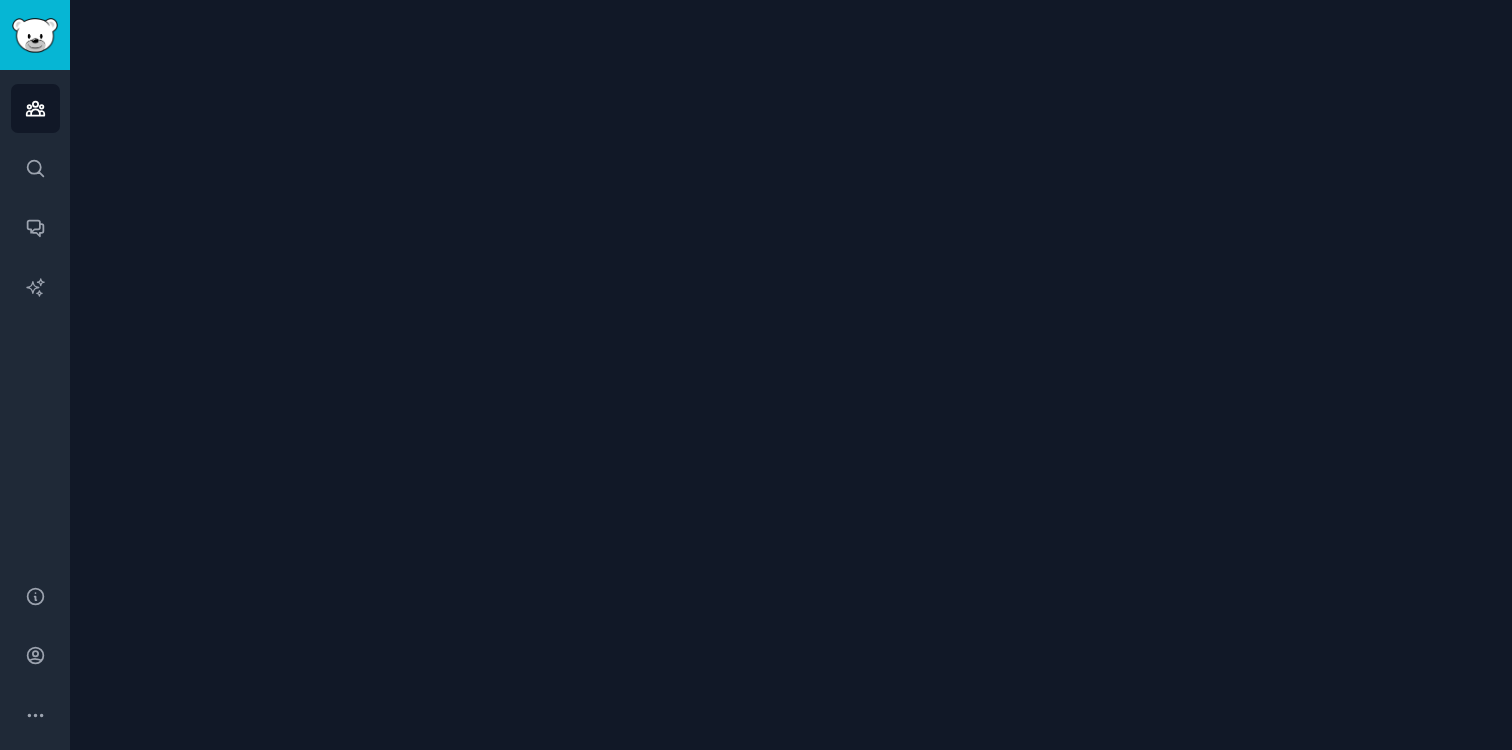 scroll, scrollTop: 0, scrollLeft: 0, axis: both 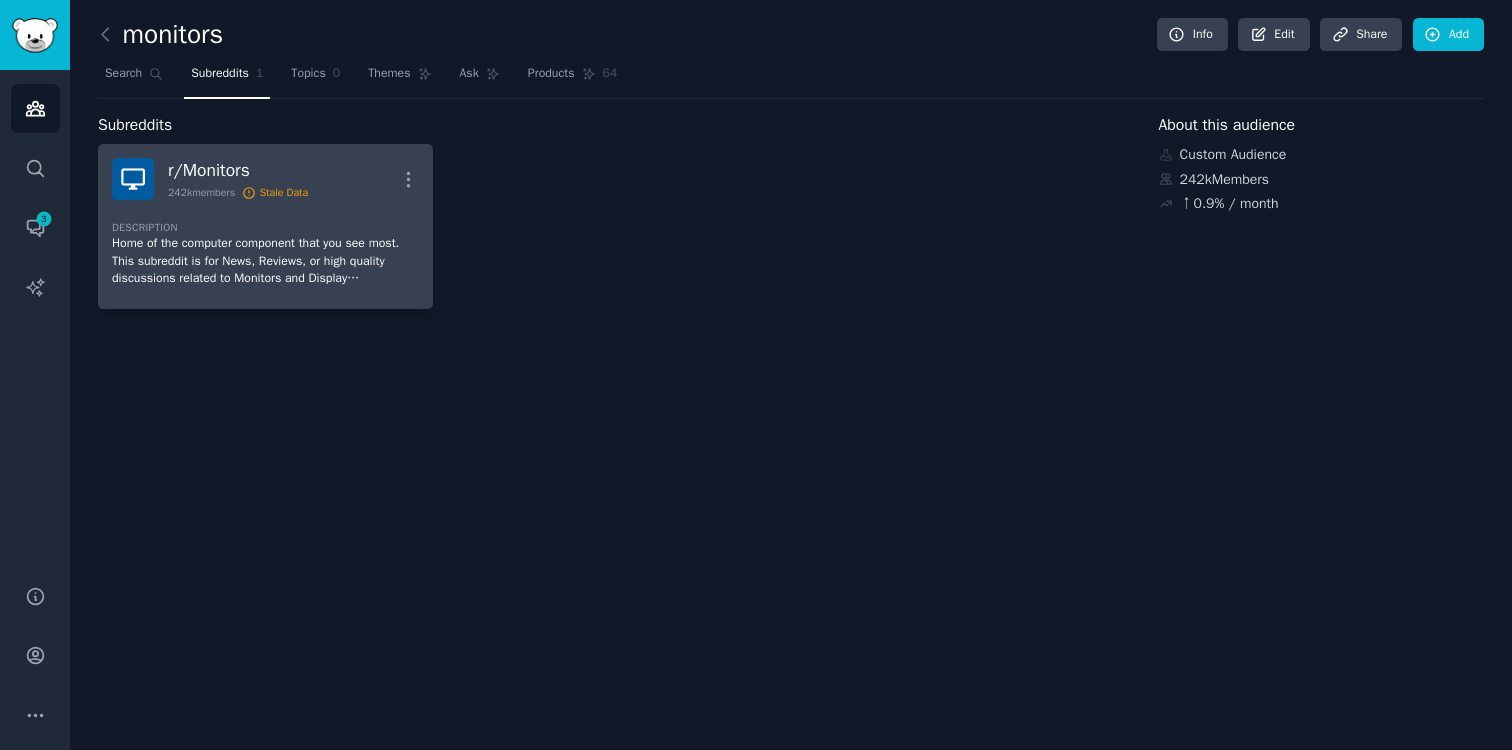 click on "r/ Monitors" at bounding box center (238, 170) 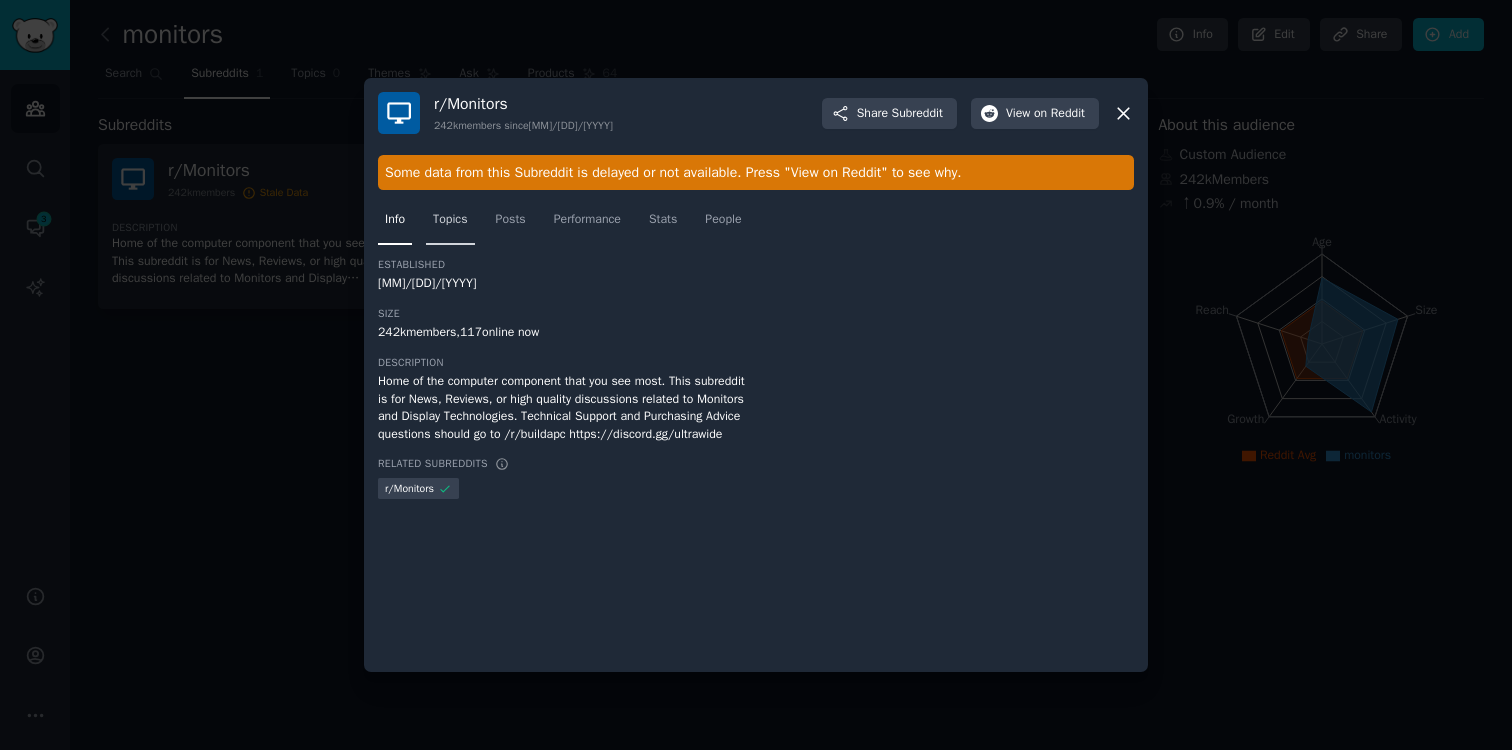 click on "Topics" at bounding box center (450, 220) 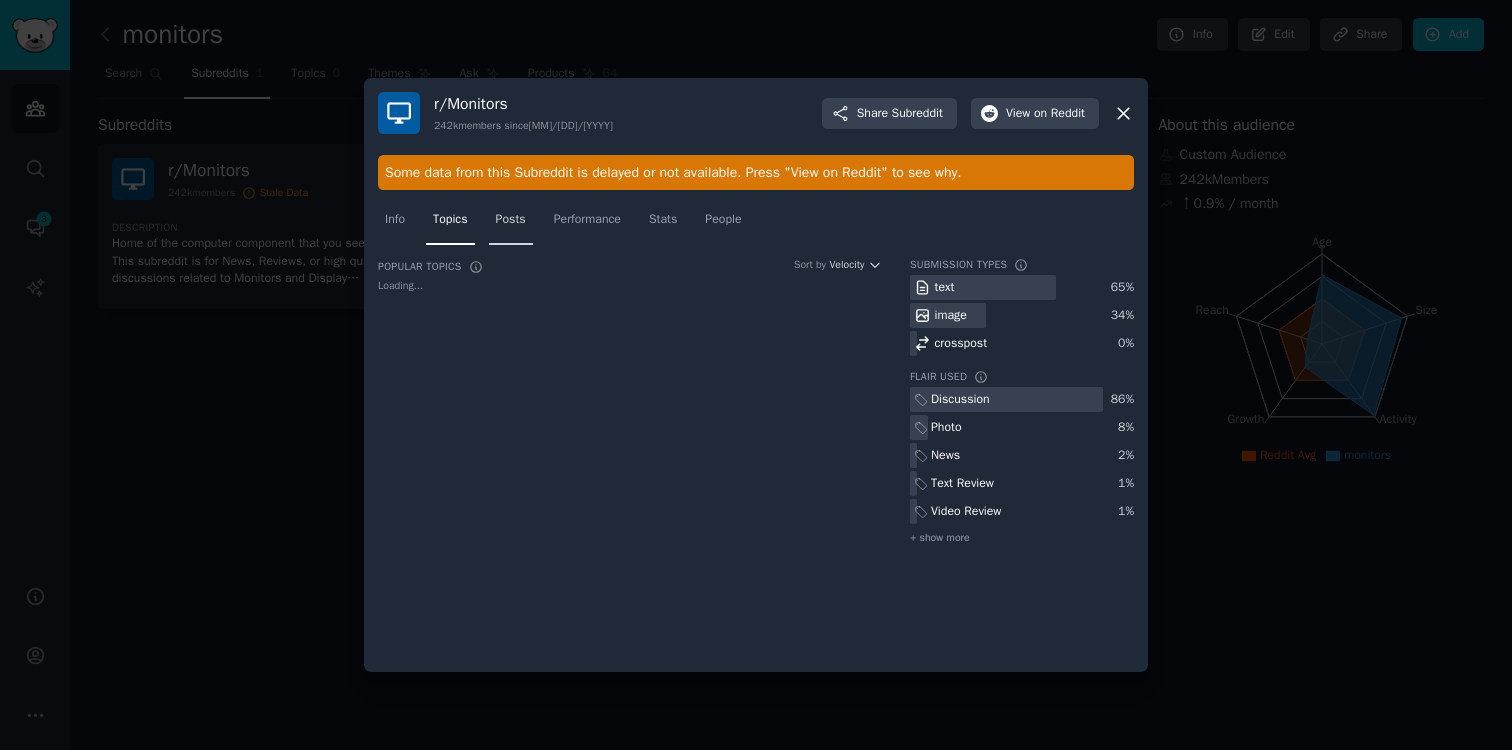 click on "Posts" at bounding box center (511, 220) 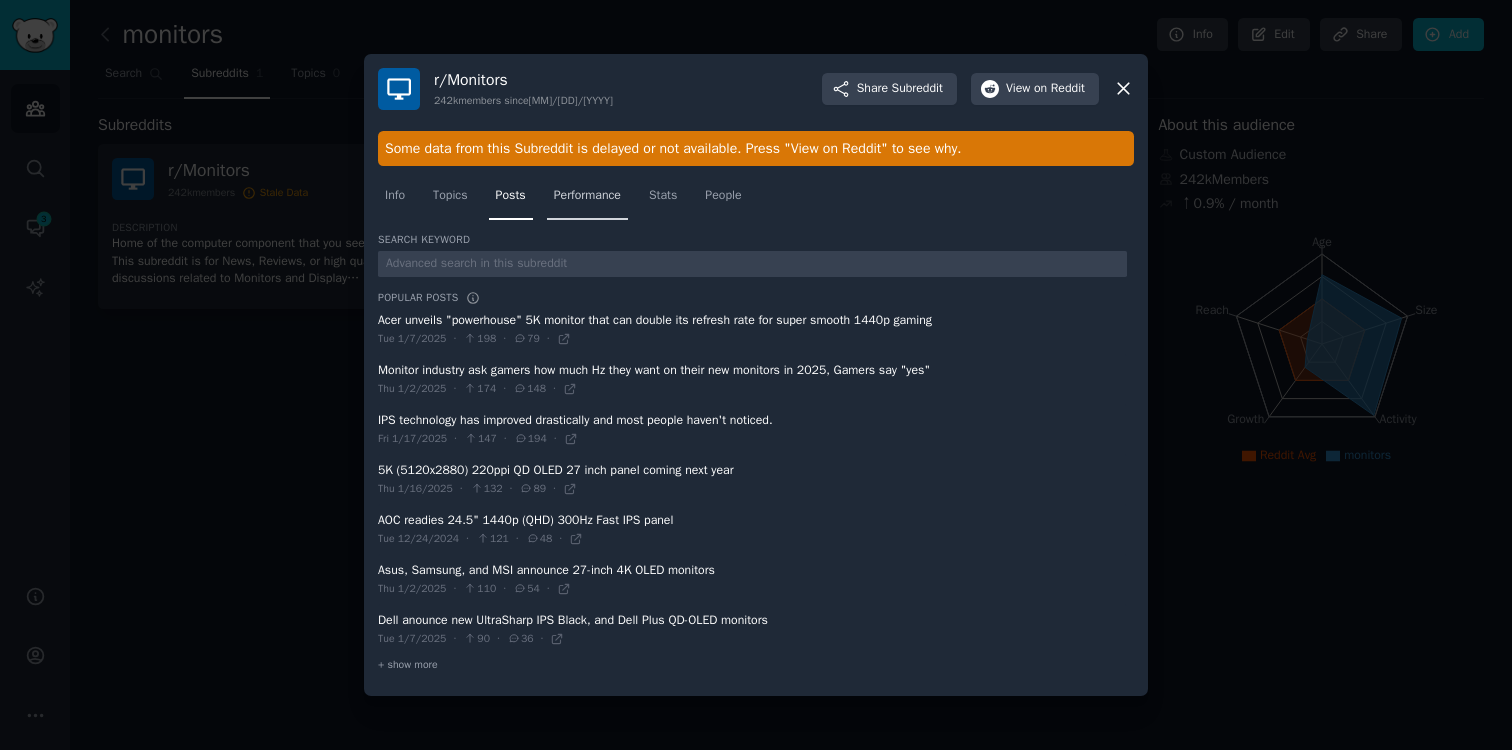 click on "Performance" at bounding box center (587, 196) 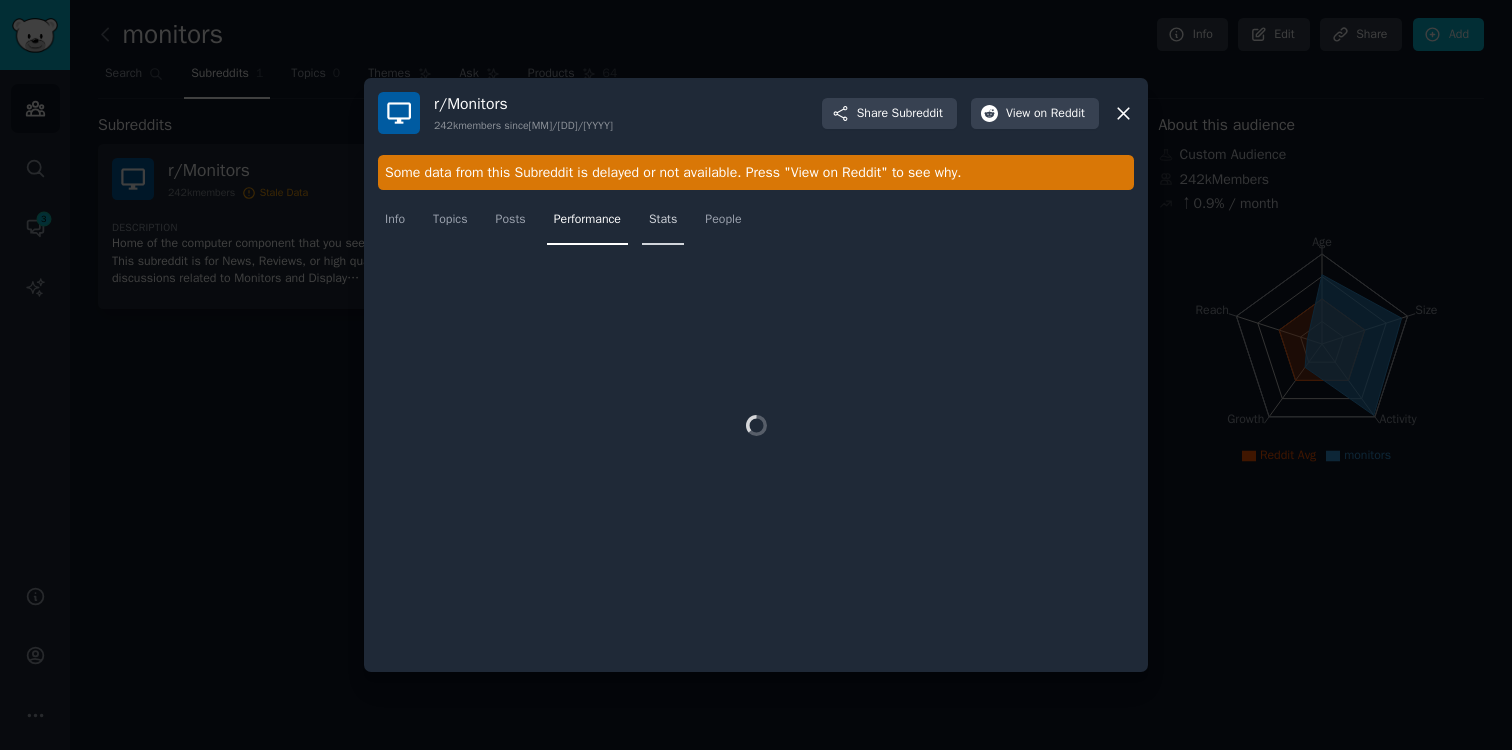 click on "Stats" at bounding box center (663, 220) 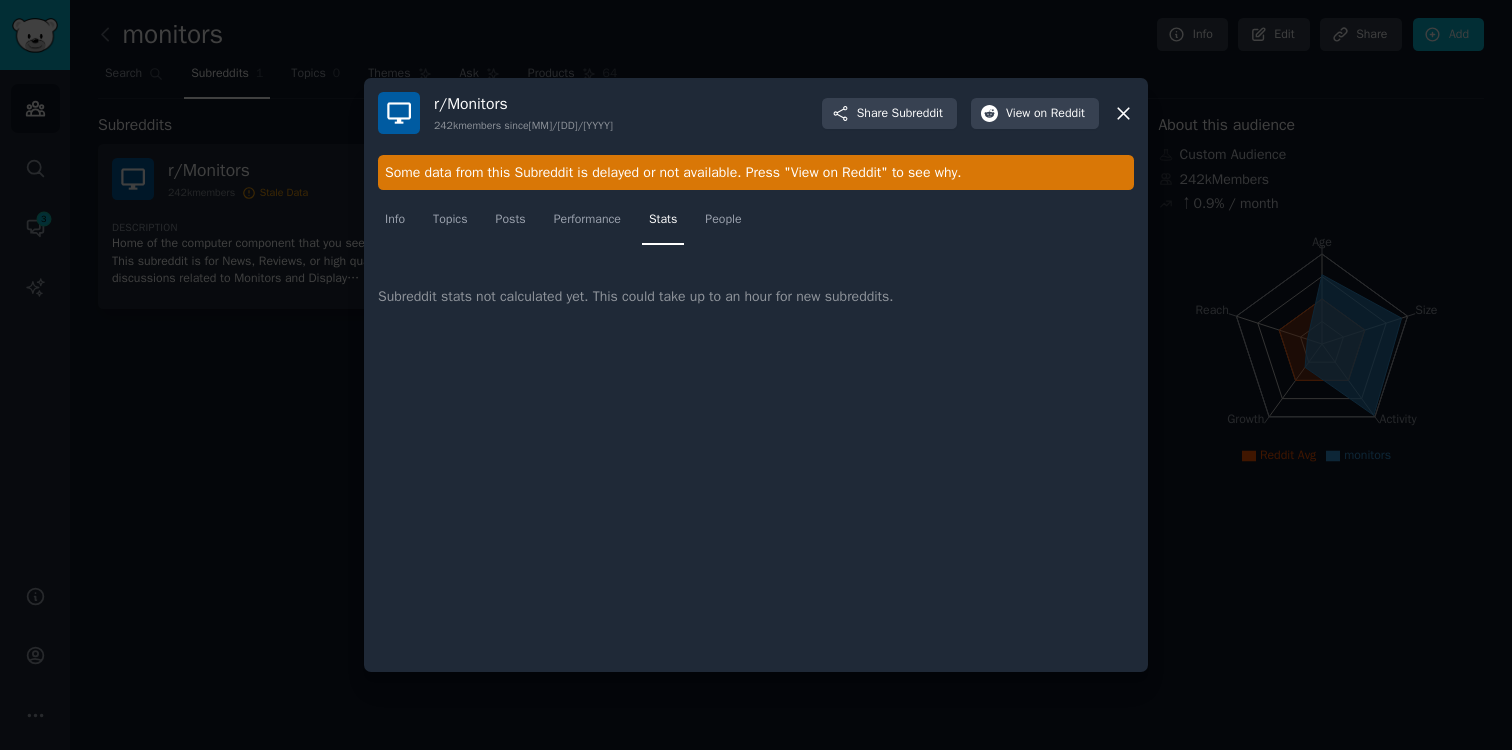 click at bounding box center (756, 375) 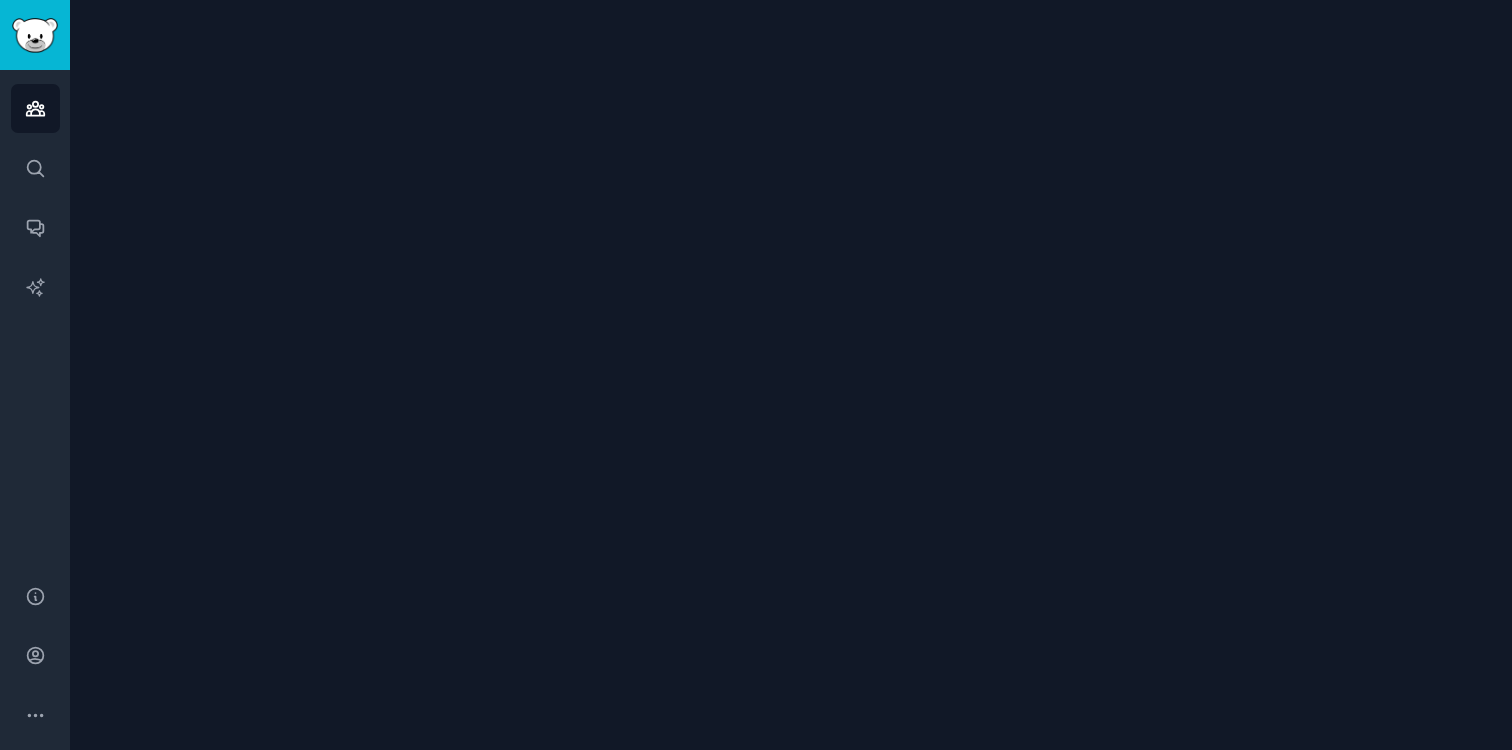 scroll, scrollTop: 0, scrollLeft: 0, axis: both 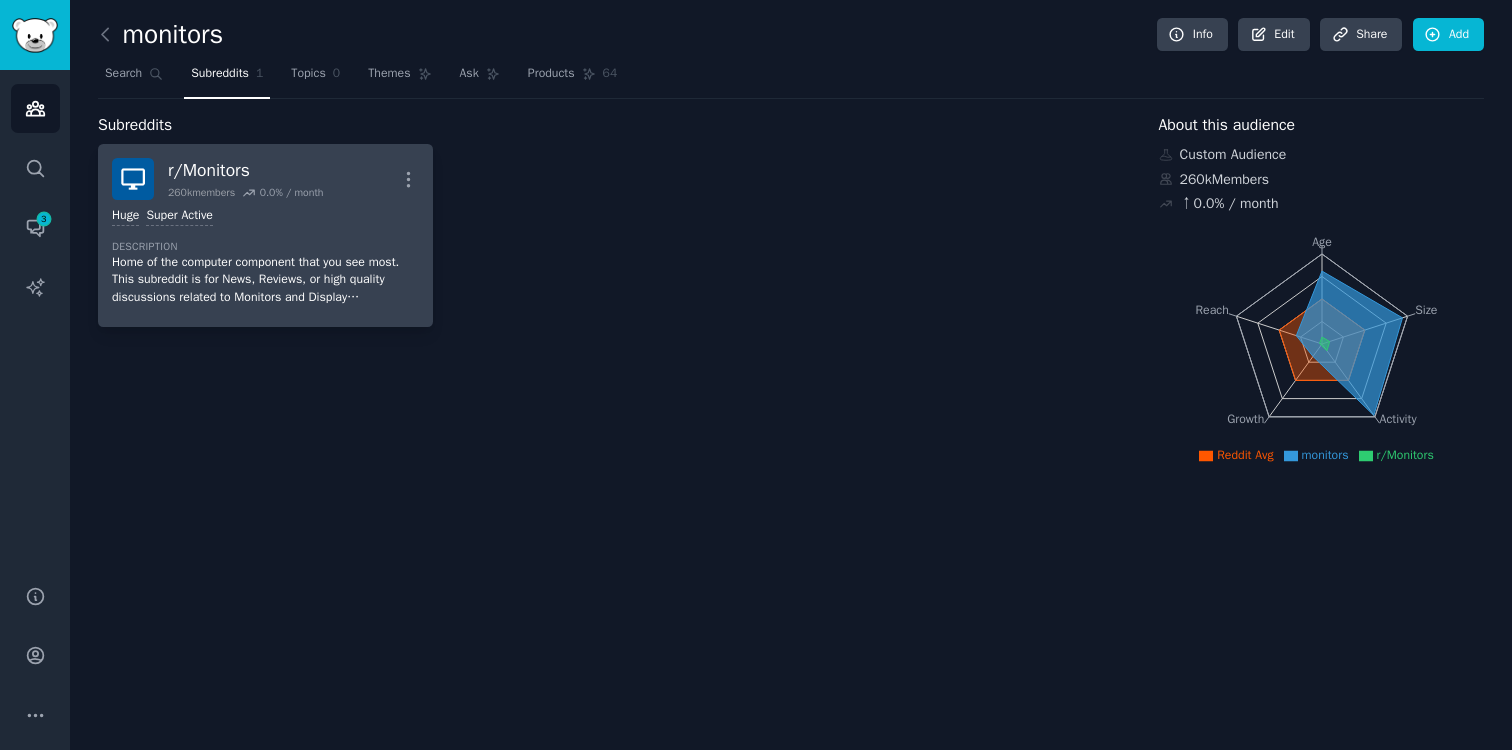 click on "r/ Monitors" at bounding box center (245, 170) 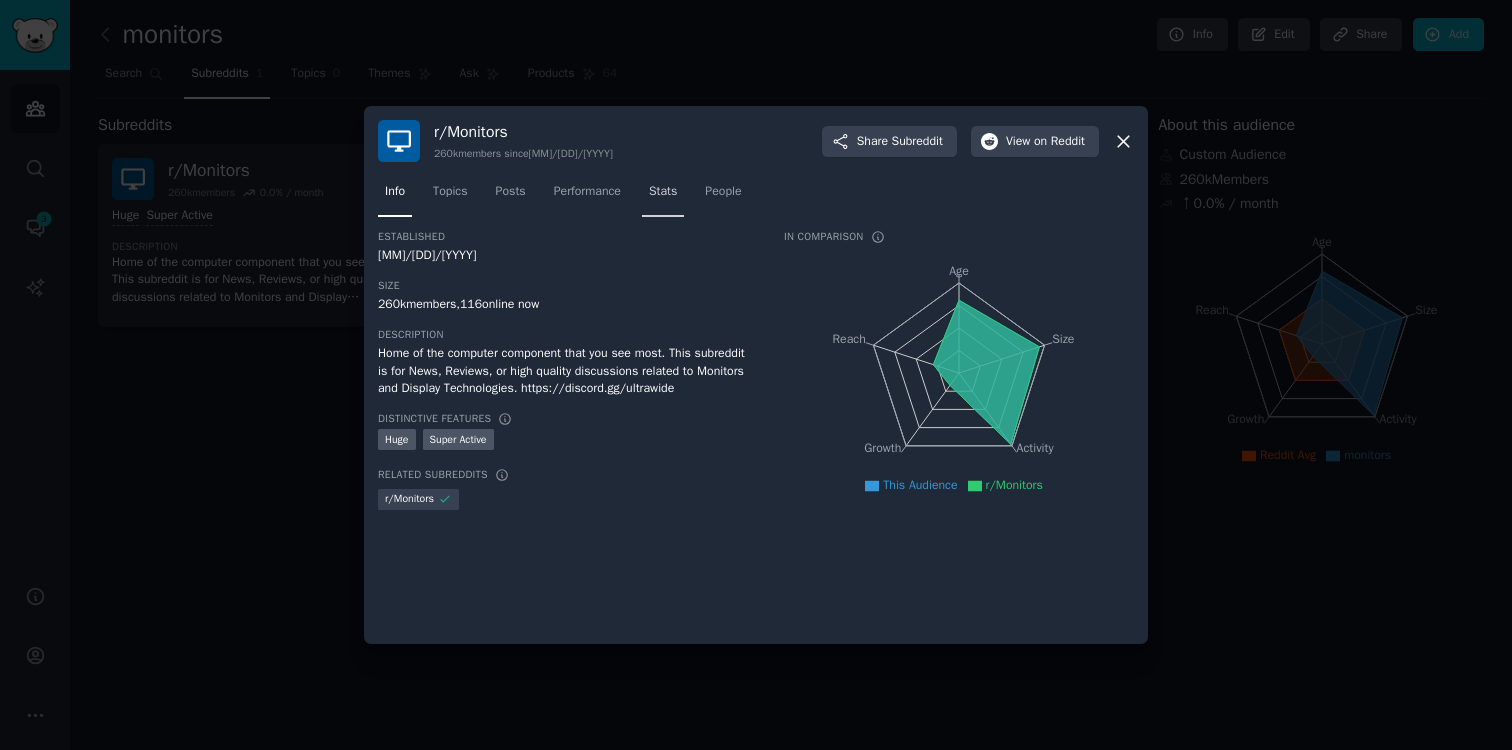 click on "Stats" at bounding box center (663, 192) 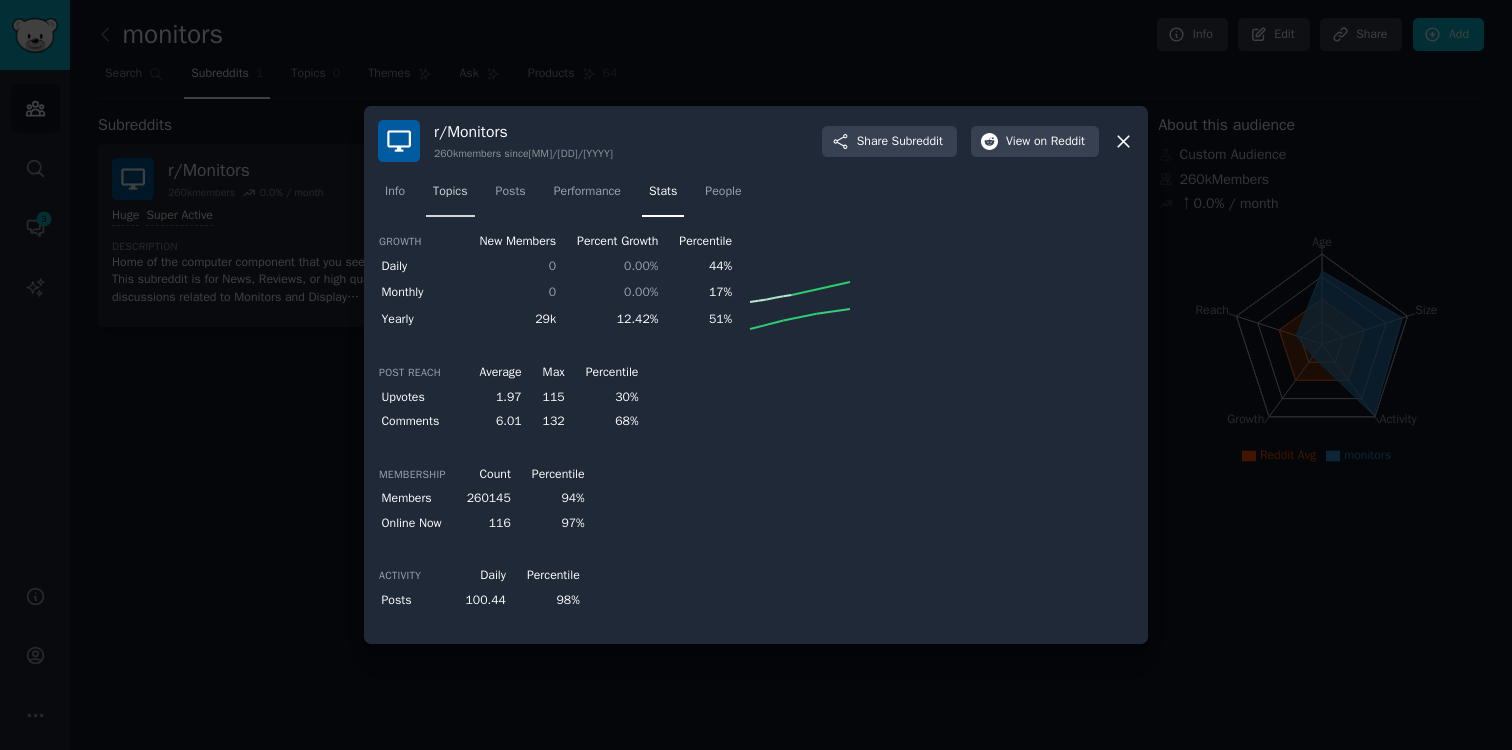 click on "Topics" at bounding box center (450, 196) 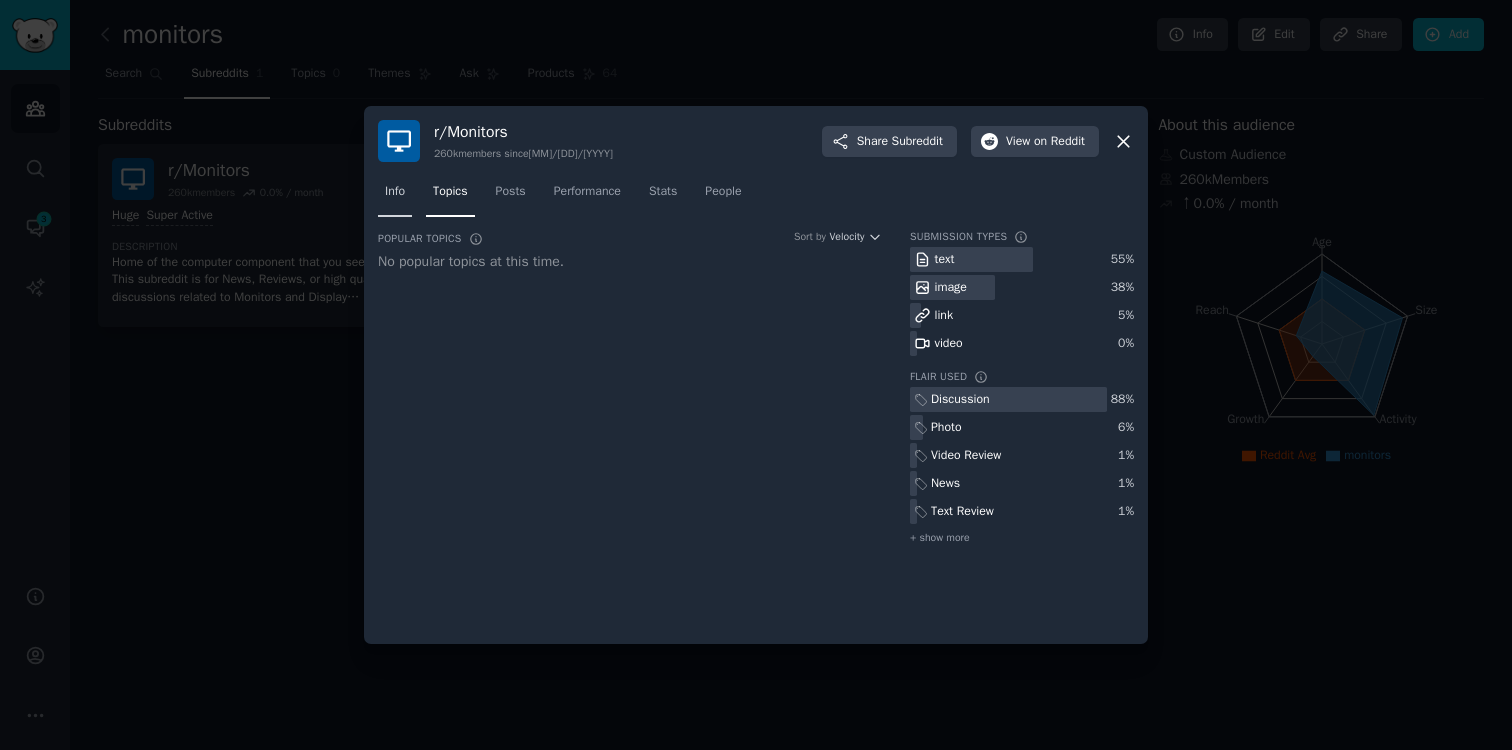click on "Info" at bounding box center [395, 192] 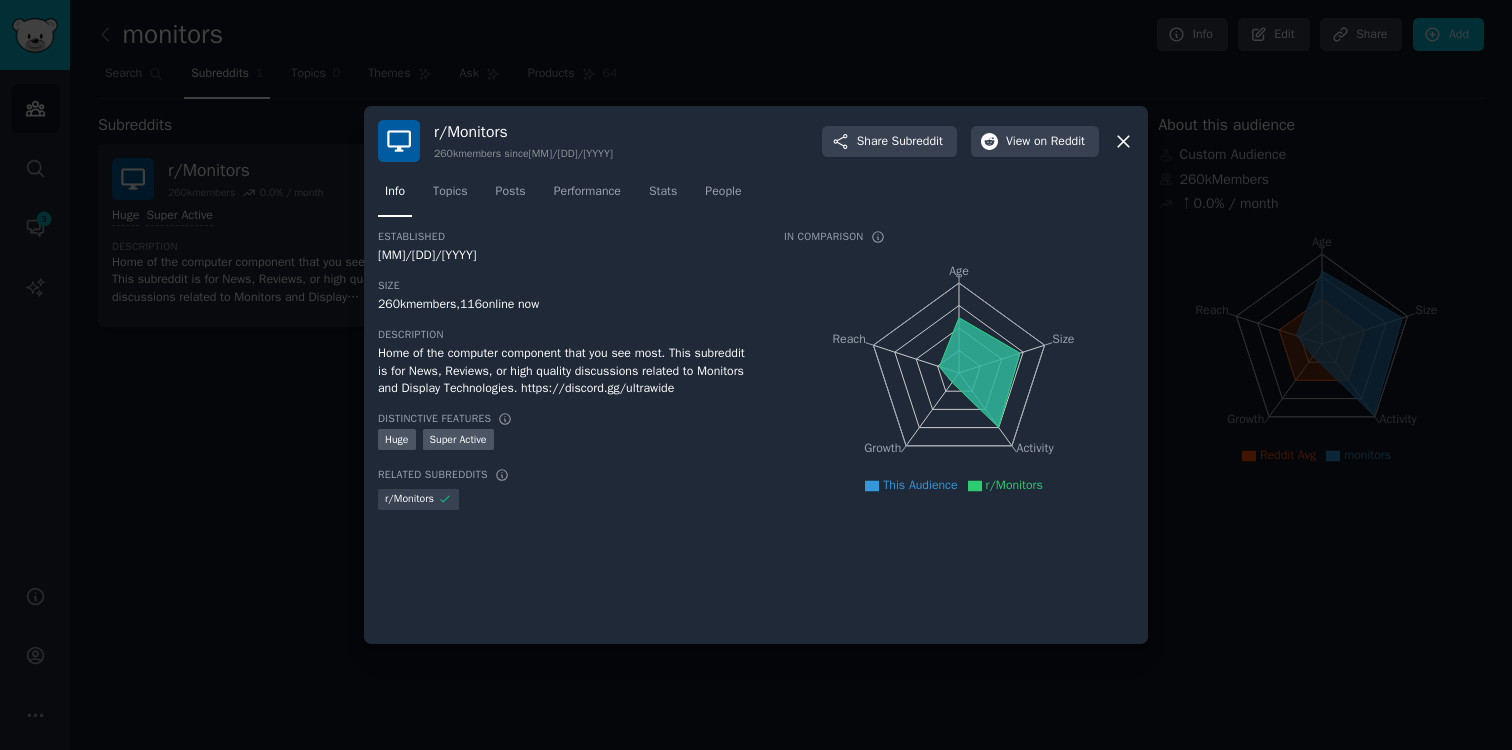 click at bounding box center (756, 375) 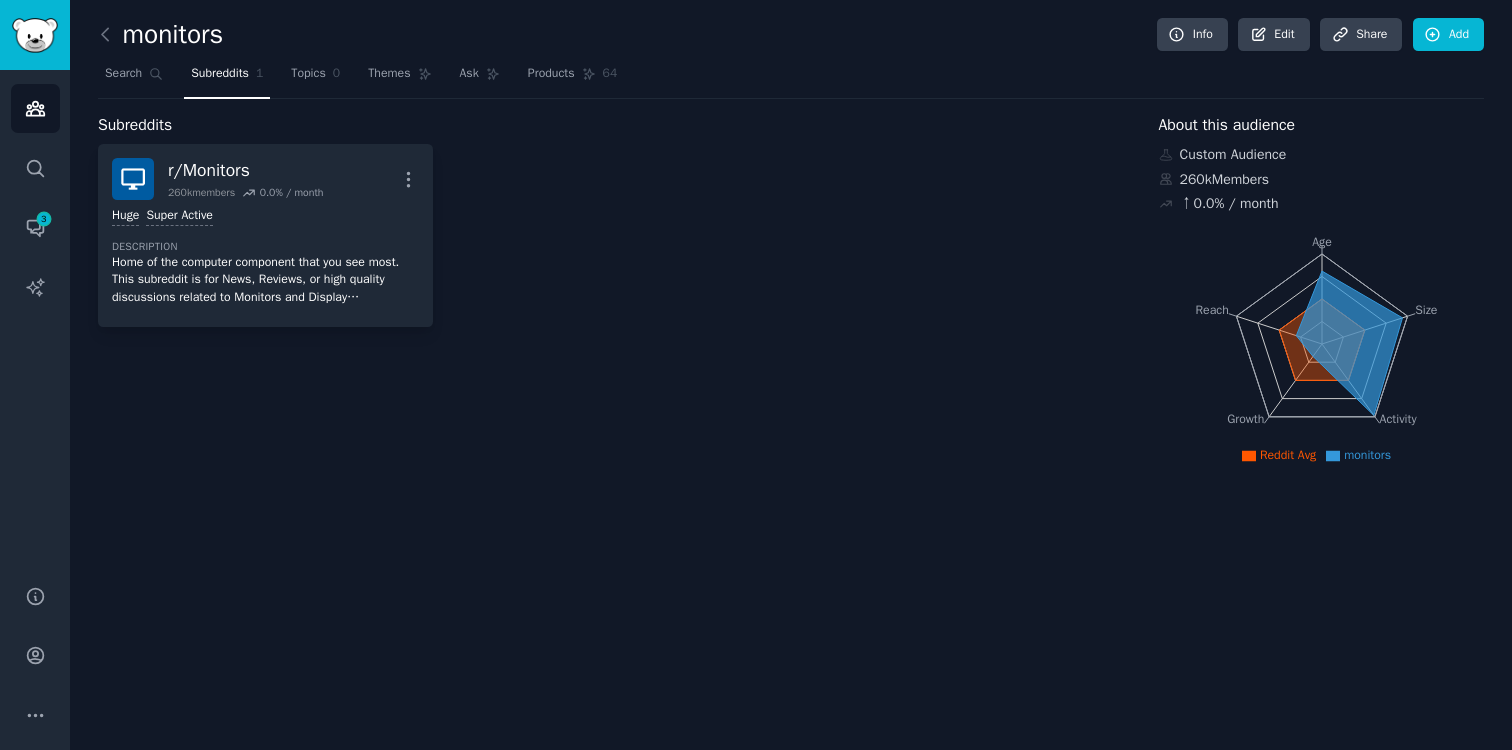 click on "r/ Monitors 260k  members 0.0 % / month More Huge Super Active Description Home of the computer component that you see most. This subreddit is for News, Reviews, or high quality discussions related to Monitors and Display Technologies.
https://discord.gg/ultrawide" at bounding box center (614, 235) 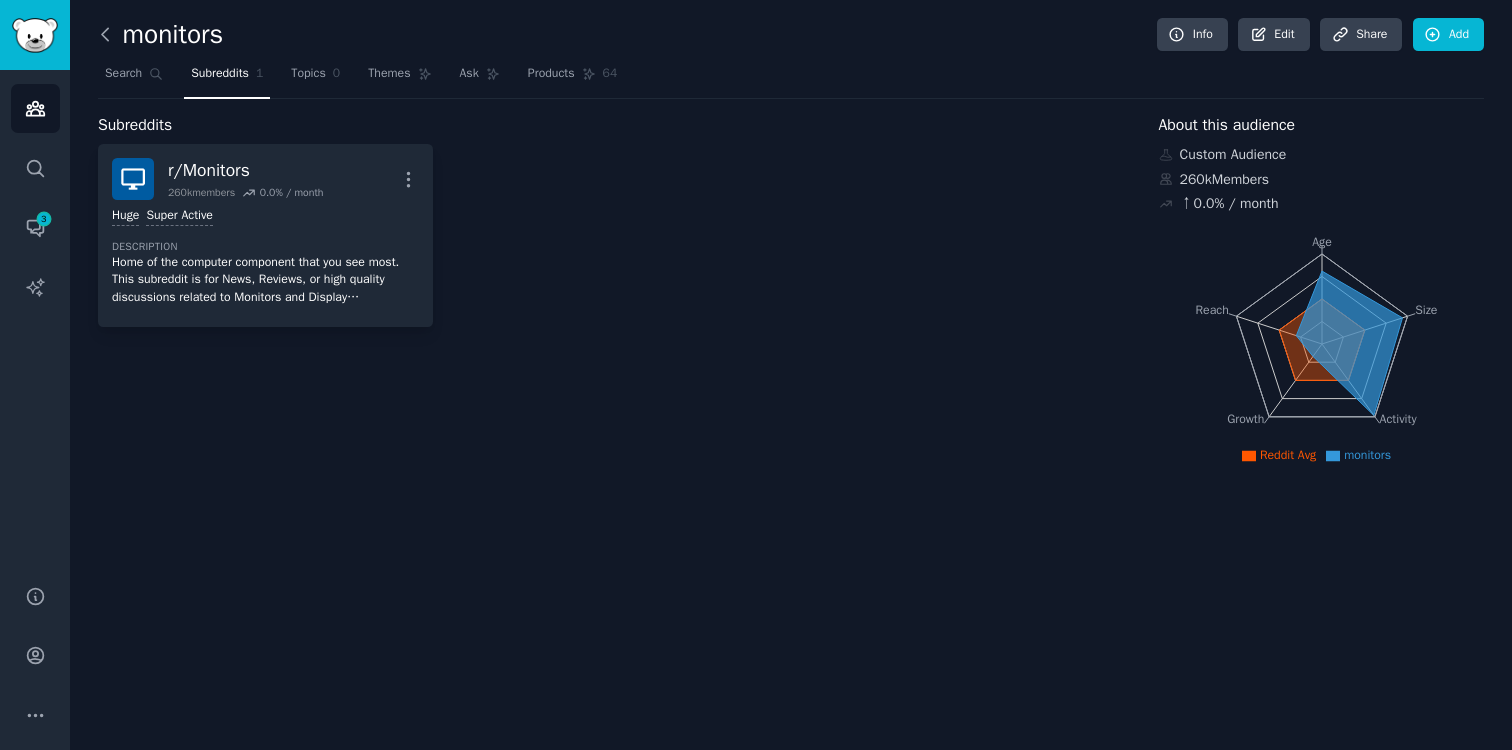 click 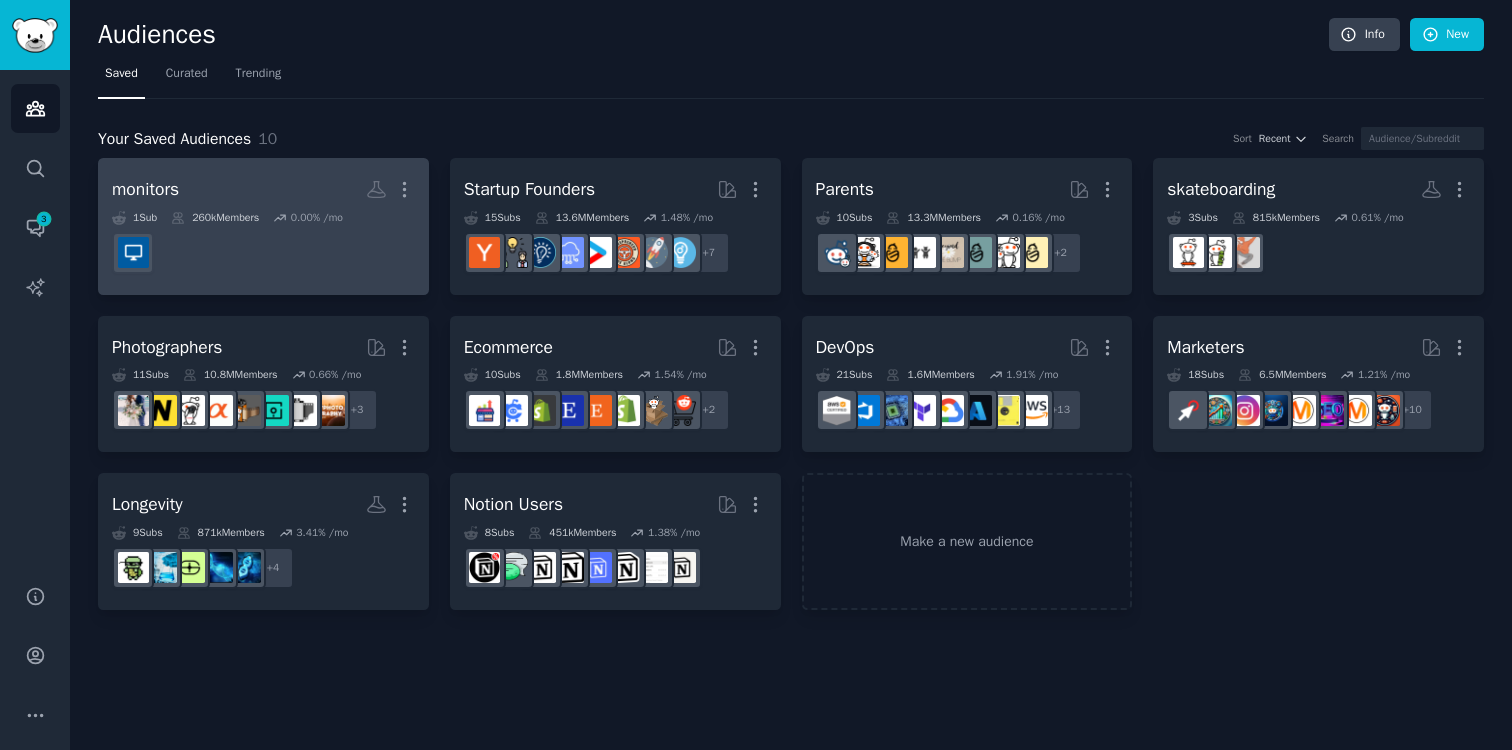 click on "monitors More" at bounding box center [263, 189] 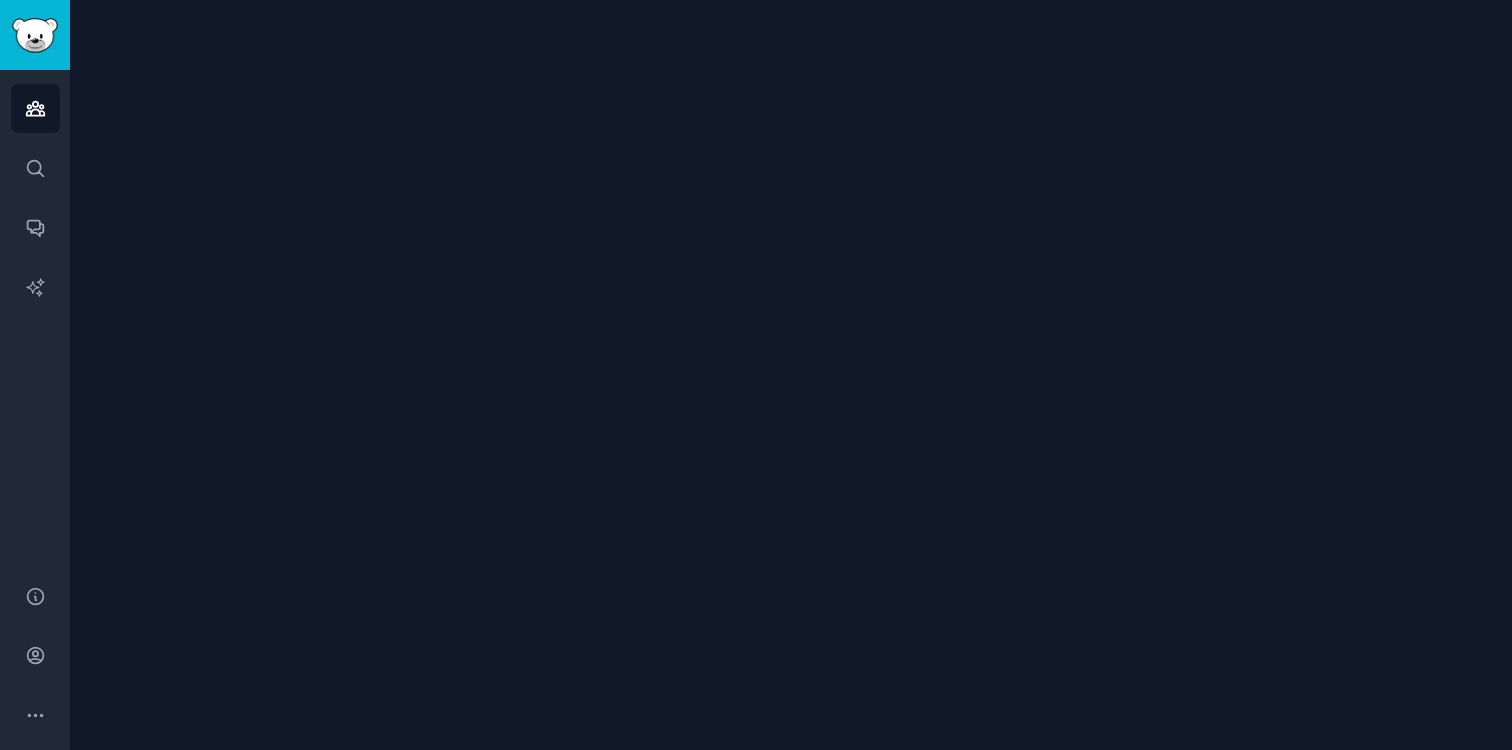 scroll, scrollTop: 0, scrollLeft: 0, axis: both 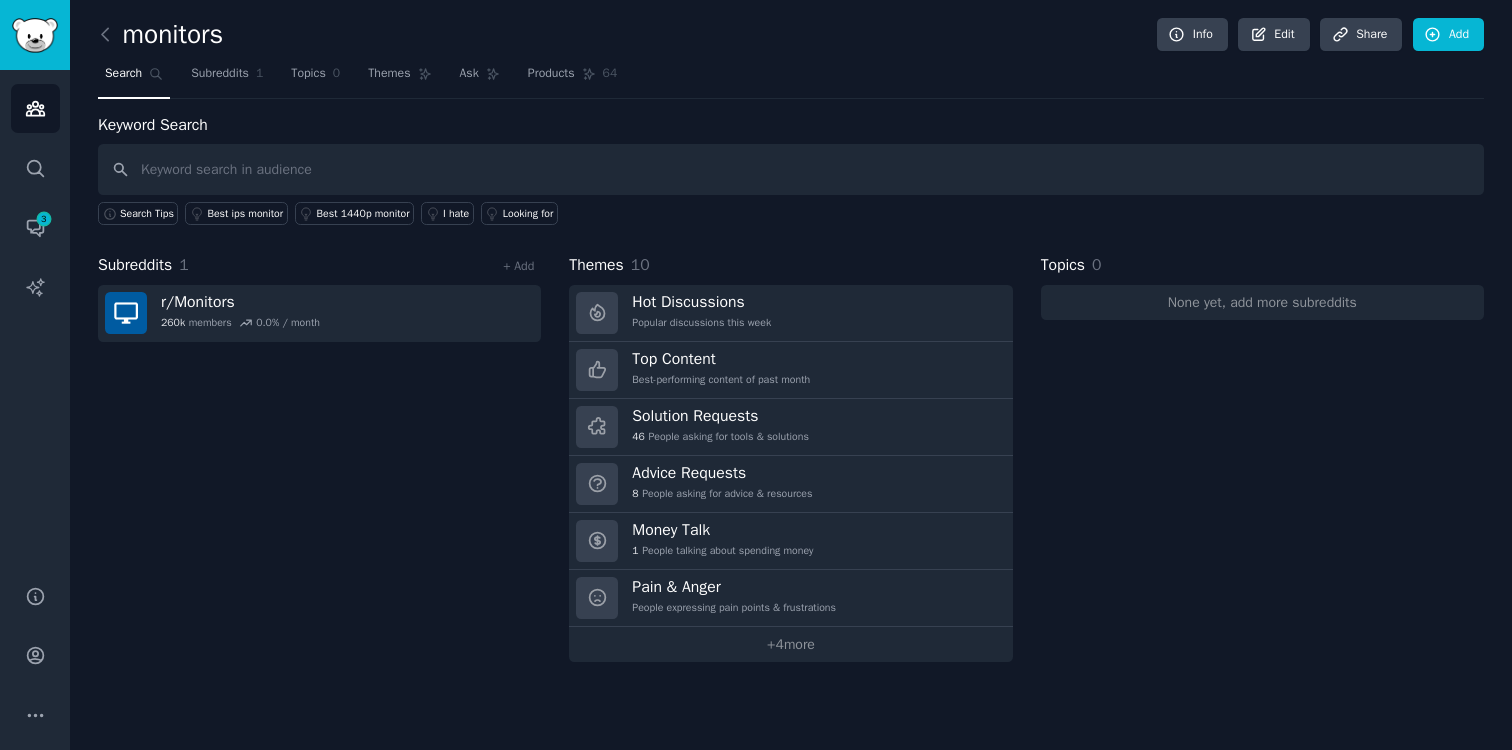 click on "Subreddits 1 + Add r/ Monitors 260k  members 0.0 % / month" at bounding box center [319, 457] 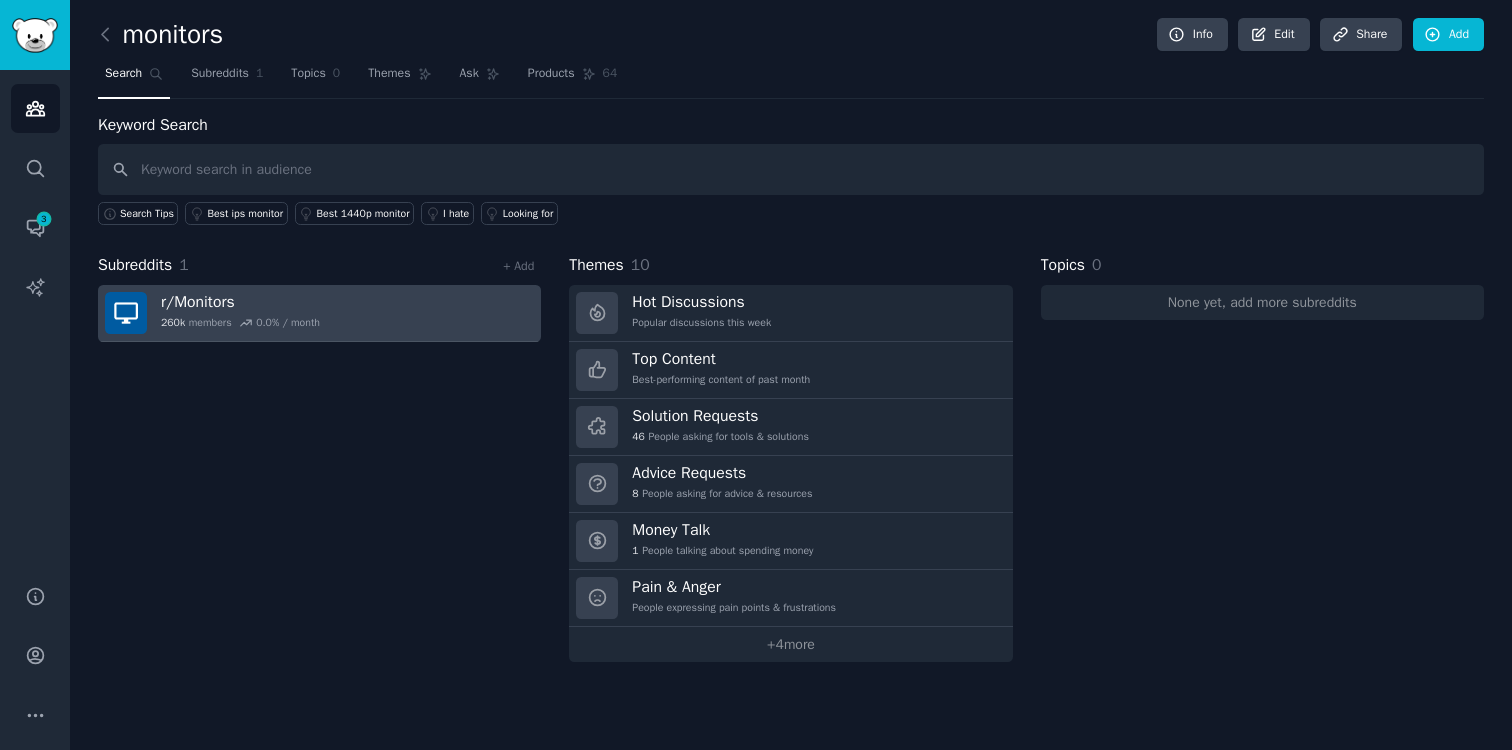 click on "r/ Monitors" at bounding box center [240, 302] 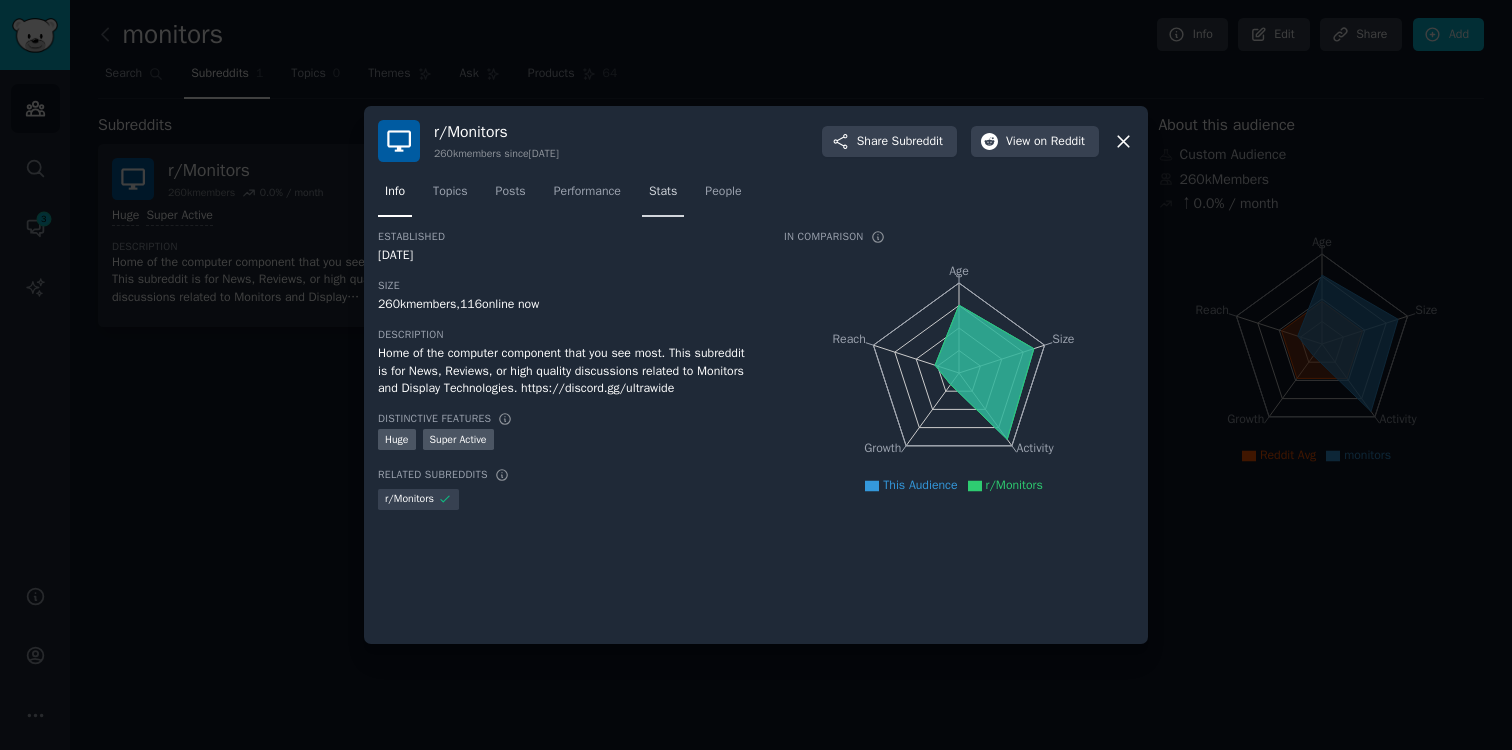 click on "Stats" at bounding box center [663, 192] 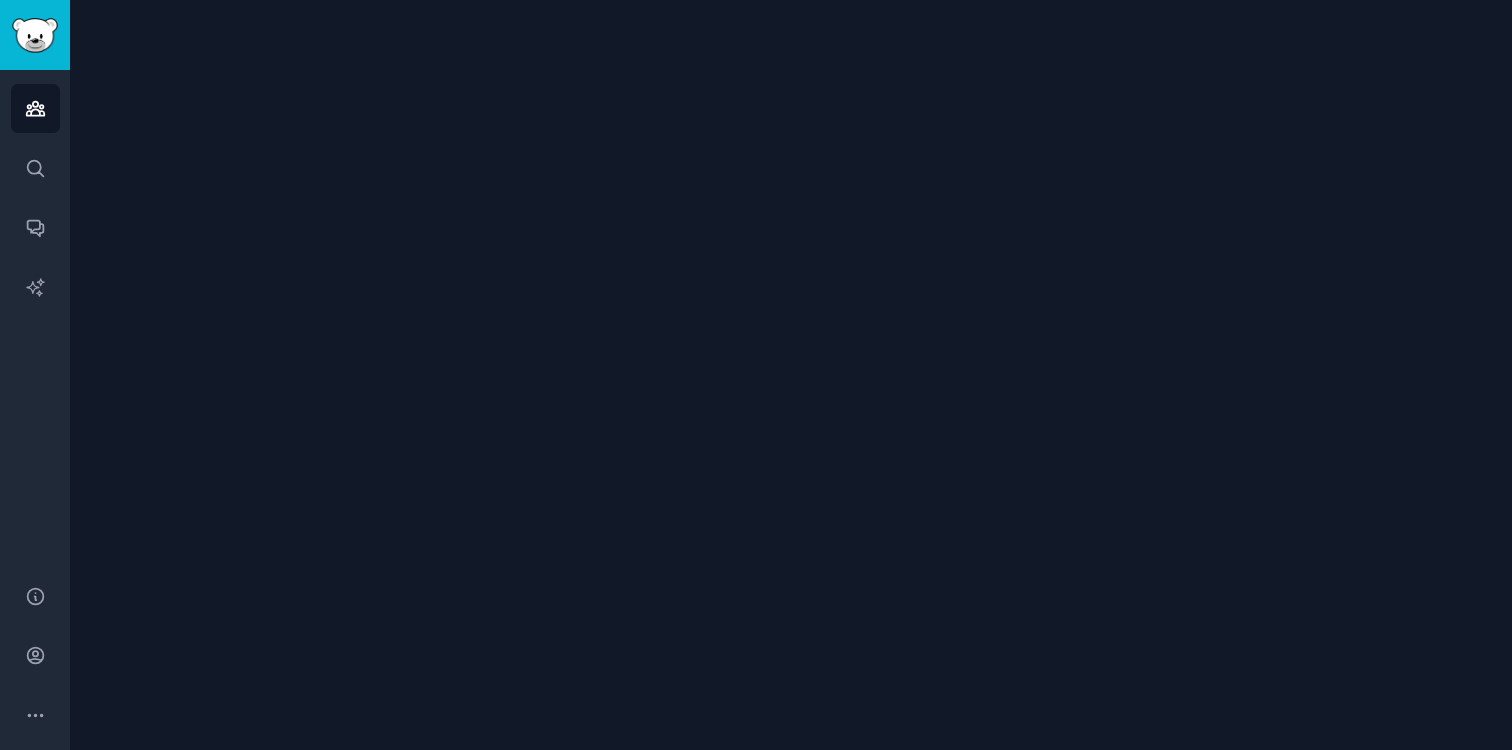 scroll, scrollTop: 0, scrollLeft: 0, axis: both 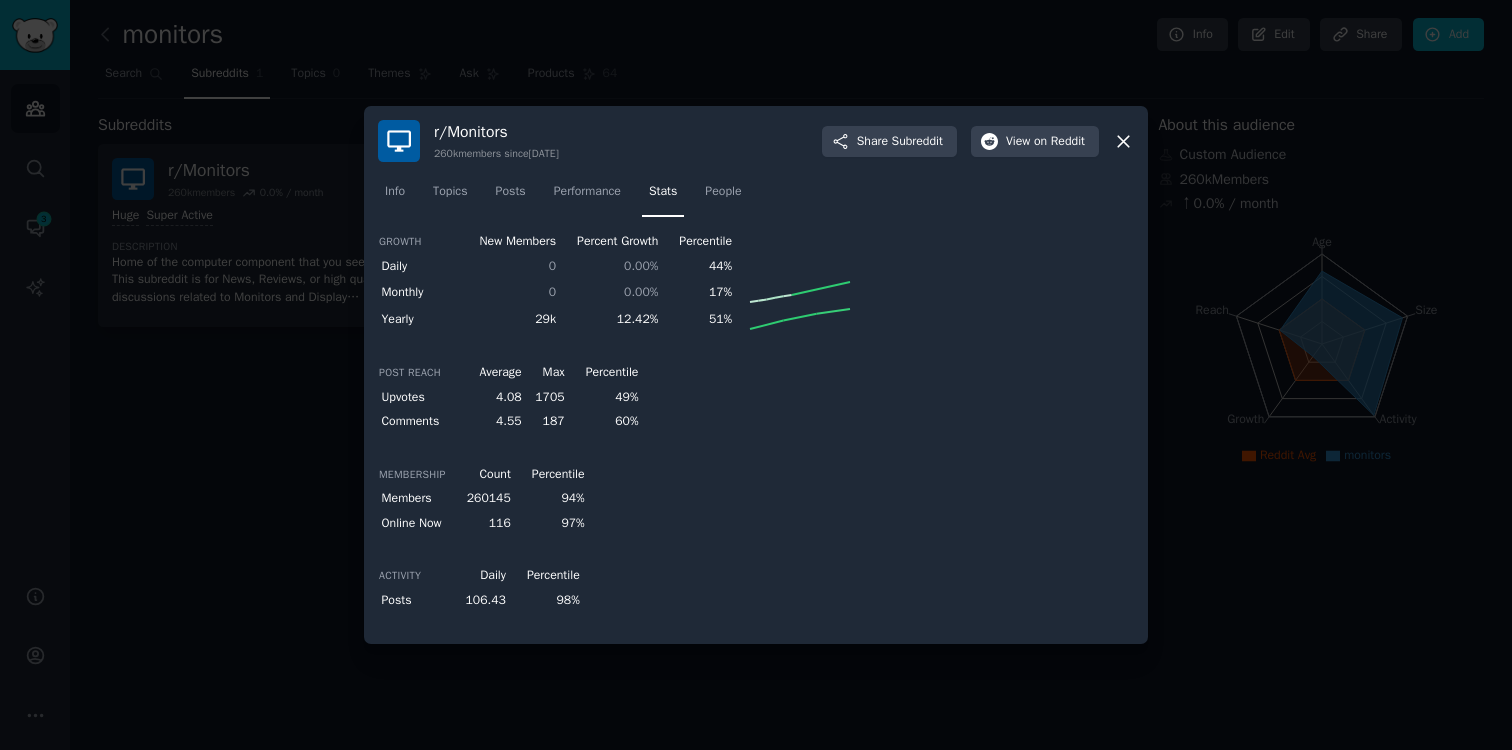 click at bounding box center (756, 375) 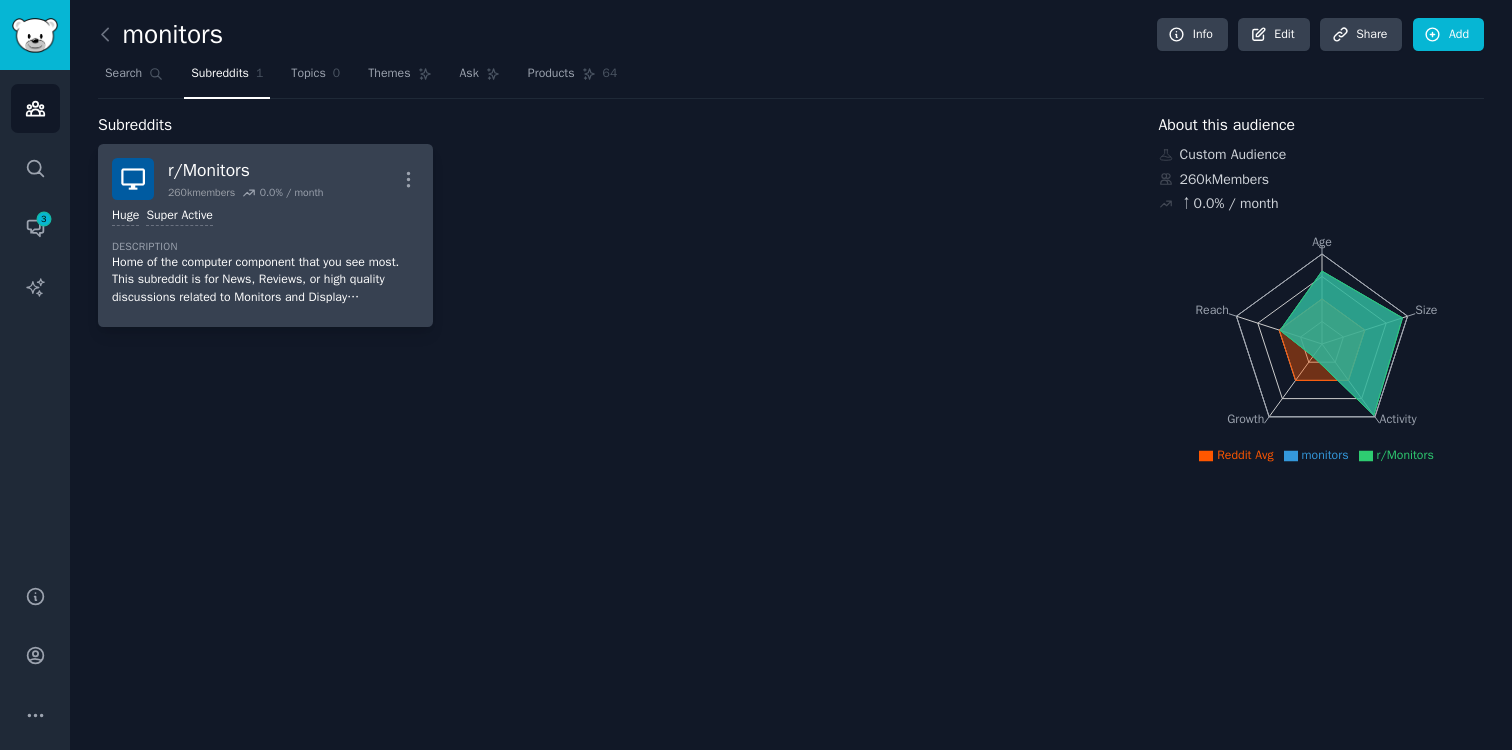 click on "0.0 % / month" at bounding box center (292, 193) 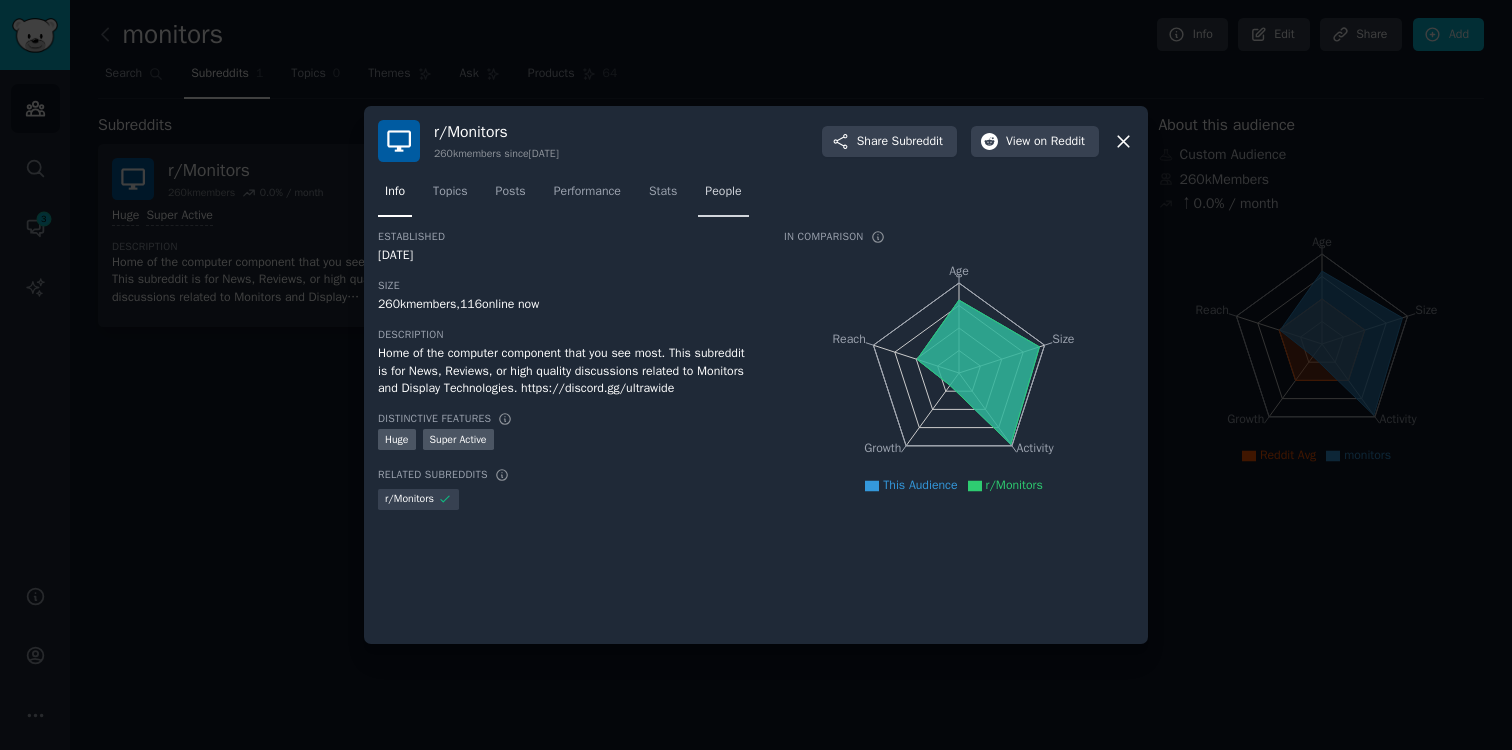 click on "People" at bounding box center [723, 192] 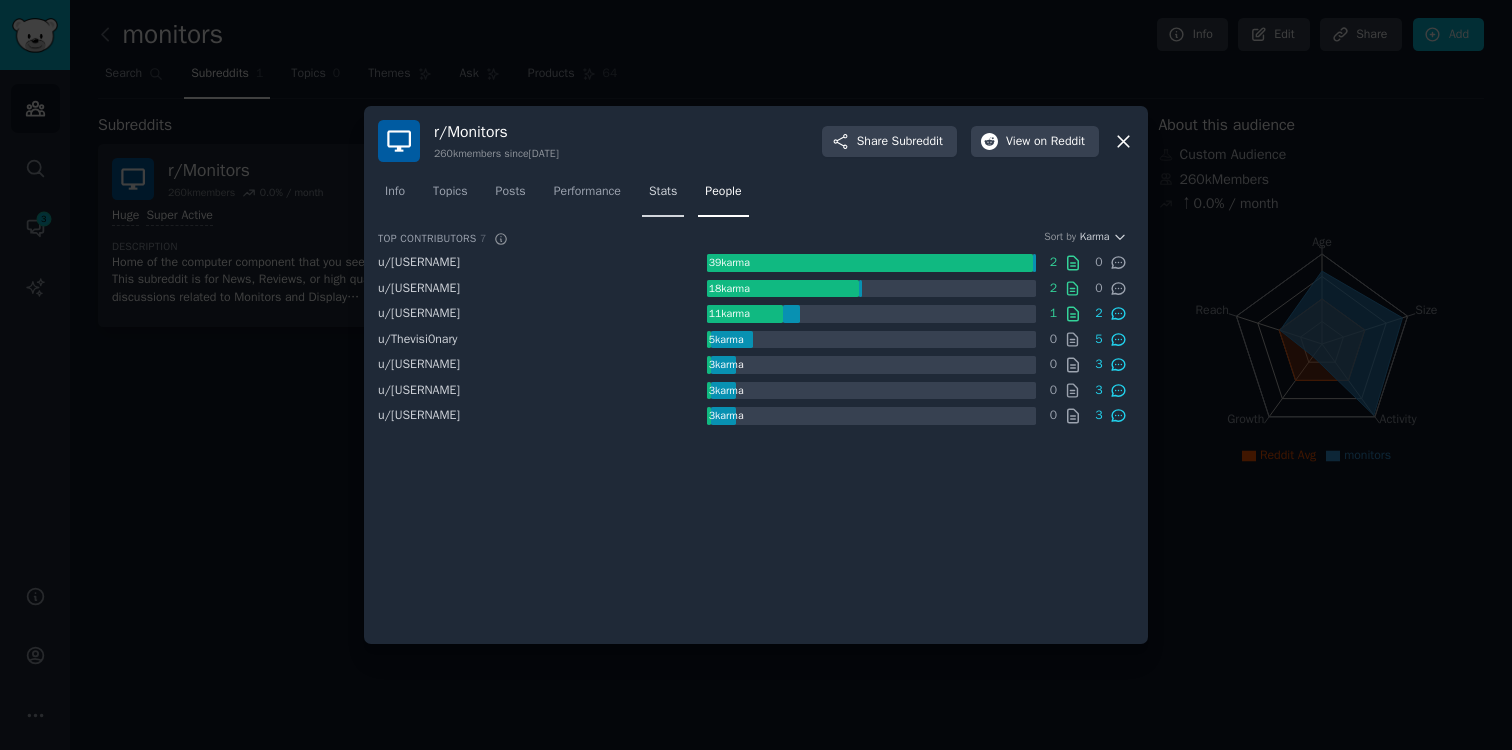 click on "Stats" at bounding box center [663, 192] 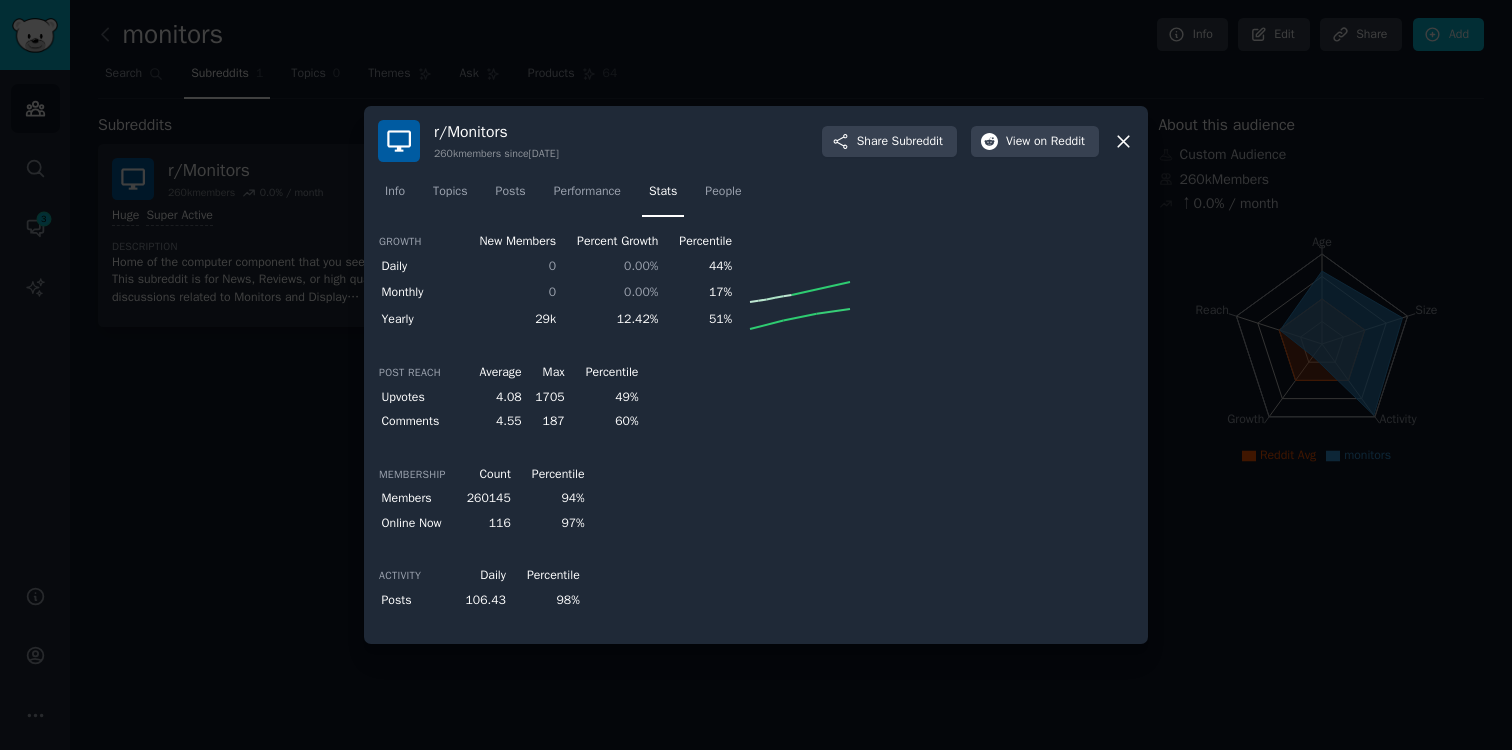 click on "Post Reach Average Max Percentile Upvotes 4.08 1705 49% Comments 4.55 187 60%" at bounding box center (756, 398) 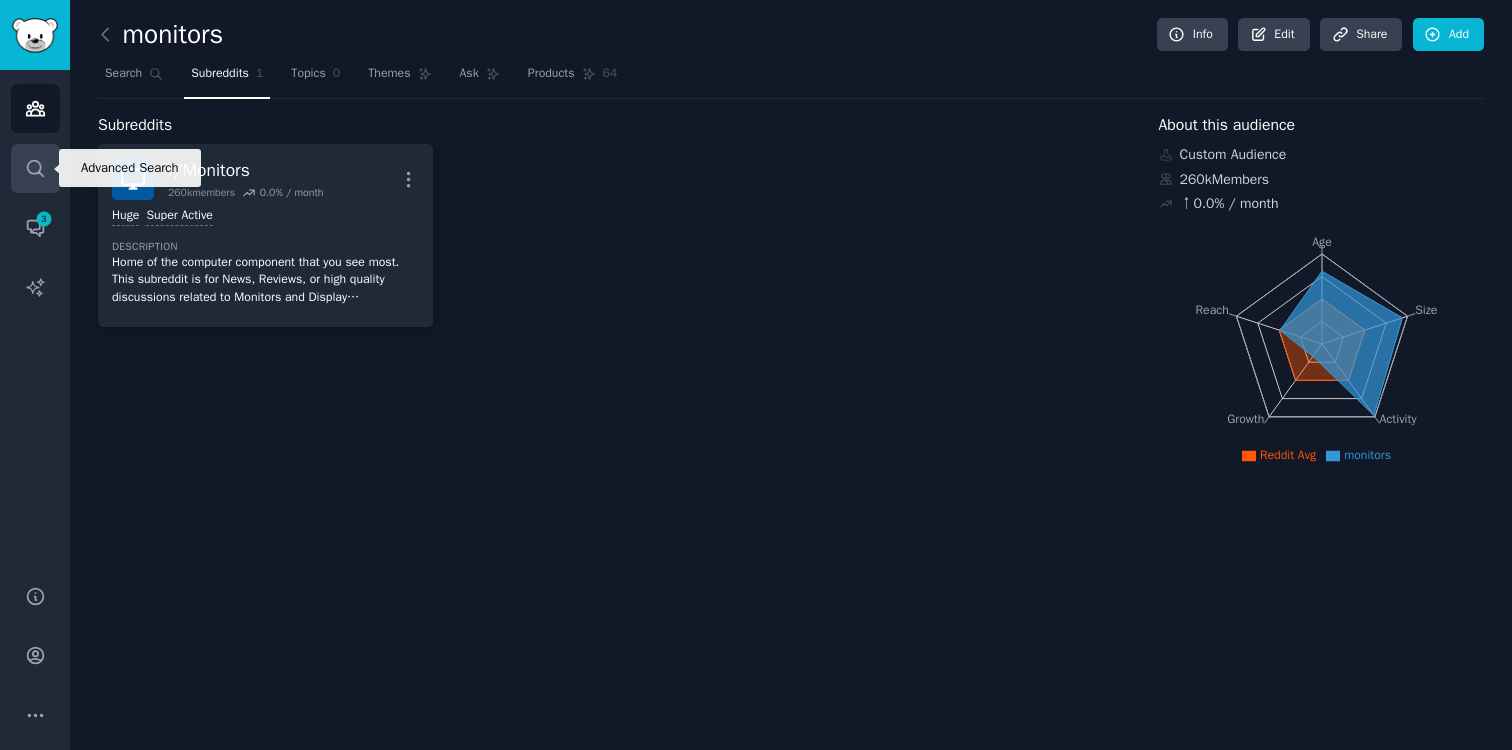 click on "Search" at bounding box center [35, 168] 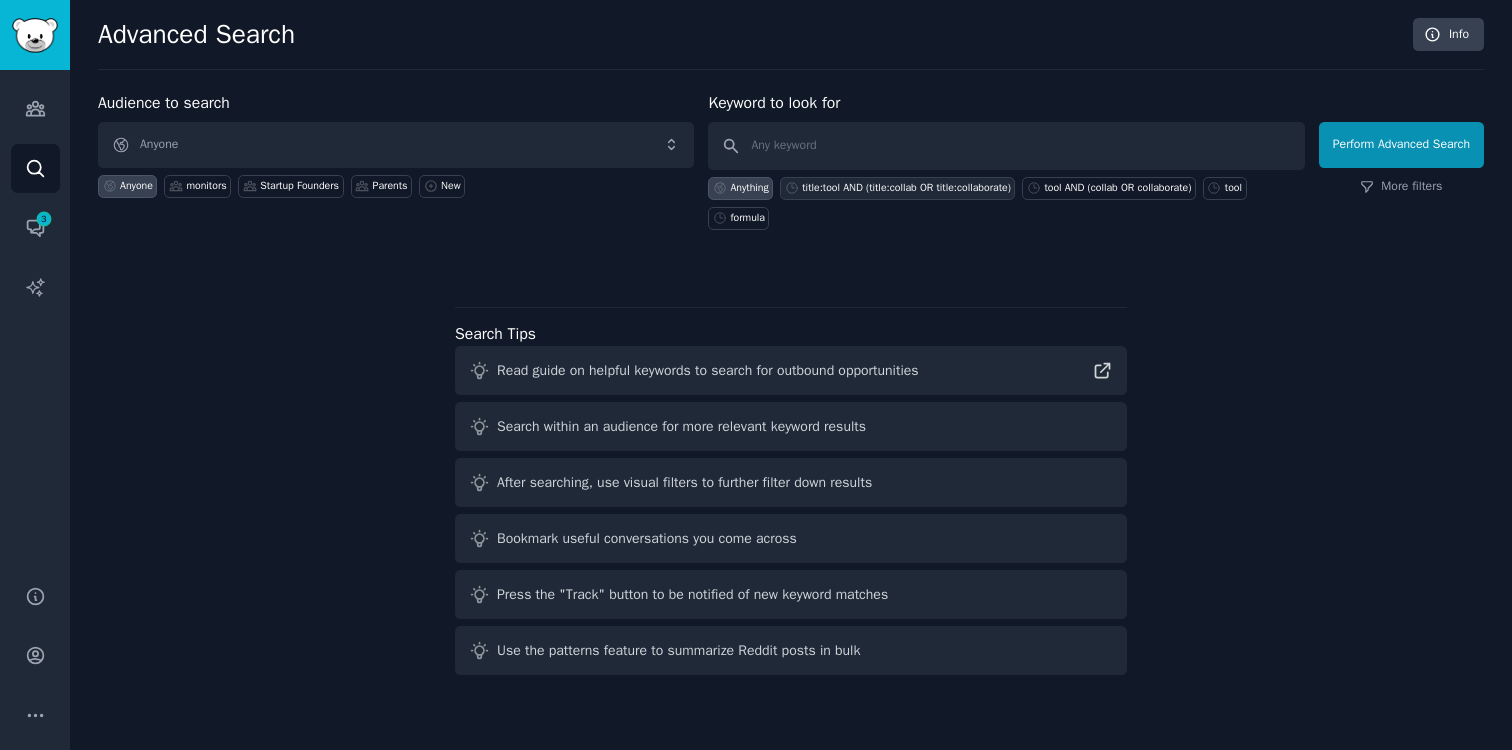 click on "title:tool AND (title:collab OR title:collaborate)" at bounding box center (906, 188) 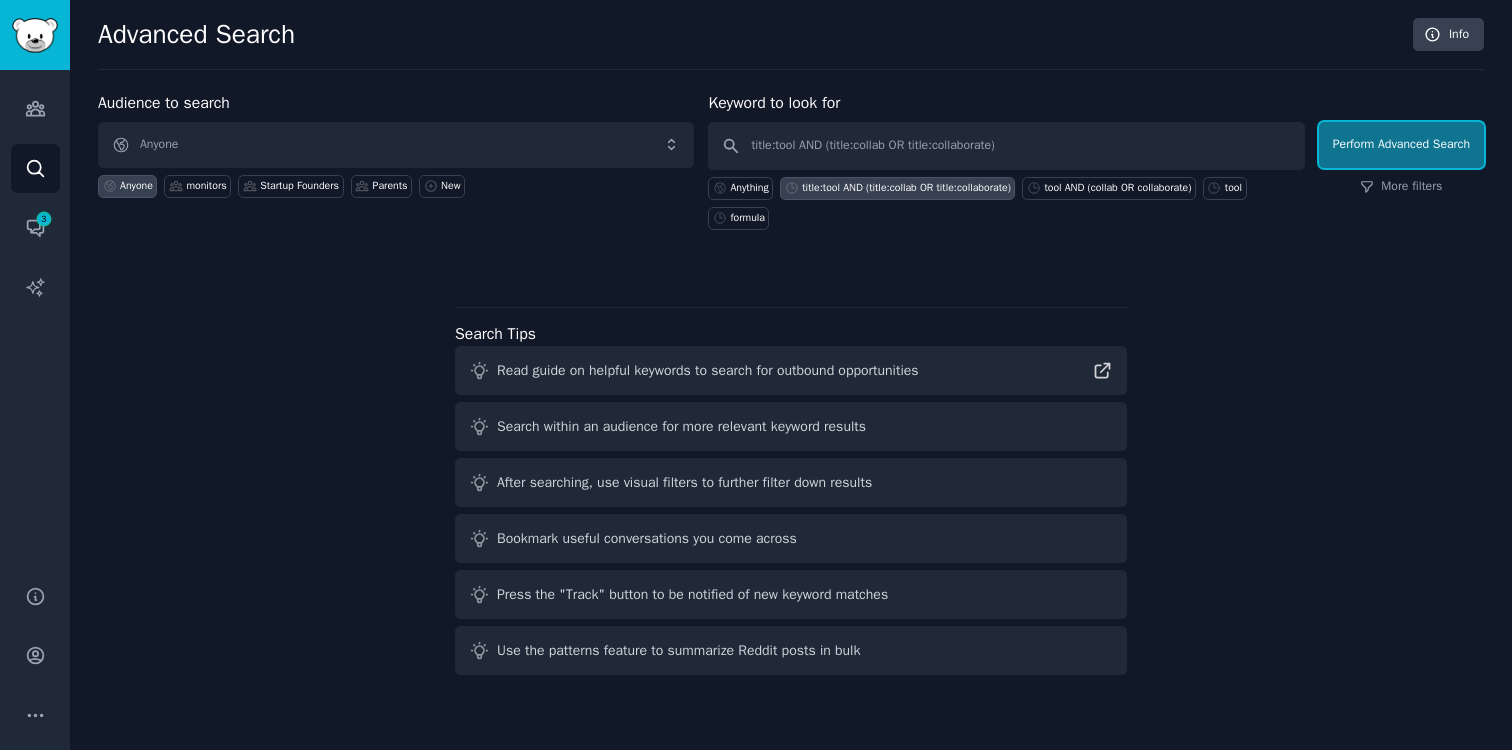 click on "Perform Advanced Search" at bounding box center [1401, 145] 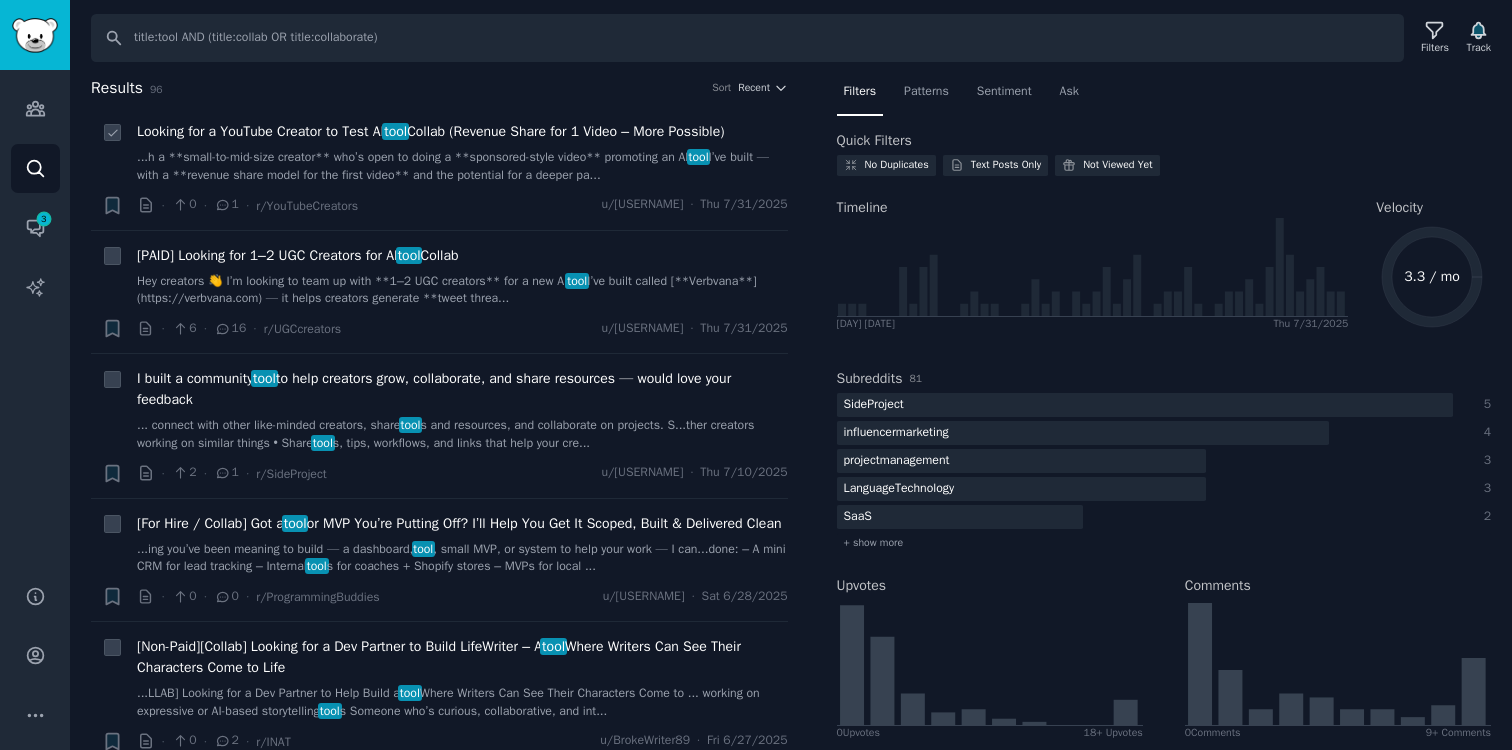 click 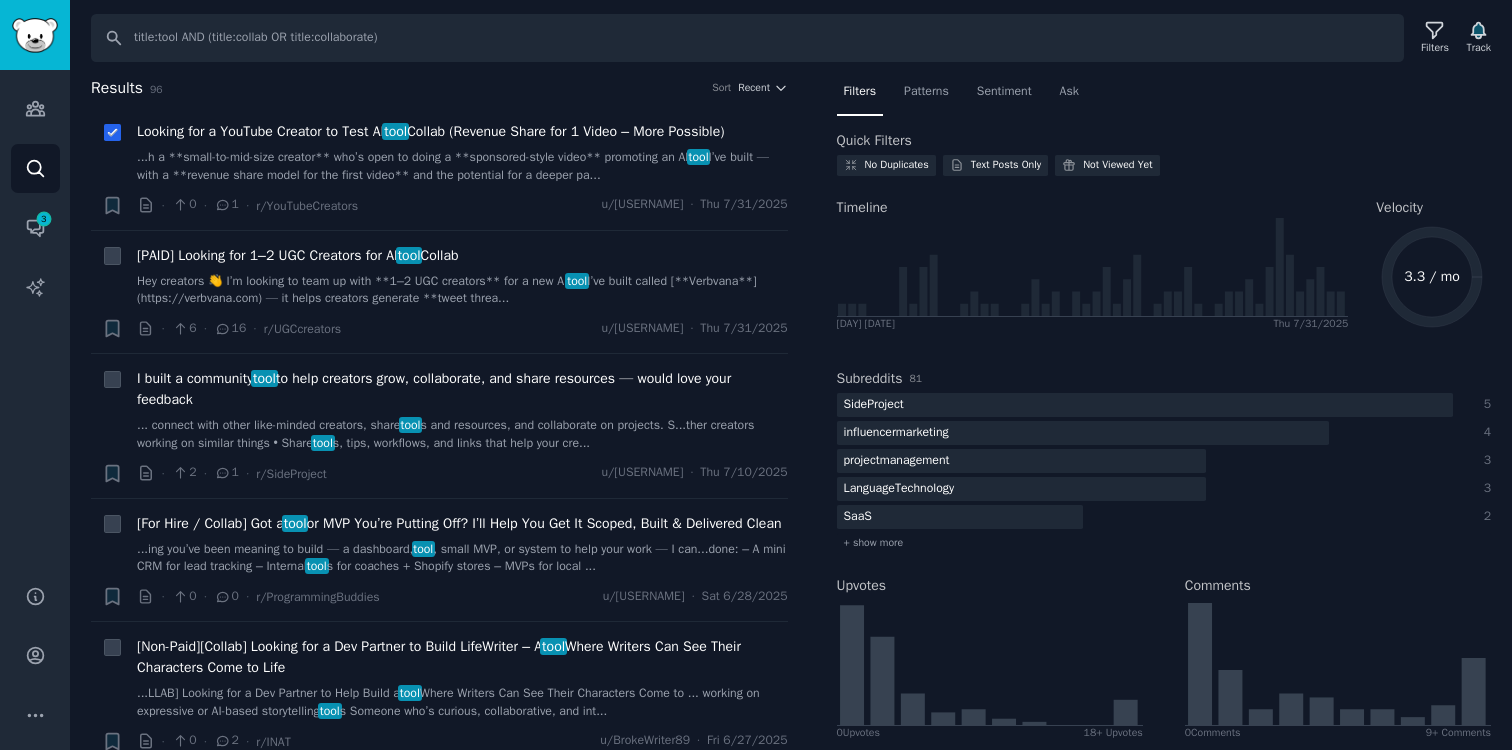 checkbox on "true" 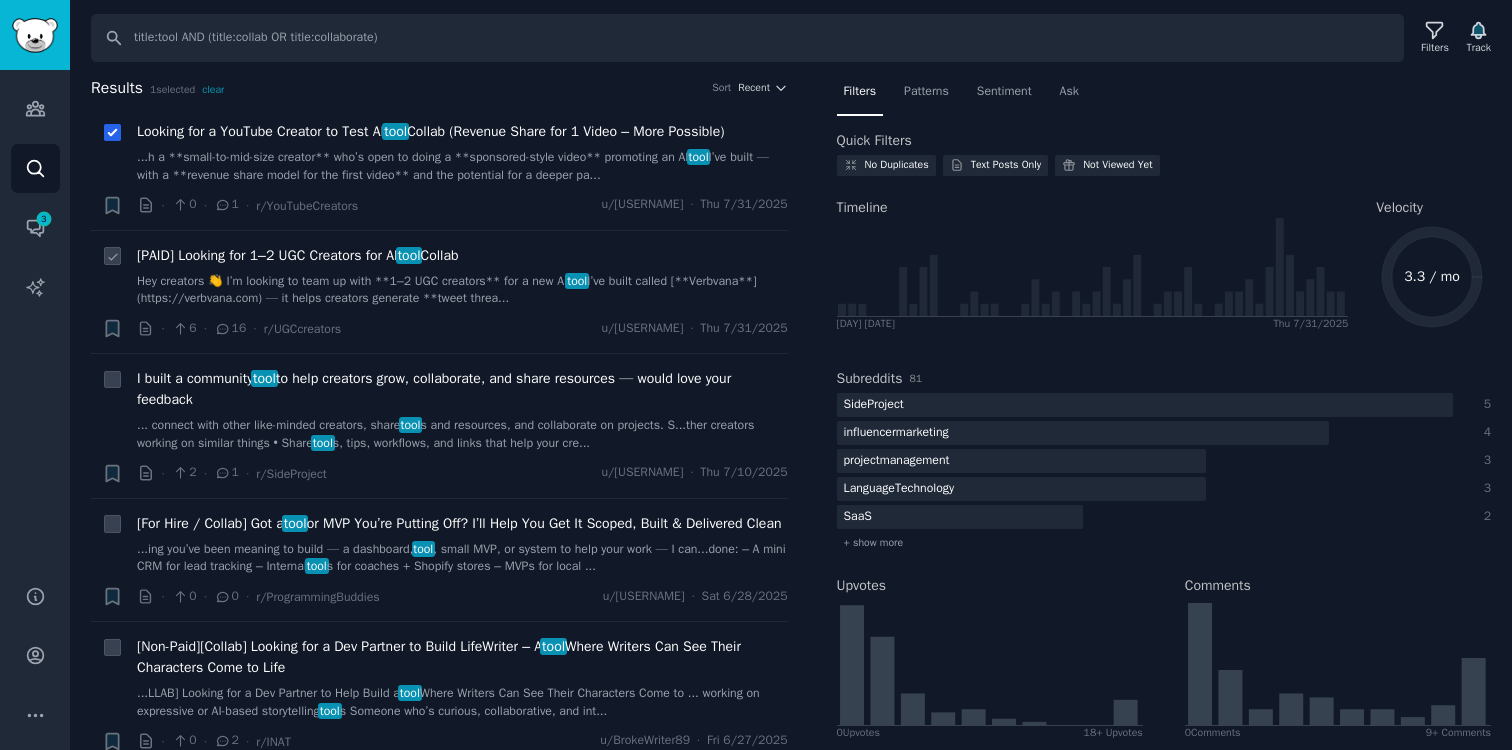 click 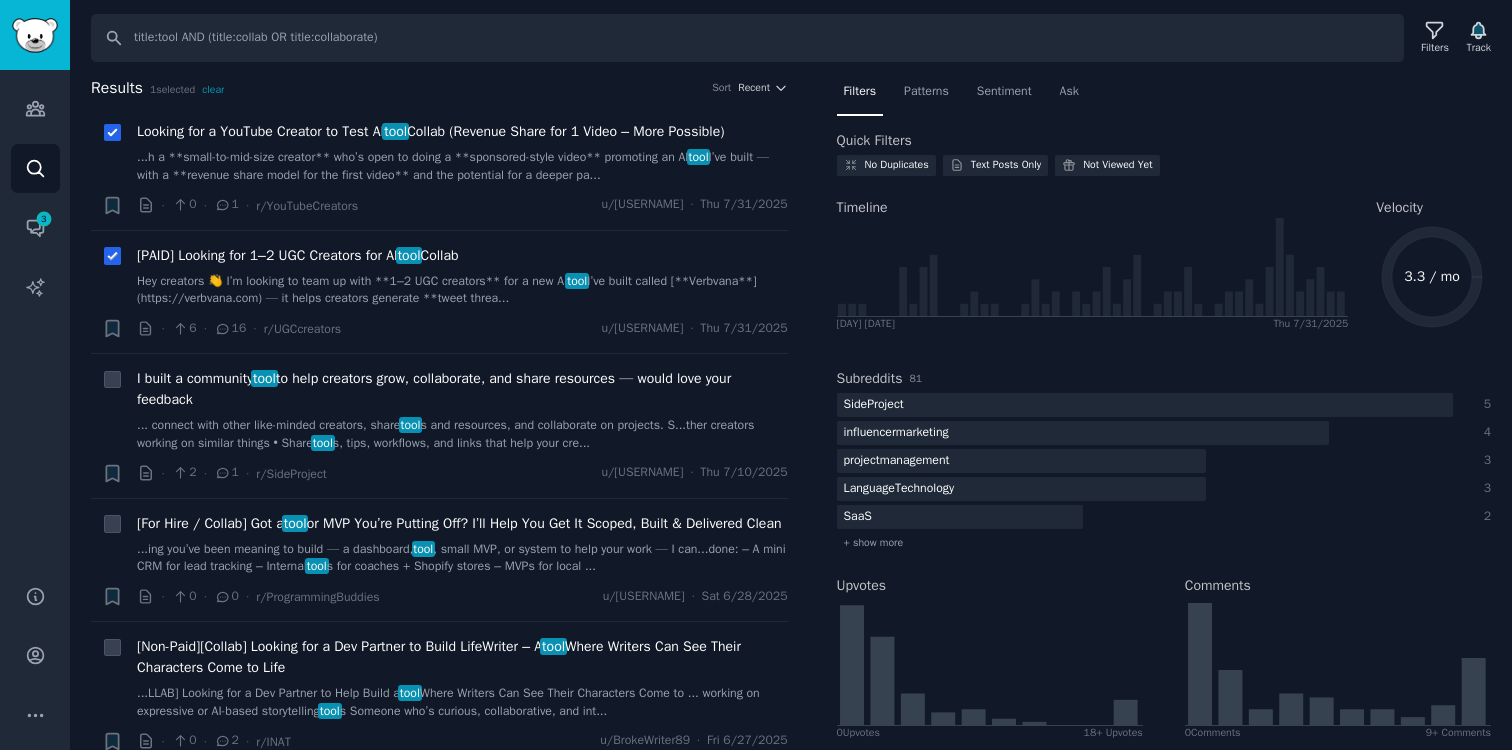 checkbox on "true" 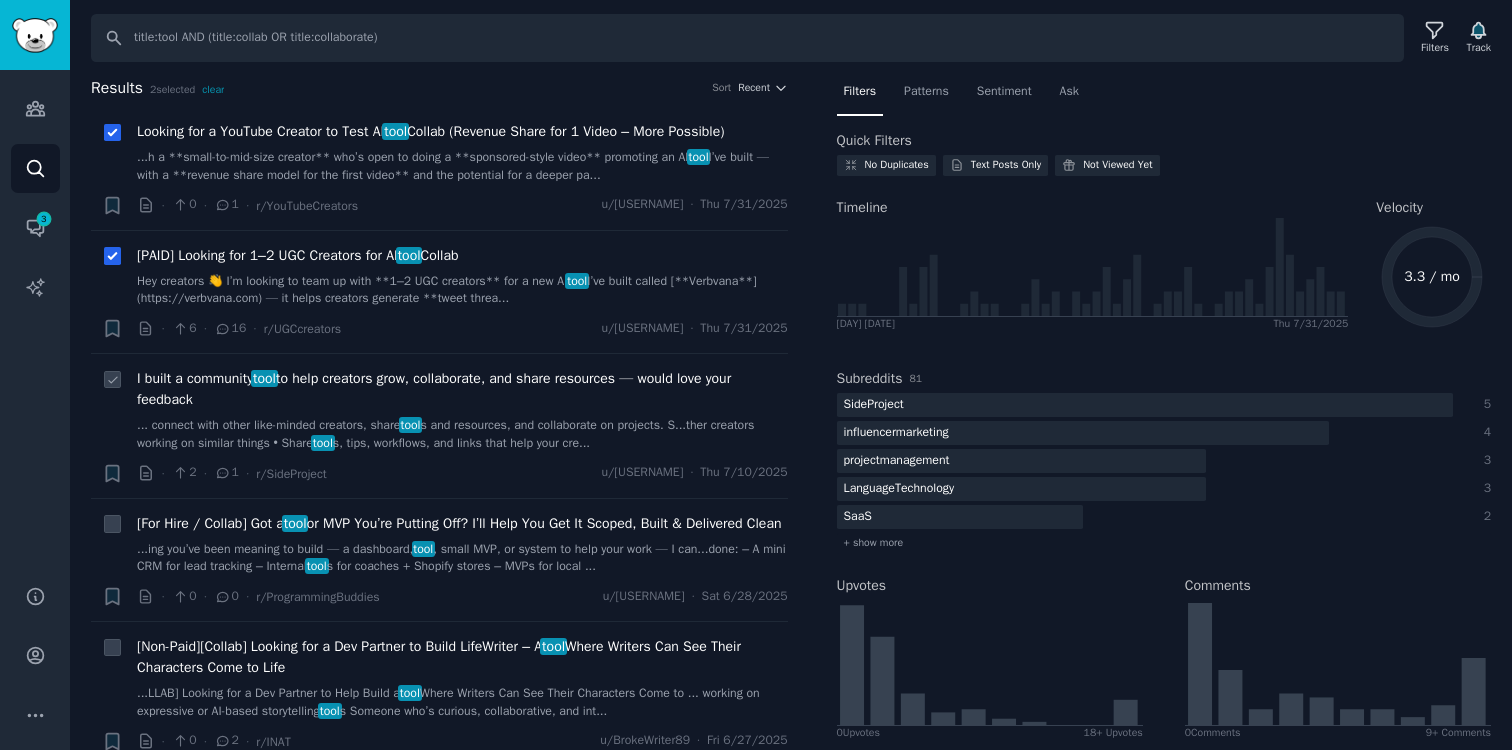 click 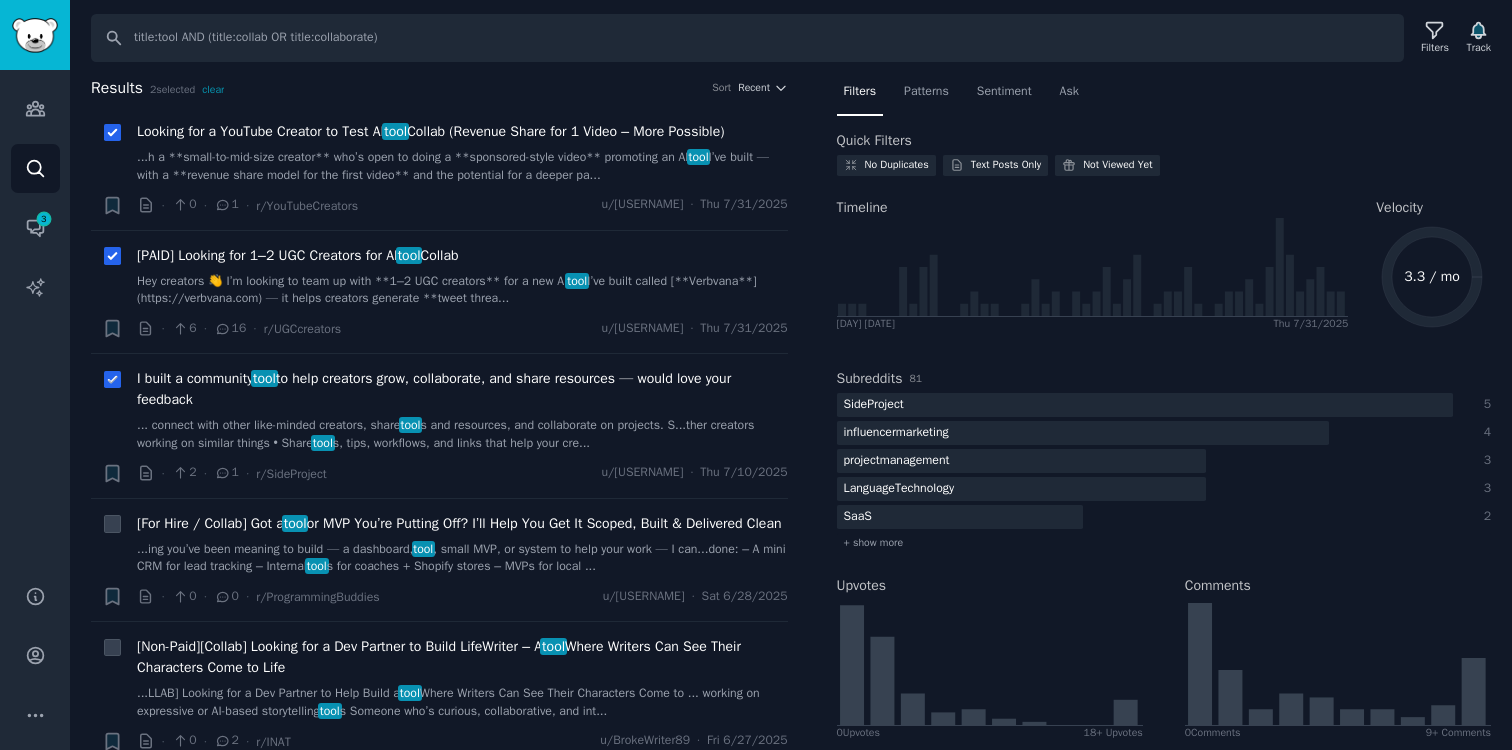 checkbox on "true" 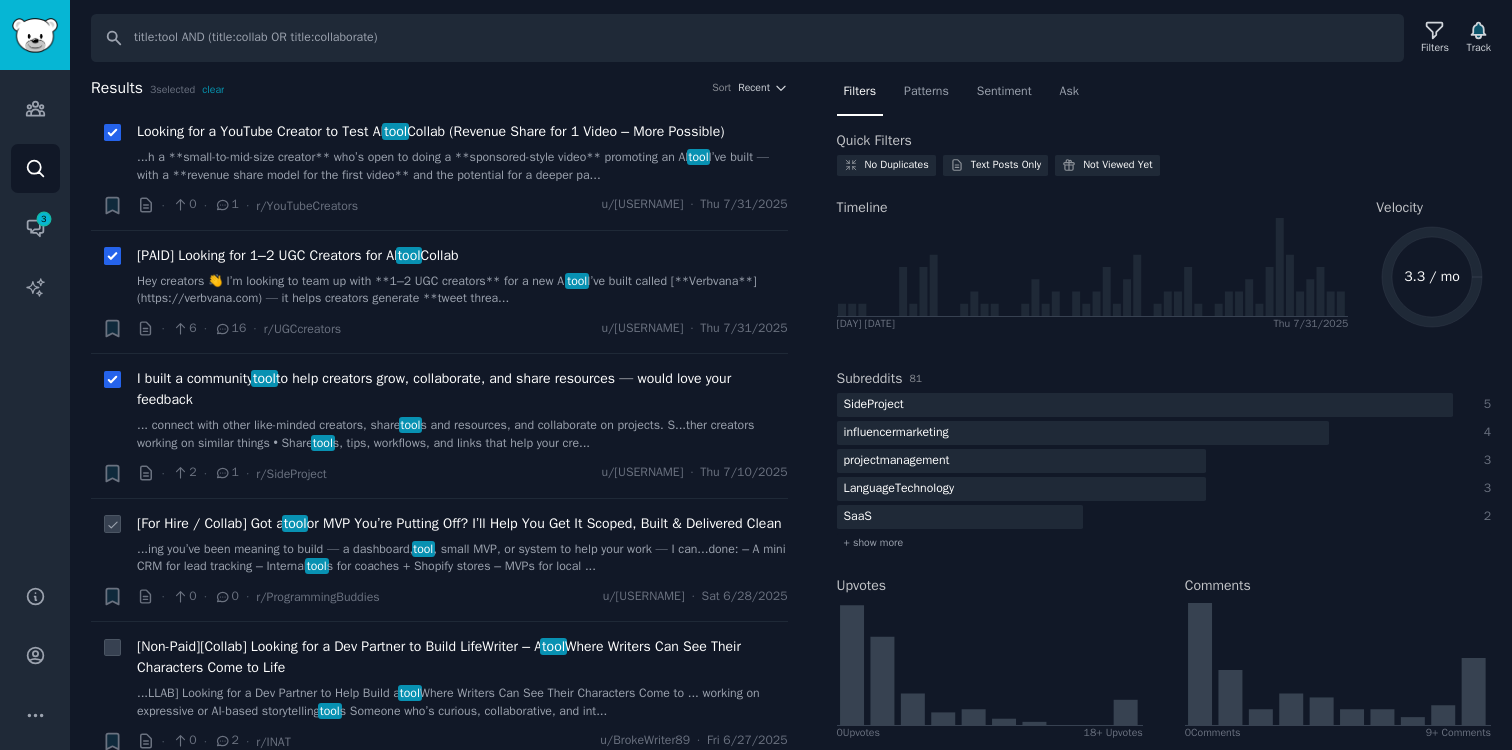 click 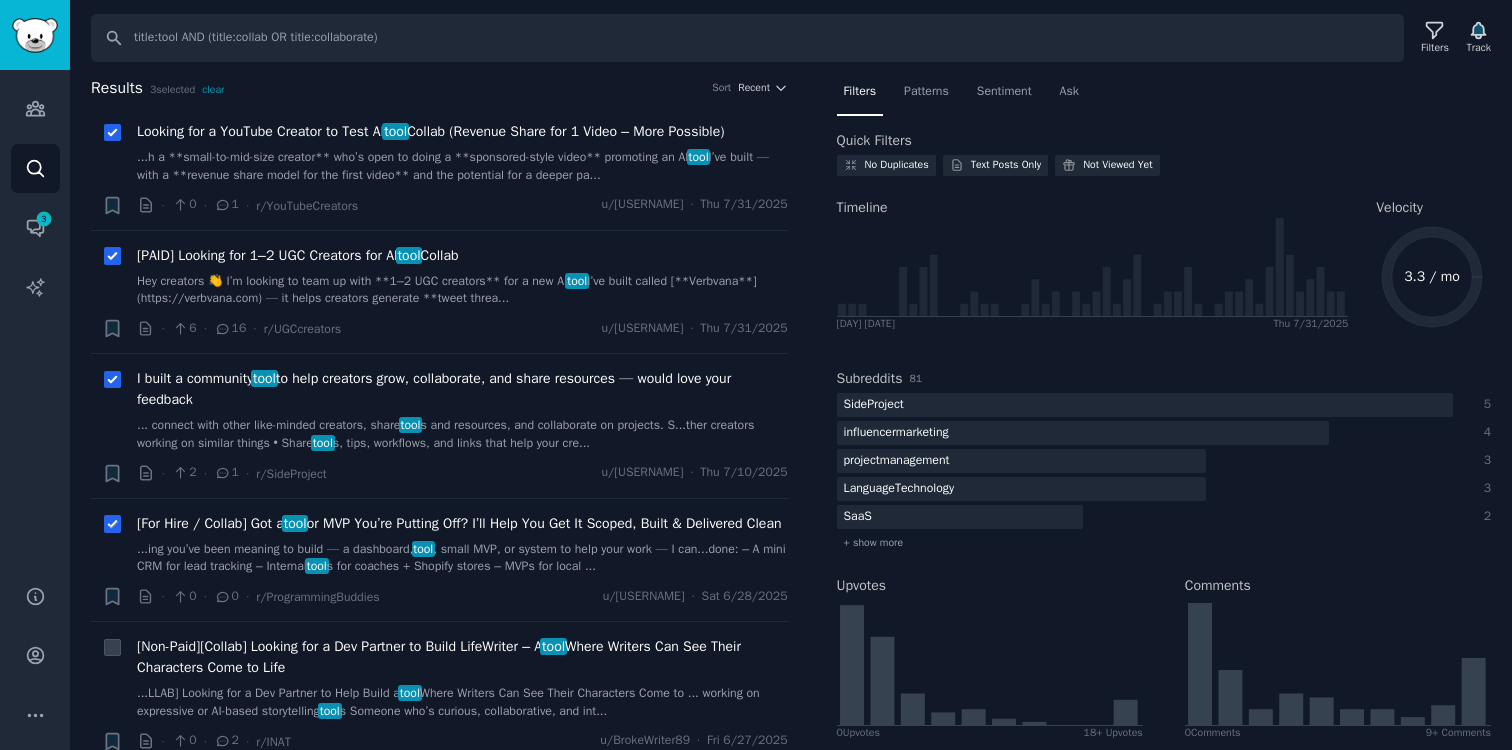 checkbox on "true" 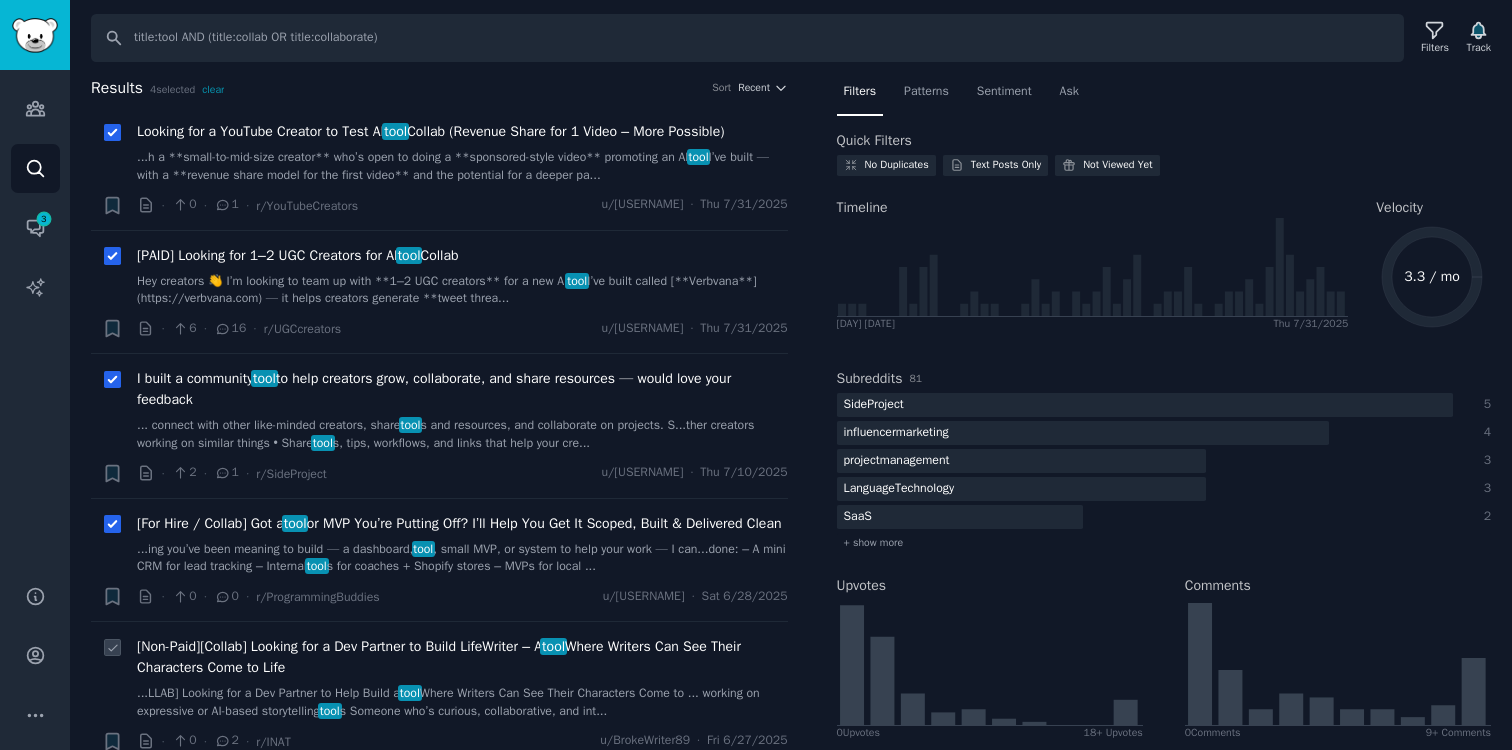 click 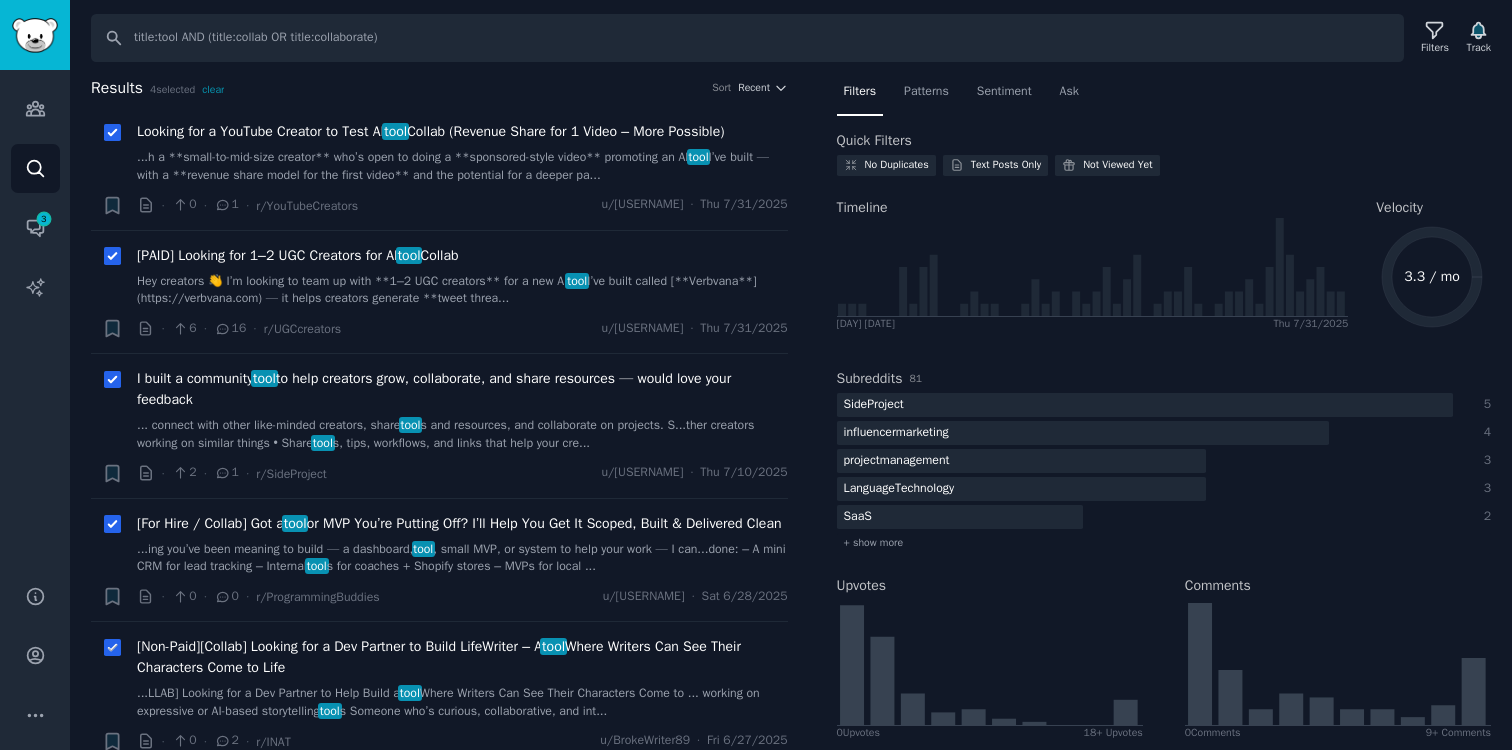 checkbox on "true" 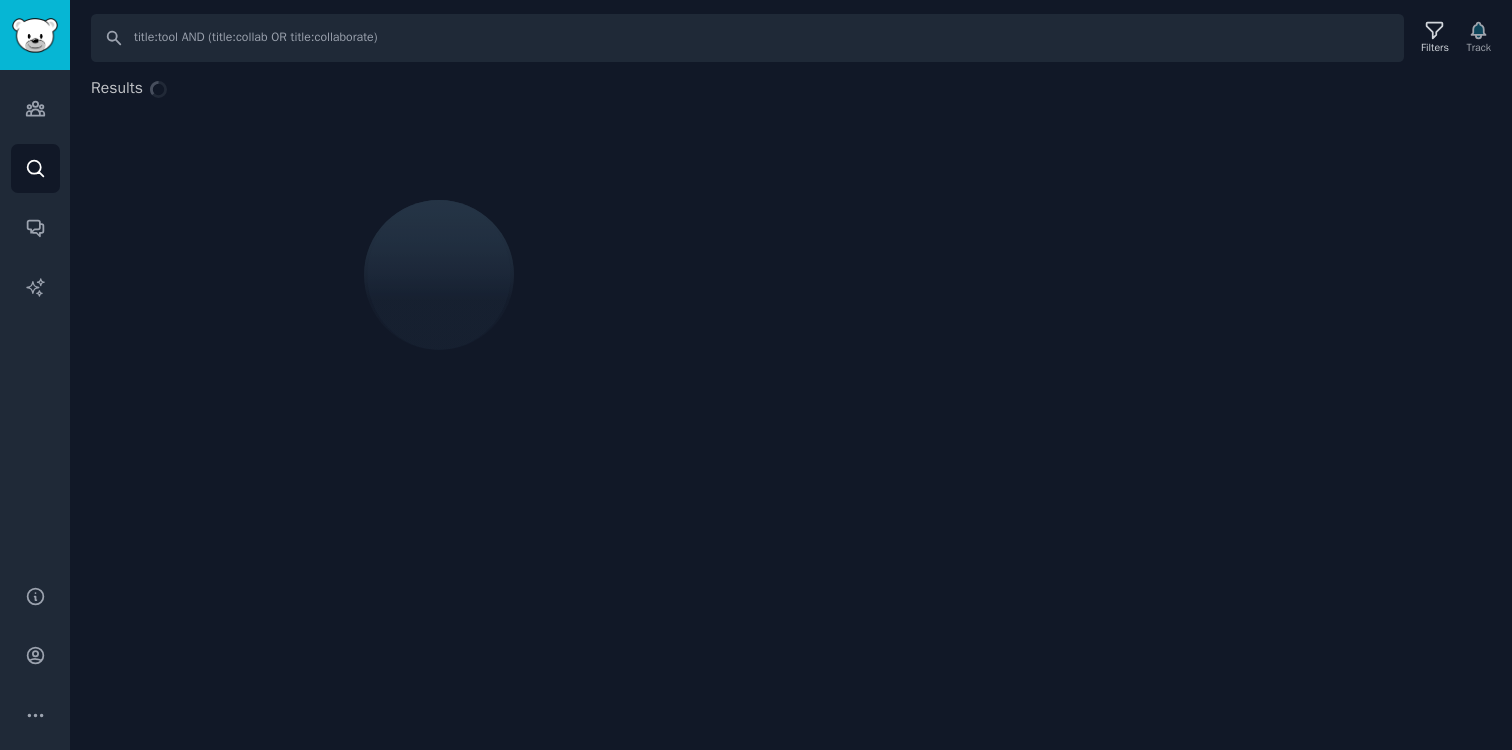scroll, scrollTop: 0, scrollLeft: 0, axis: both 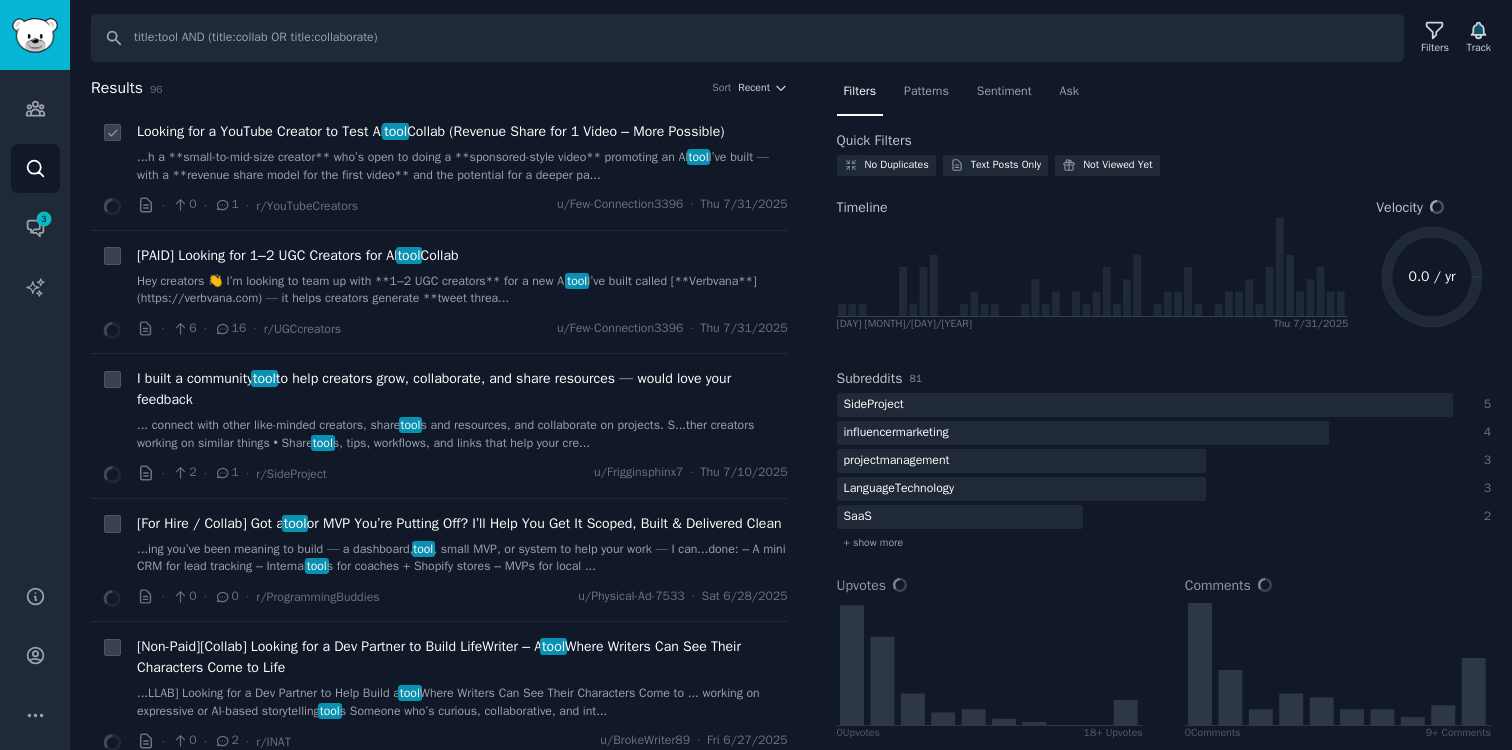 click 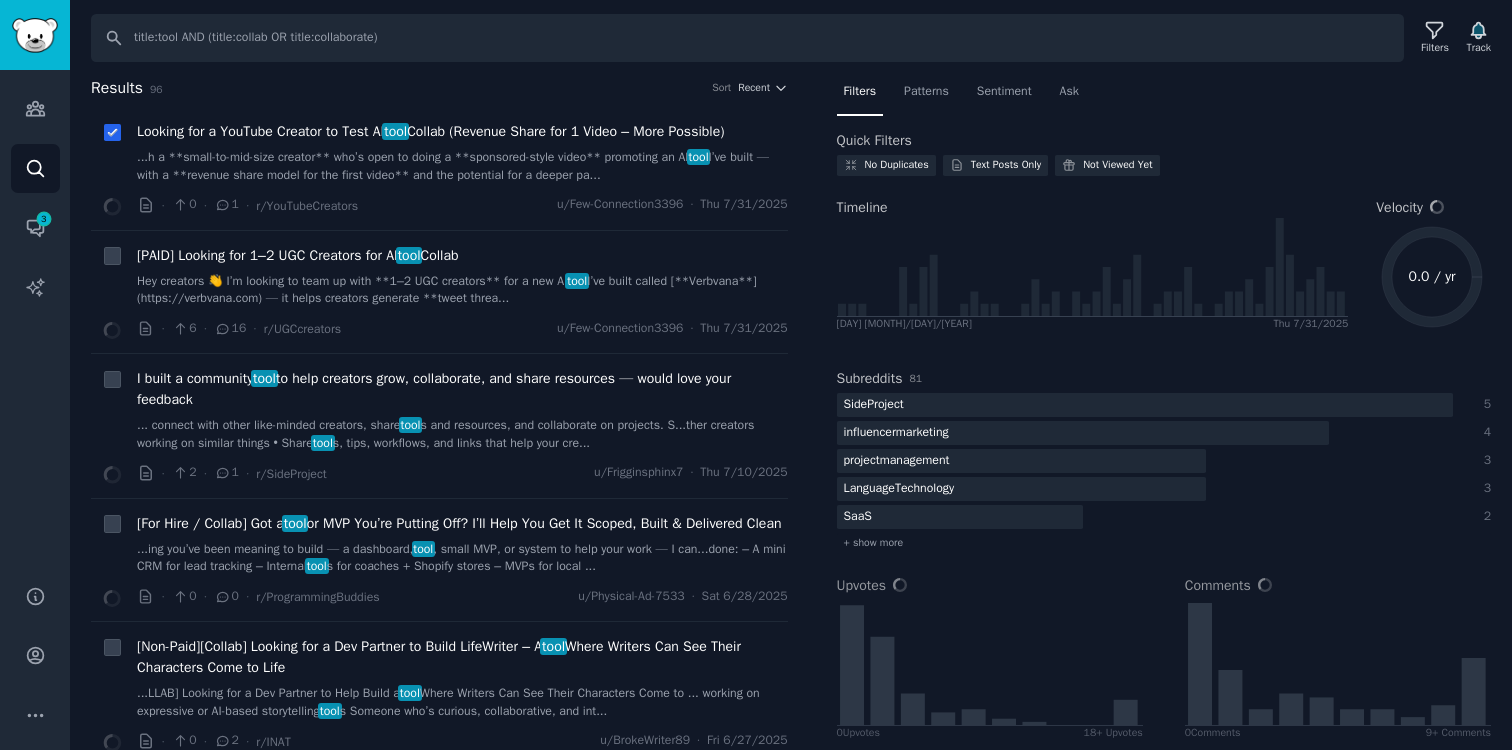 checkbox on "true" 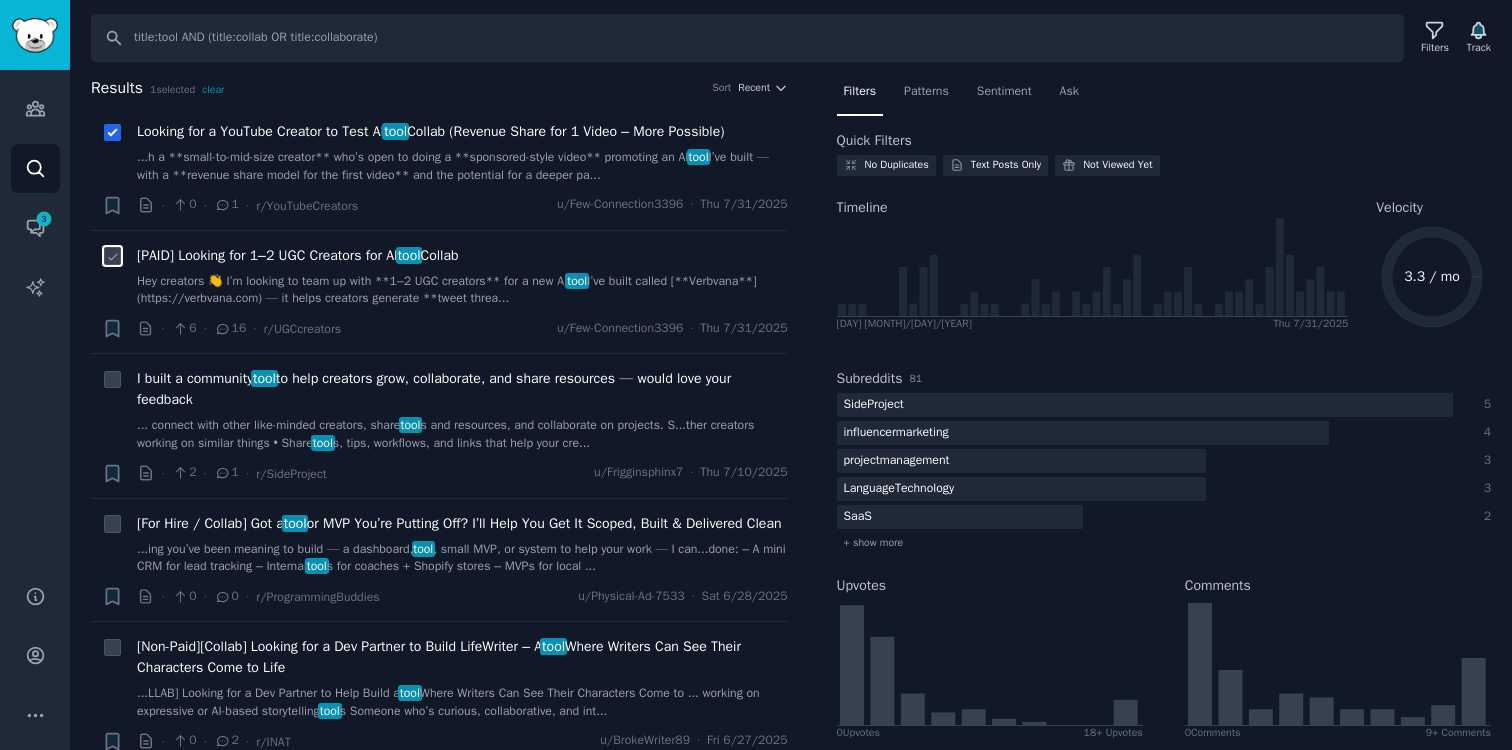 click at bounding box center [113, 256] 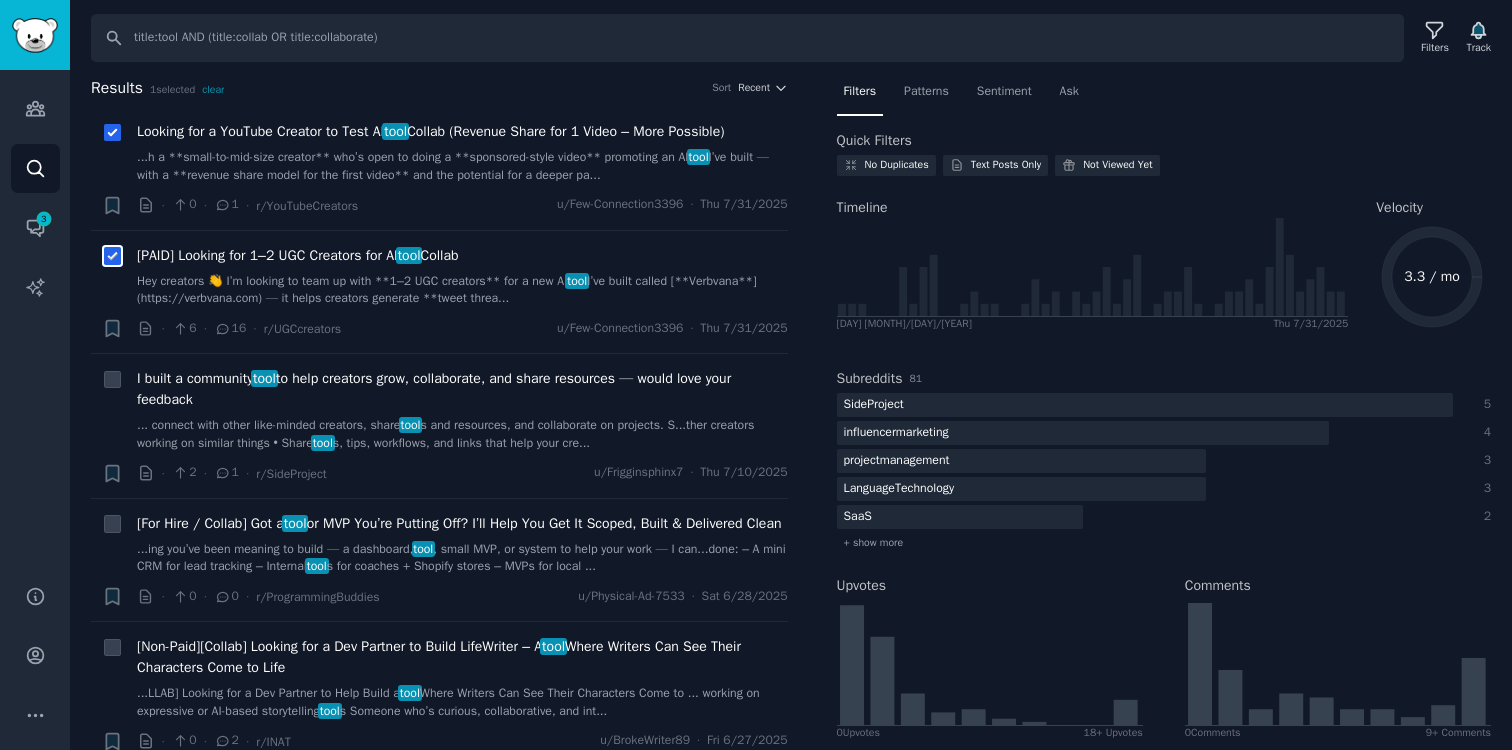checkbox on "true" 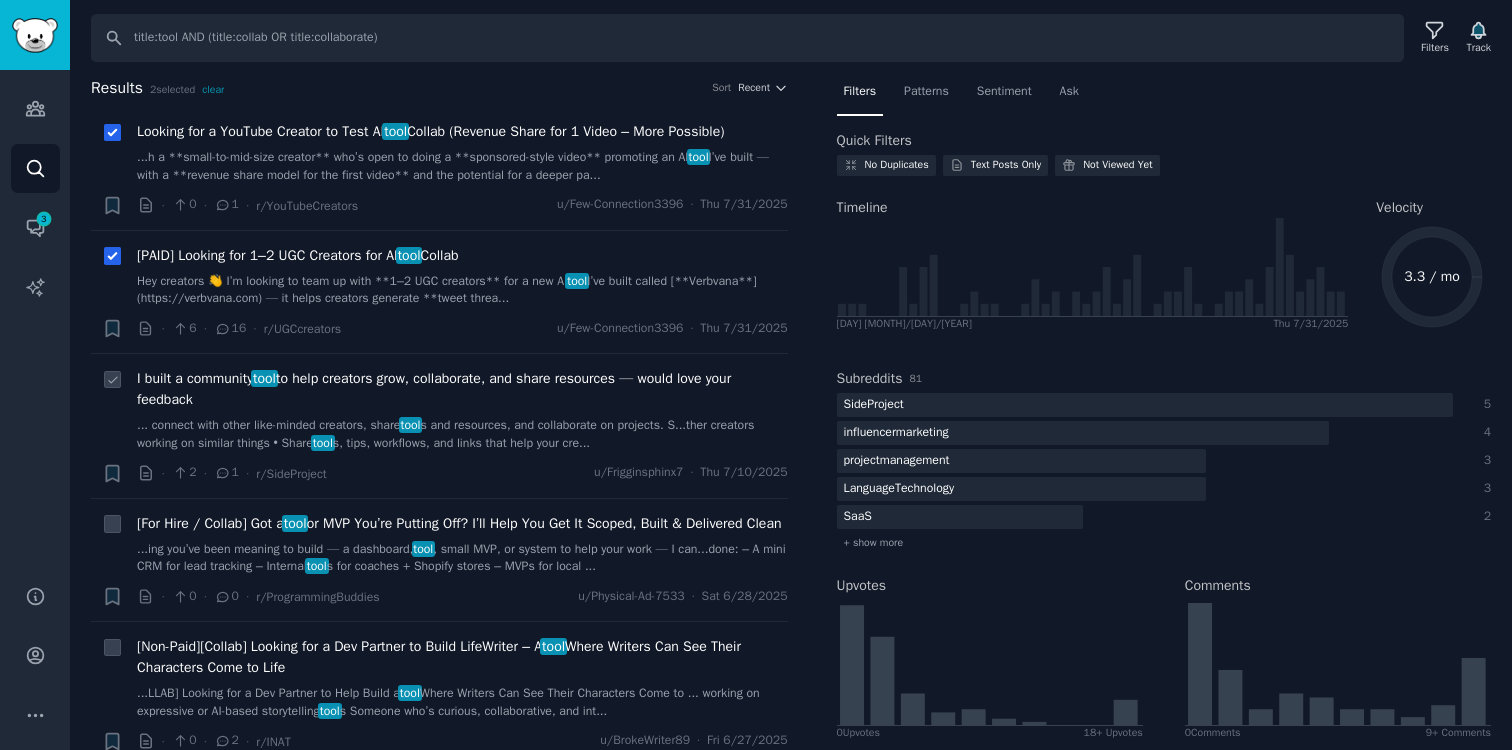 click 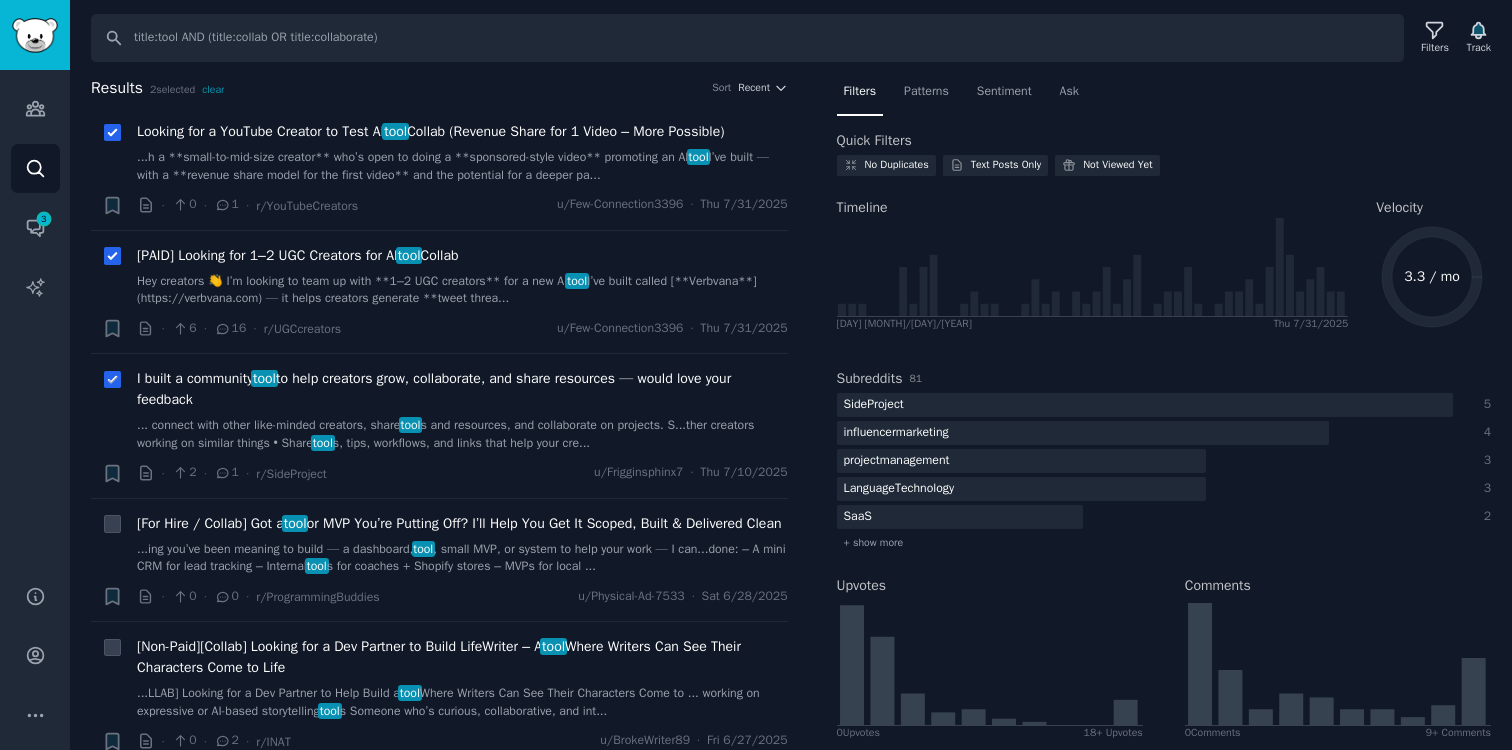 checkbox on "true" 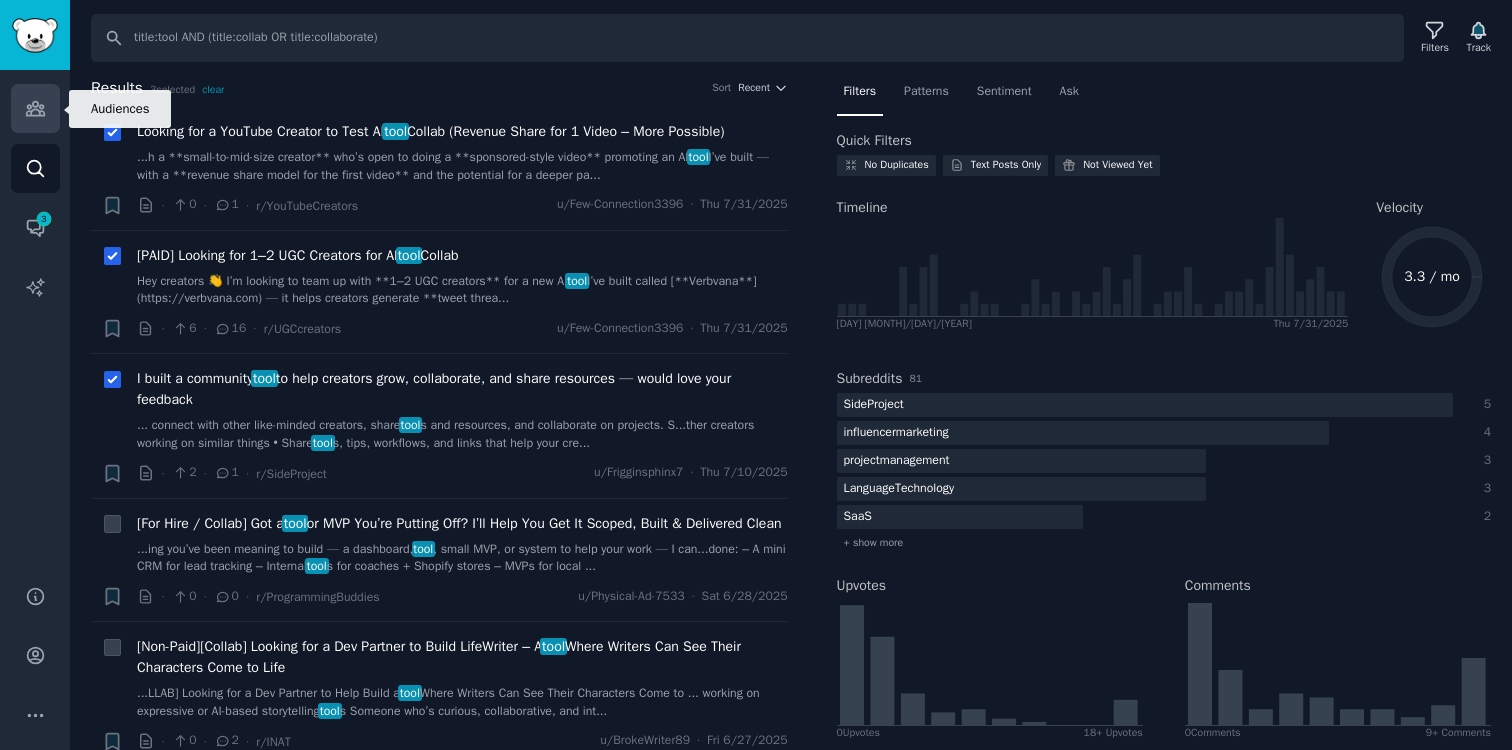 click 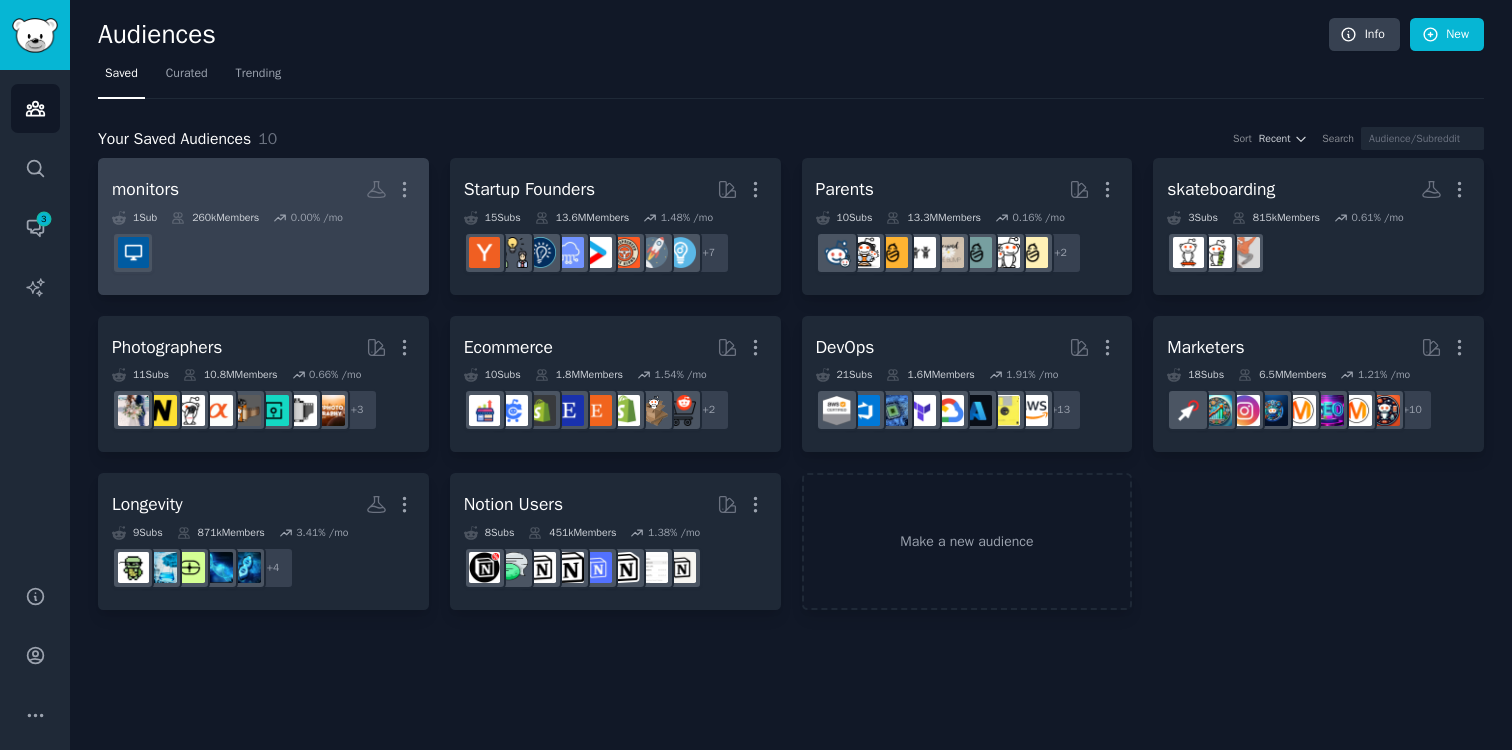 click on "monitors More" at bounding box center (263, 189) 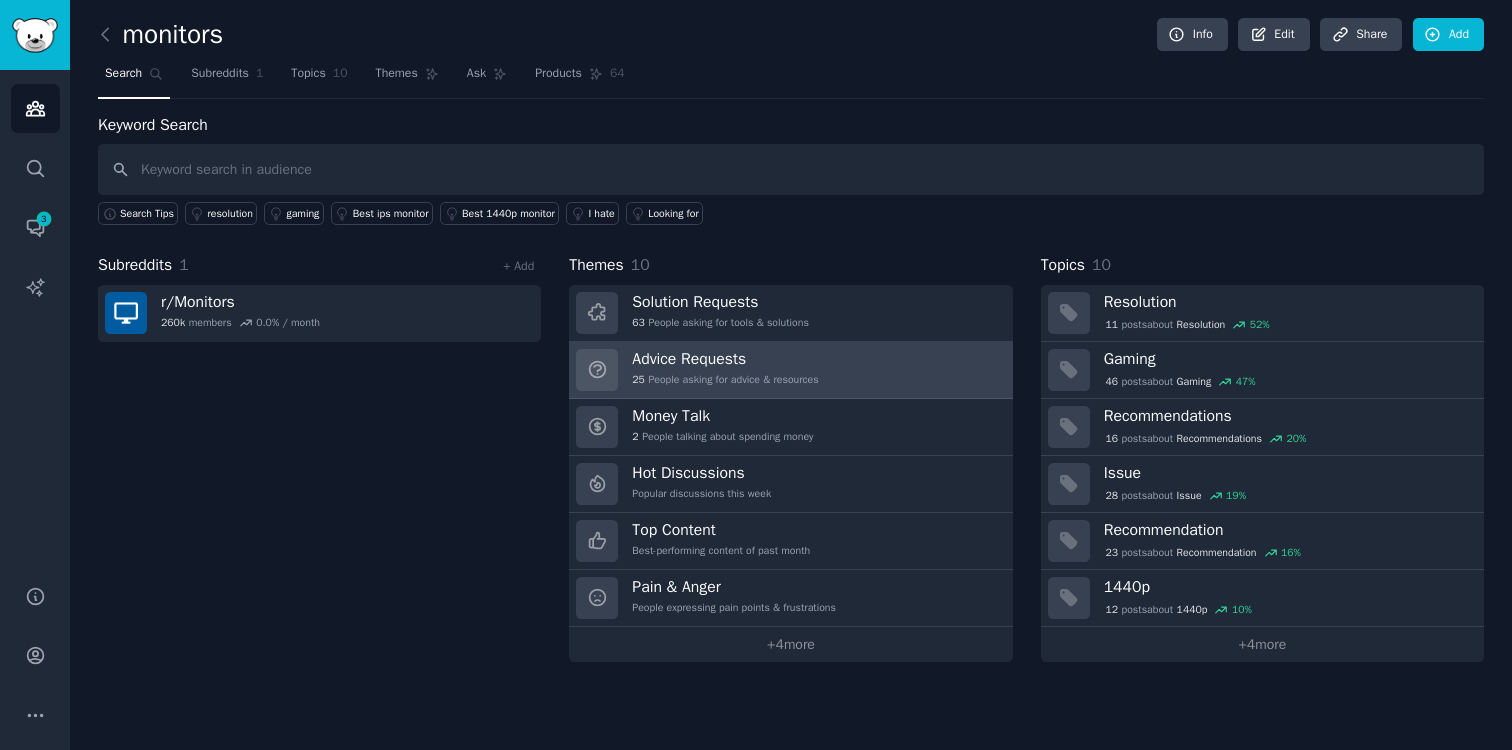 click on "Advice Requests" at bounding box center [725, 359] 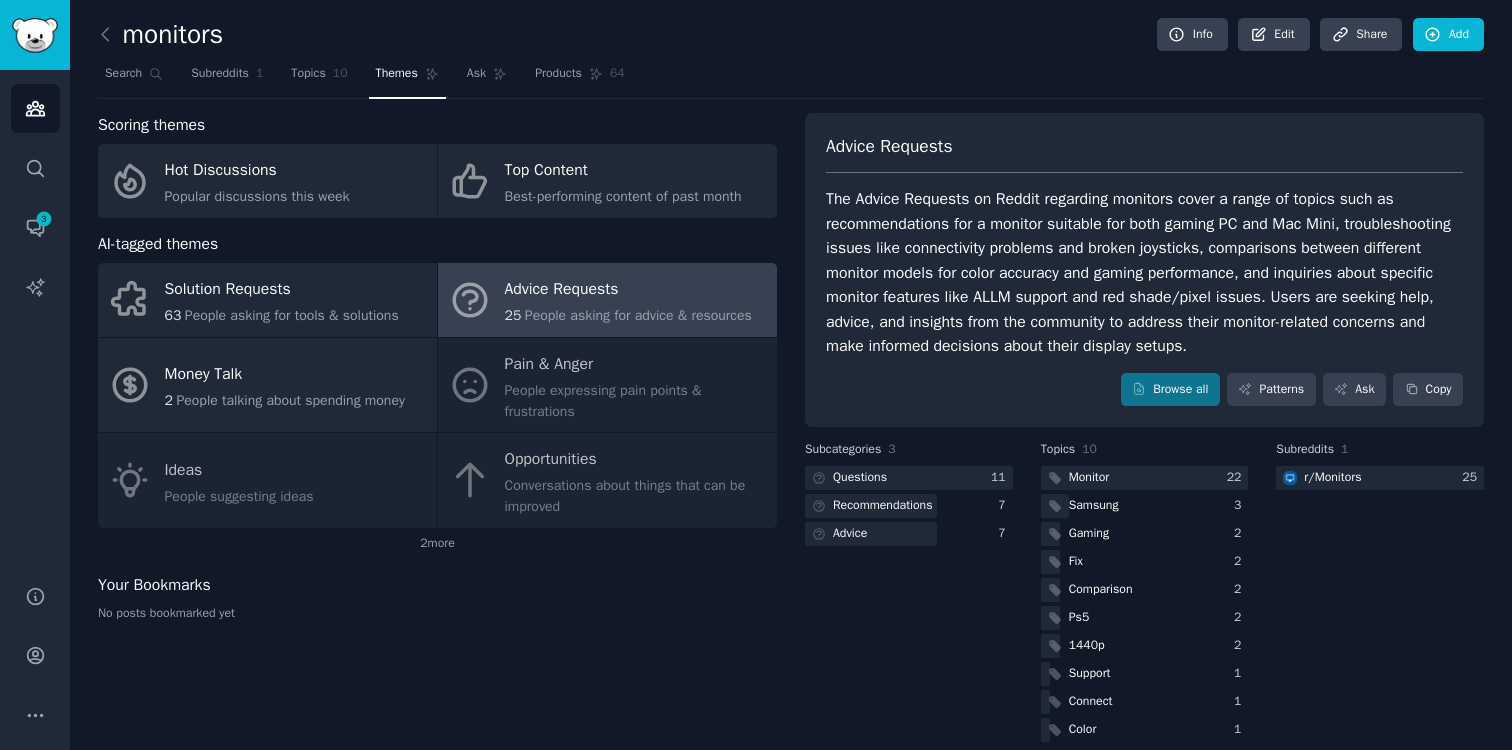 click on "Advice Requests The Advice Requests on Reddit regarding monitors cover a range of topics such as recommendations for a monitor suitable for both gaming PC and Mac Mini, troubleshooting issues like connectivity problems and broken joysticks, comparisons between different monitor models for color accuracy and gaming performance, and inquiries about specific monitor features like ALLM support and red shade/pixel issues. Users are seeking help, advice, and insights from the community to address their monitor-related concerns and make informed decisions about their display setups. Browse all Patterns Ask Copy" at bounding box center [1144, 270] 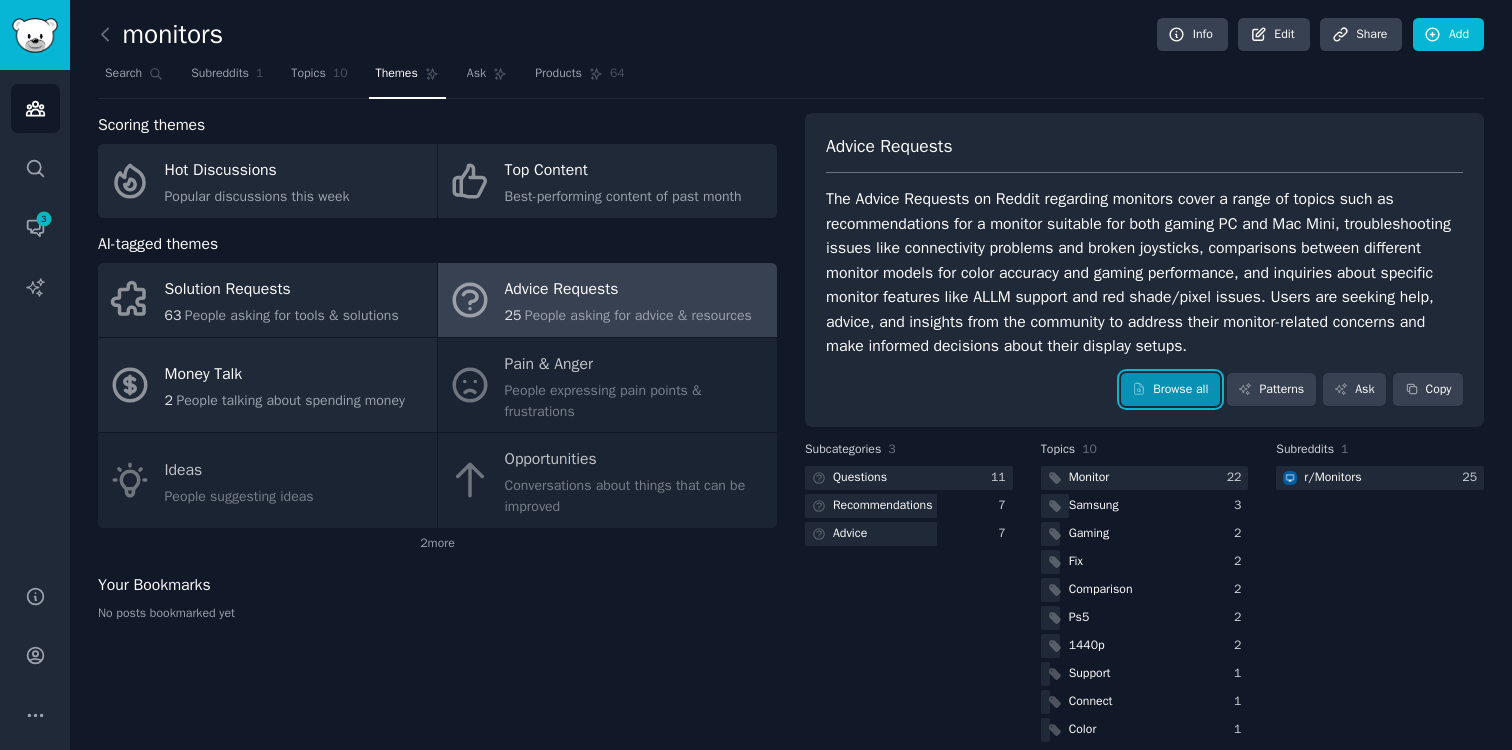 click on "Browse all" at bounding box center (1170, 390) 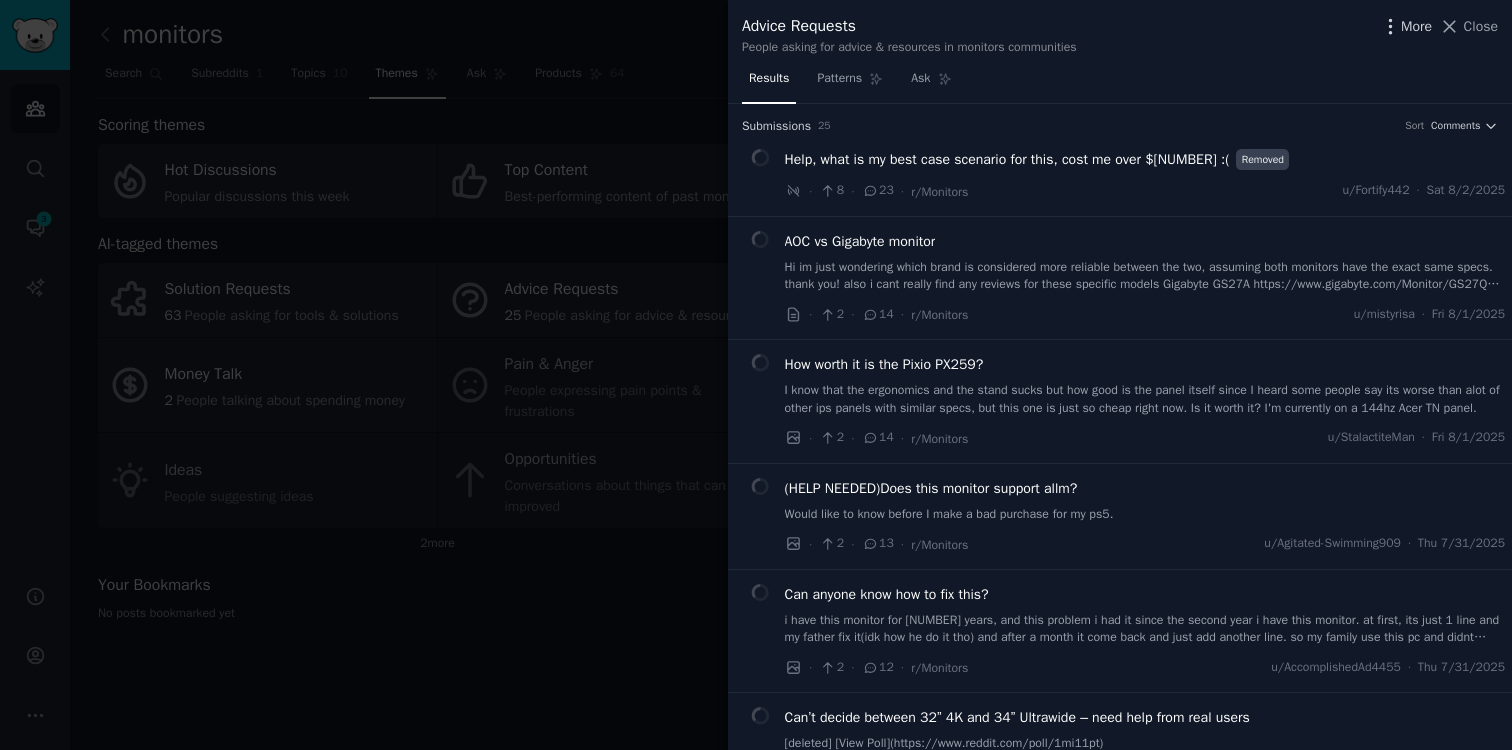 click on "More" at bounding box center (1416, 26) 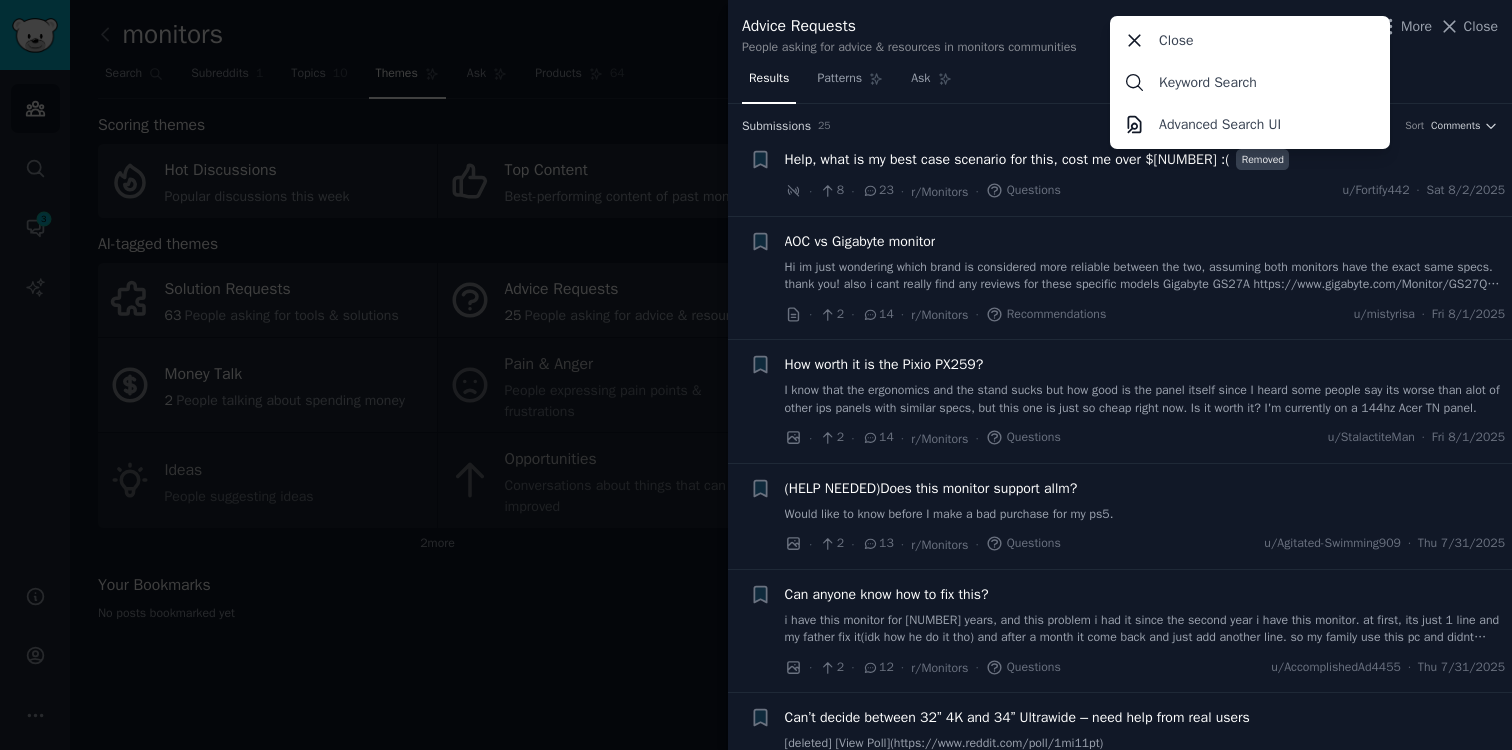 click on "Advice Requests" at bounding box center (909, 26) 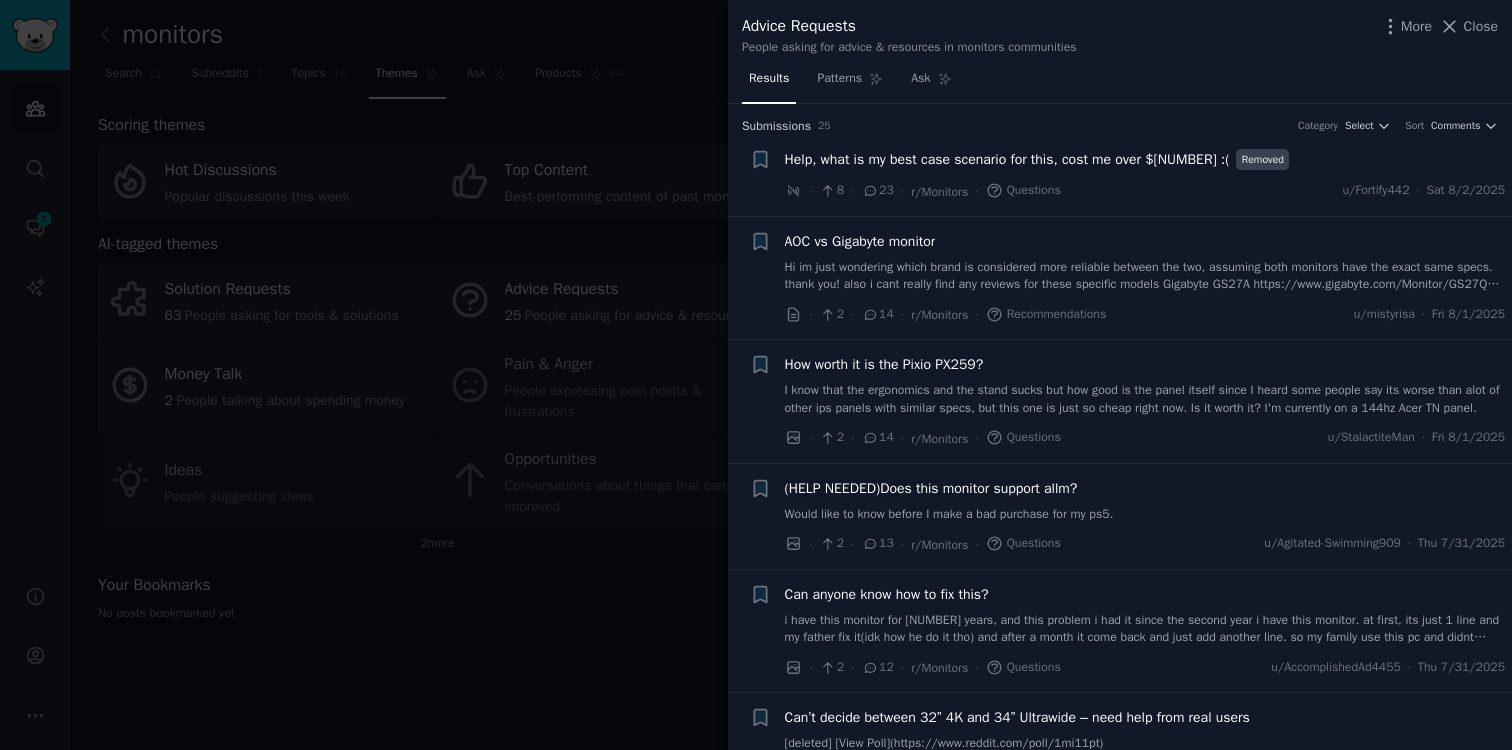 type 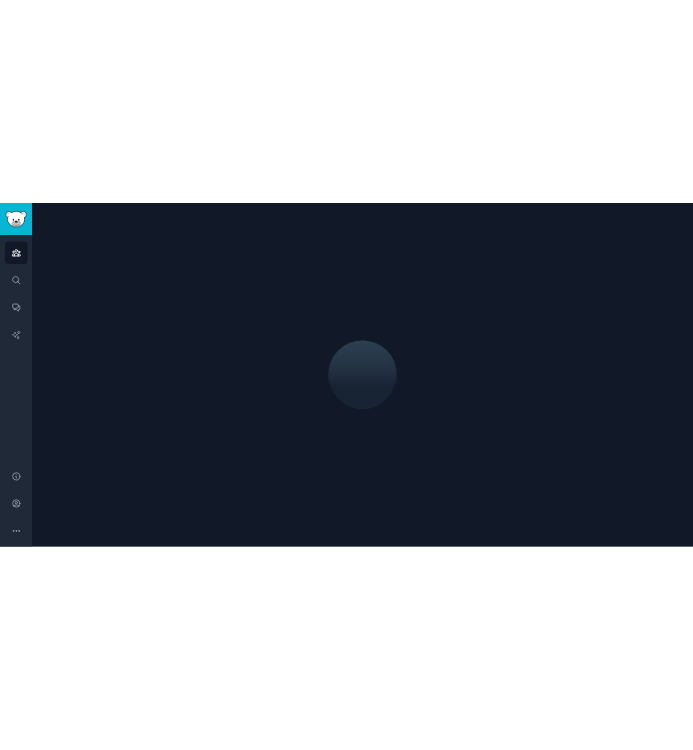 scroll, scrollTop: 0, scrollLeft: 0, axis: both 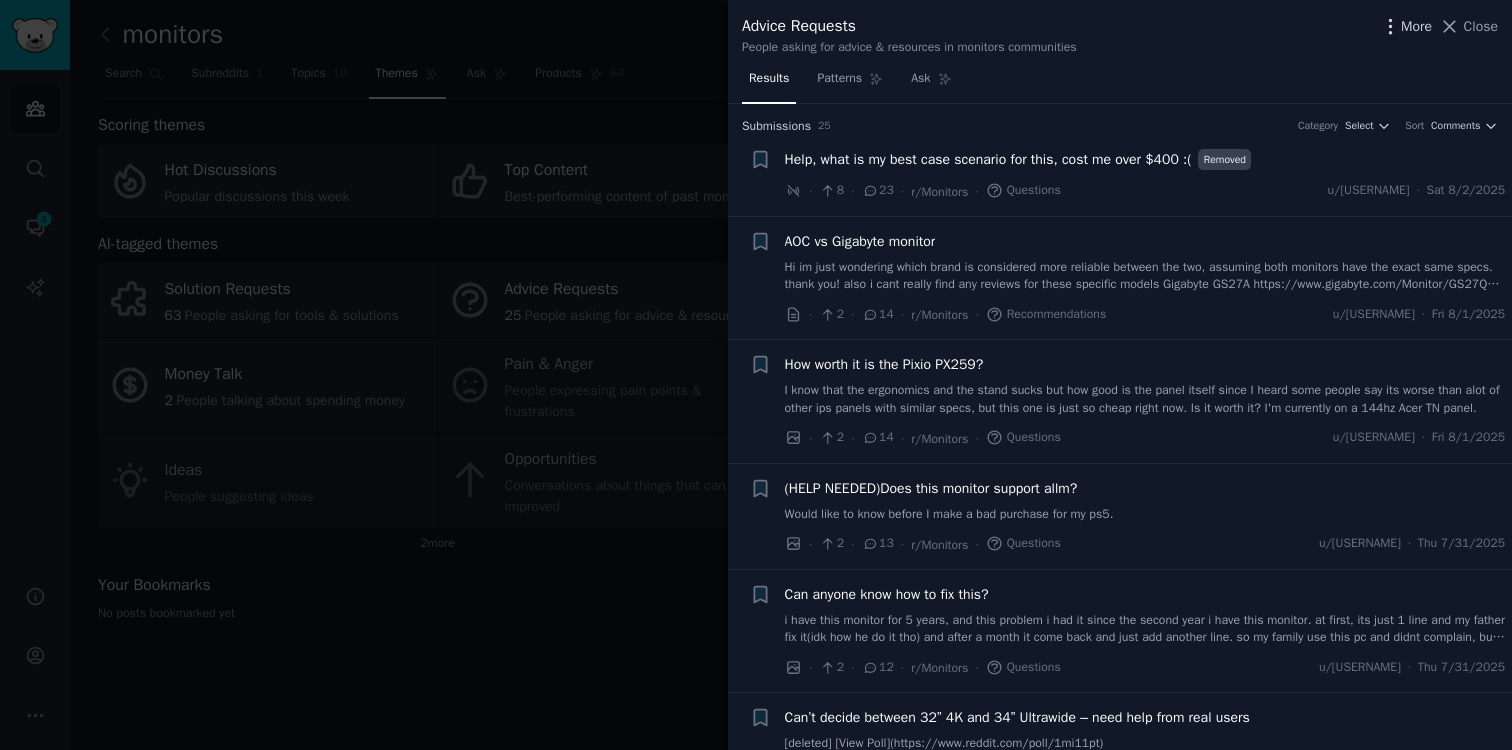 click on "More" at bounding box center [1416, 26] 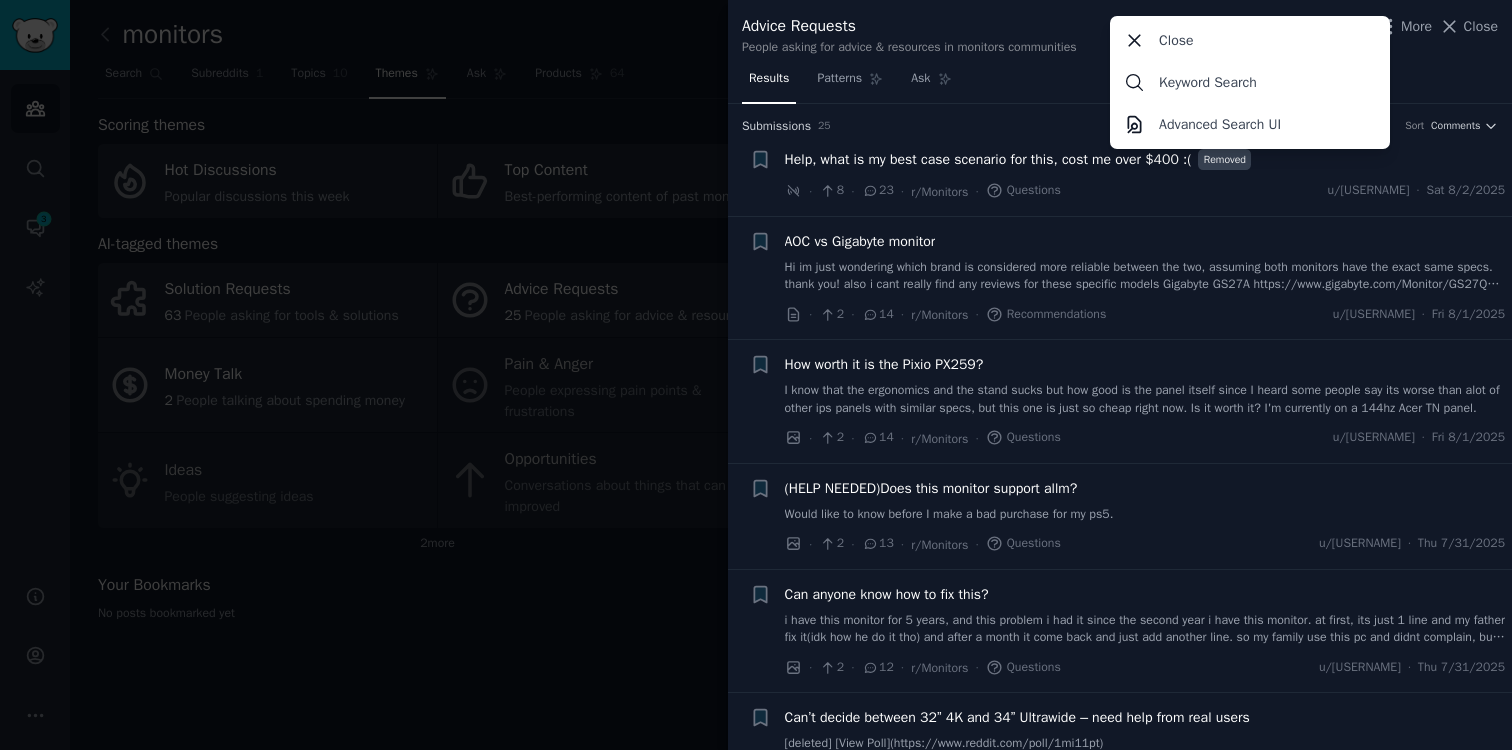 click on "Advice Requests" at bounding box center (909, 26) 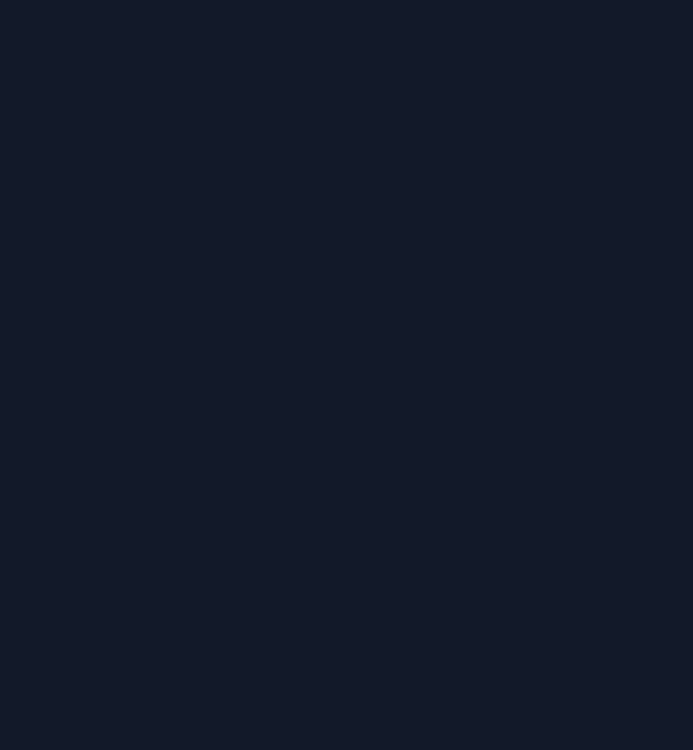 scroll, scrollTop: 0, scrollLeft: 0, axis: both 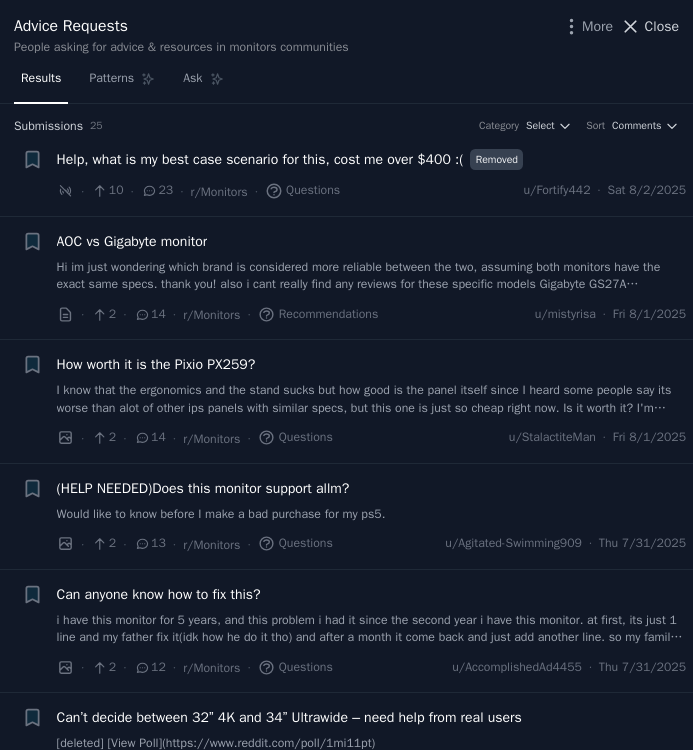 click 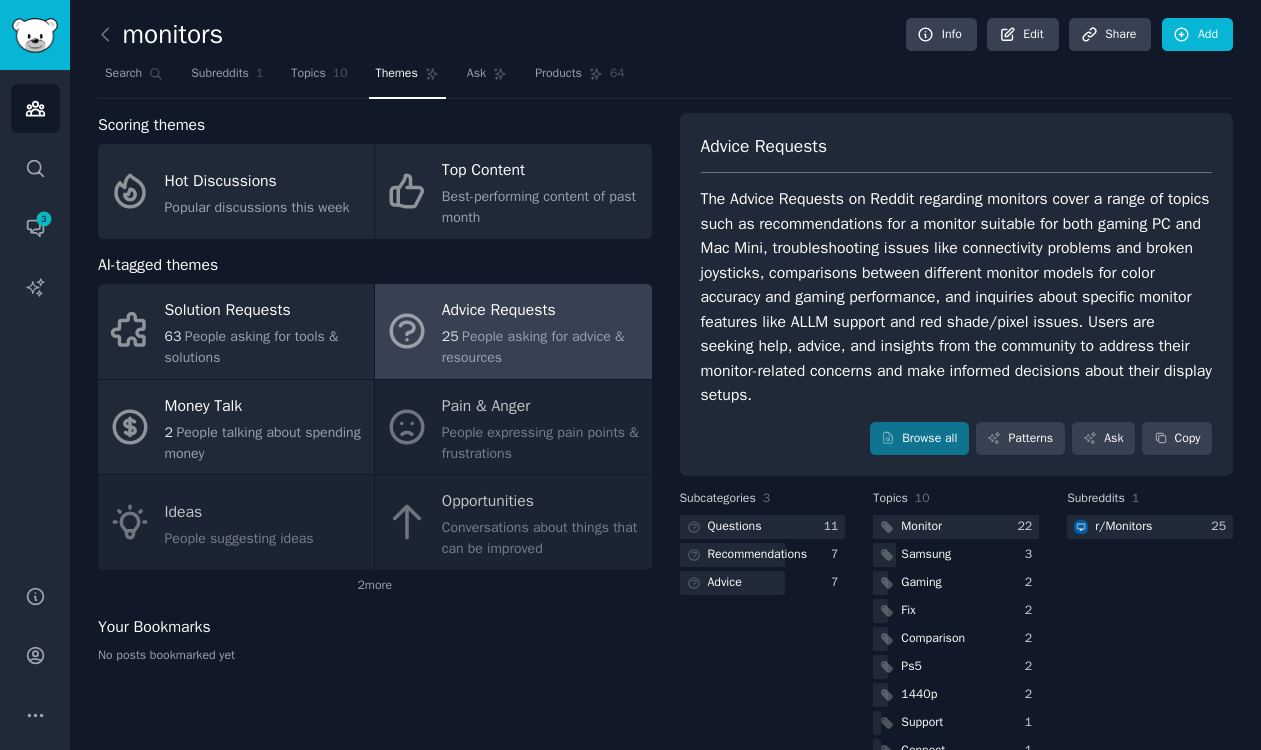 scroll, scrollTop: 0, scrollLeft: 0, axis: both 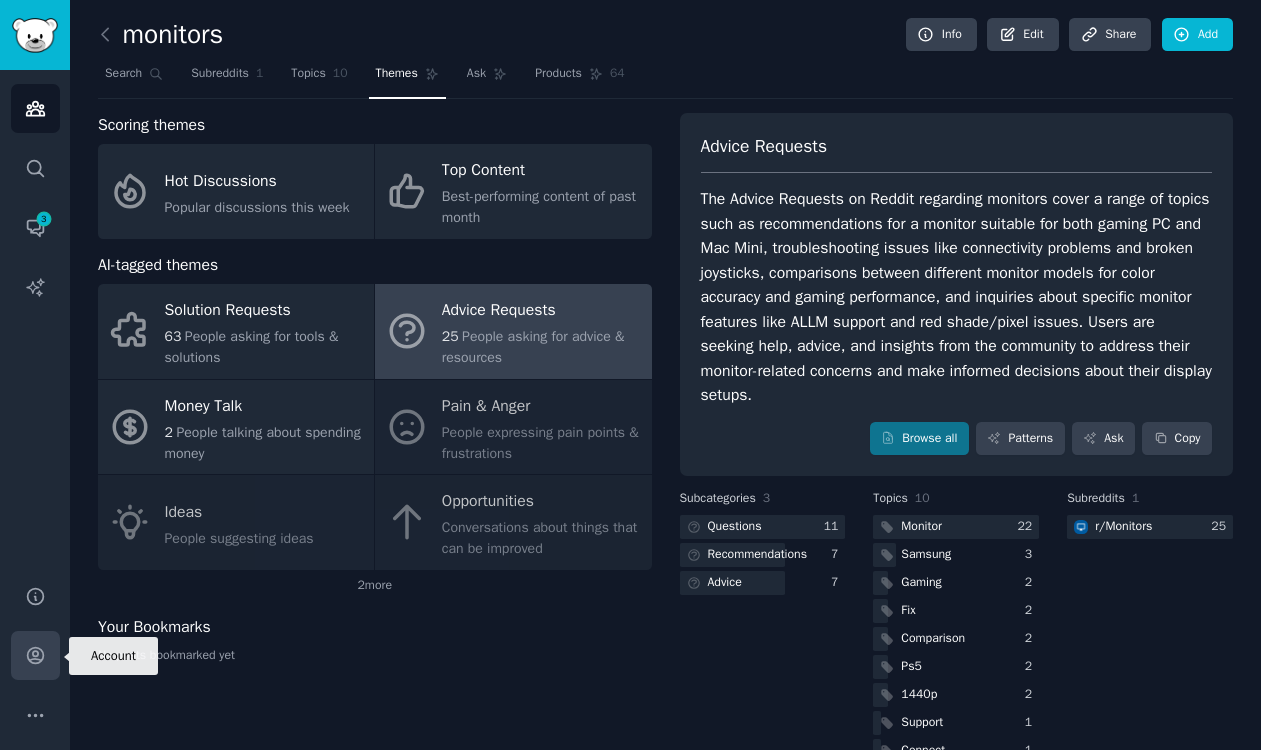 click on "Account" at bounding box center (35, 655) 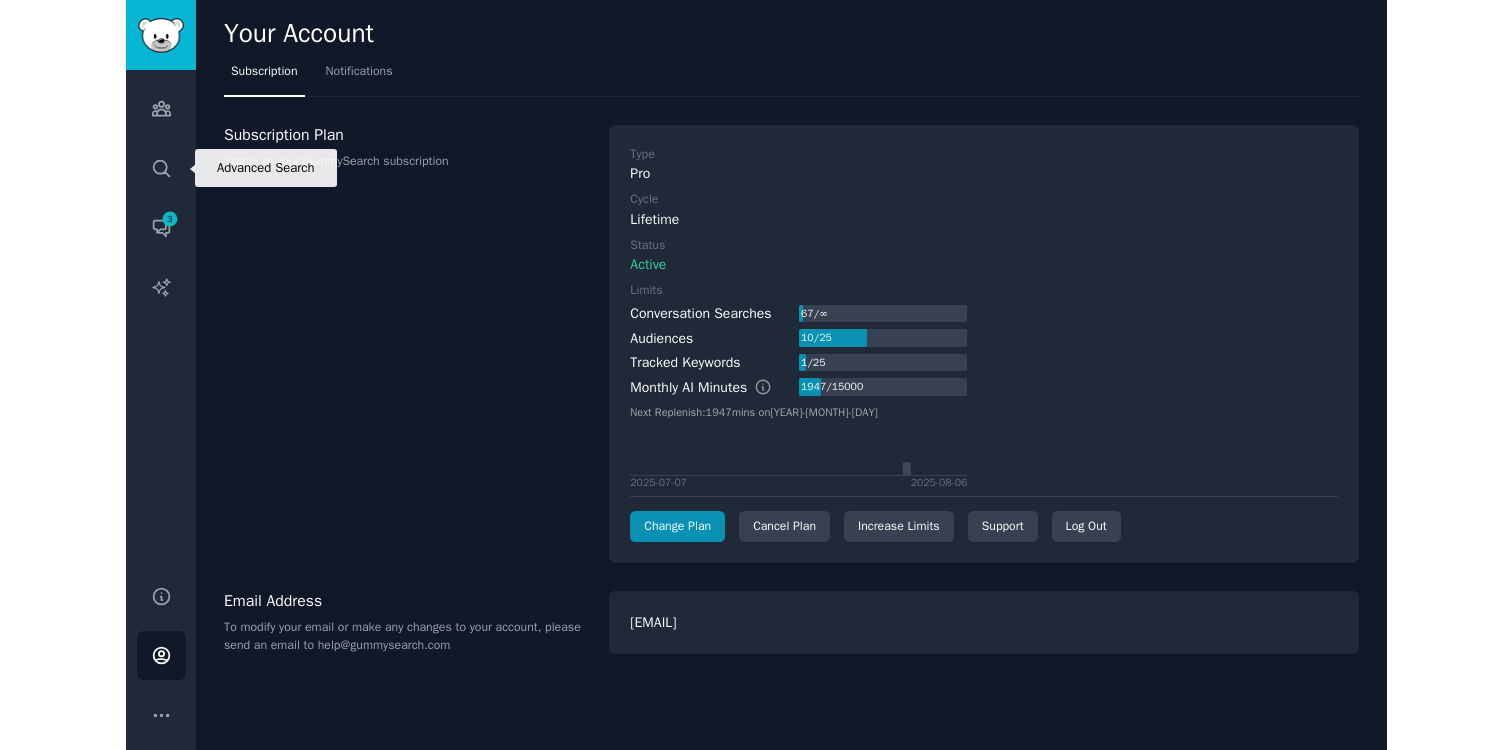 scroll, scrollTop: 0, scrollLeft: 0, axis: both 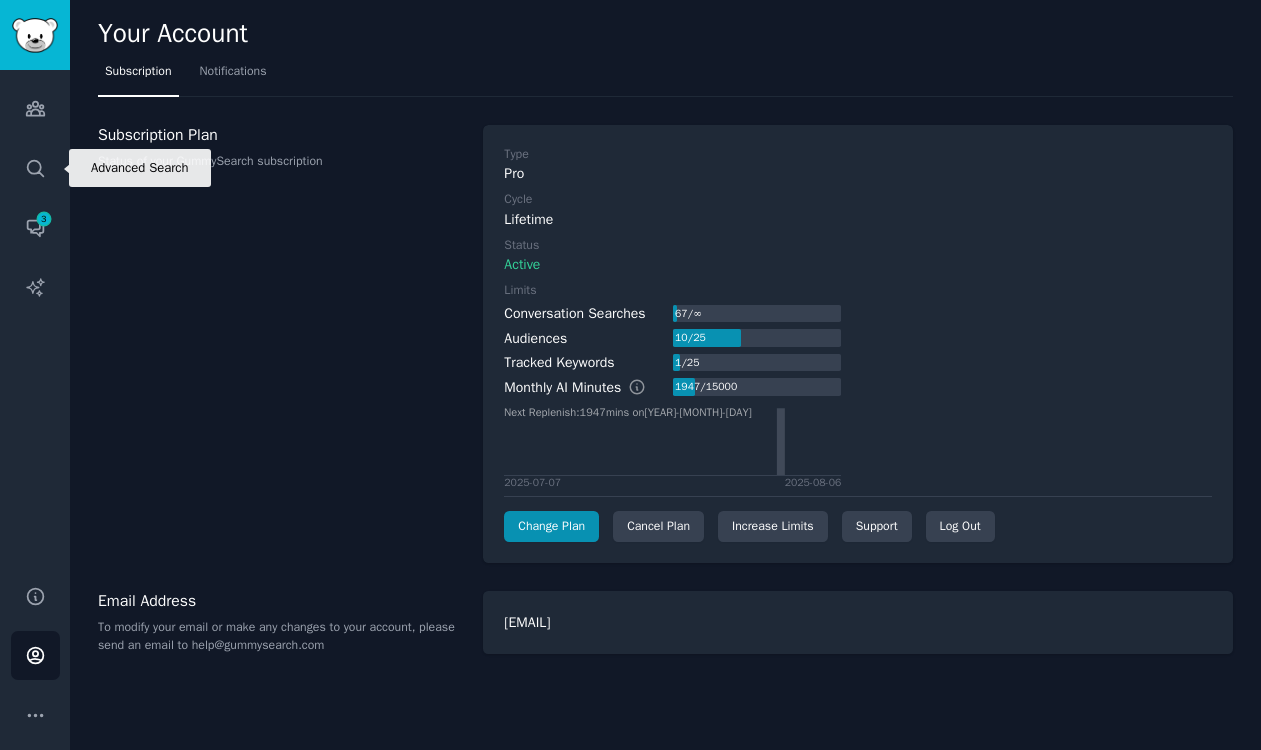 click 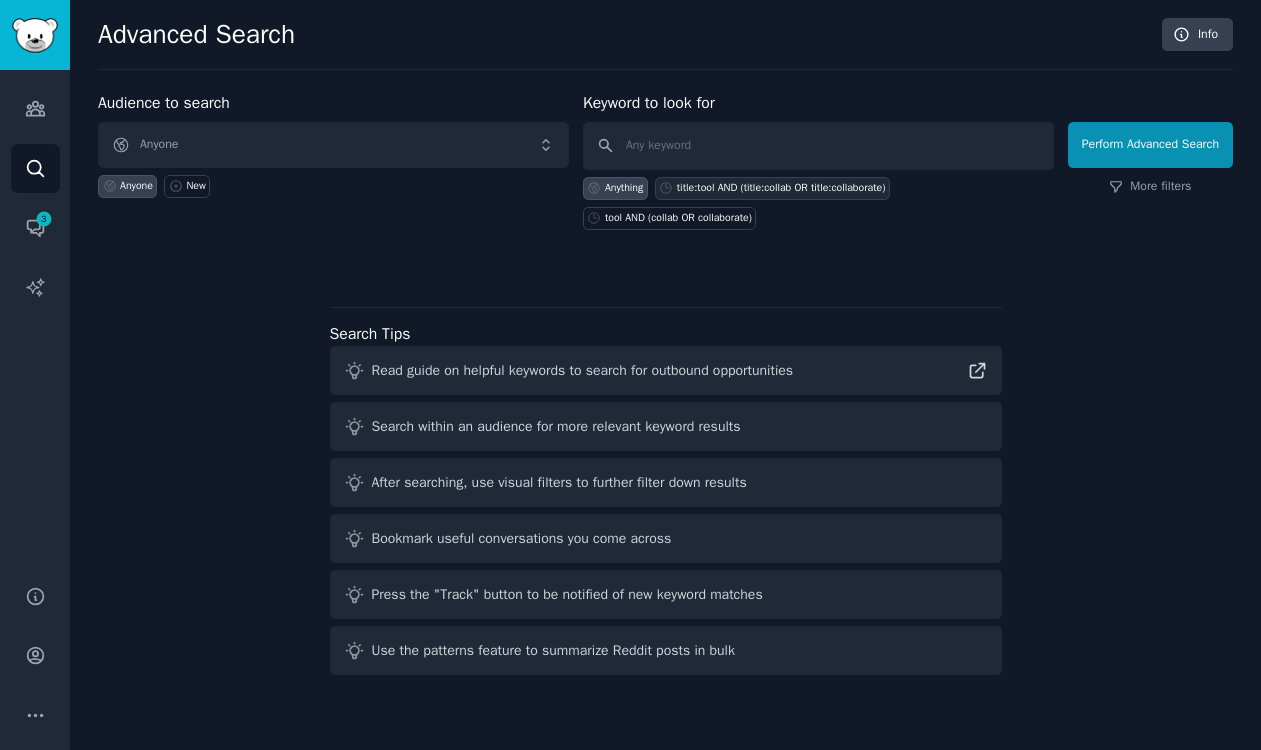 click on "title:tool AND (title:collab OR title:collaborate)" at bounding box center [781, 188] 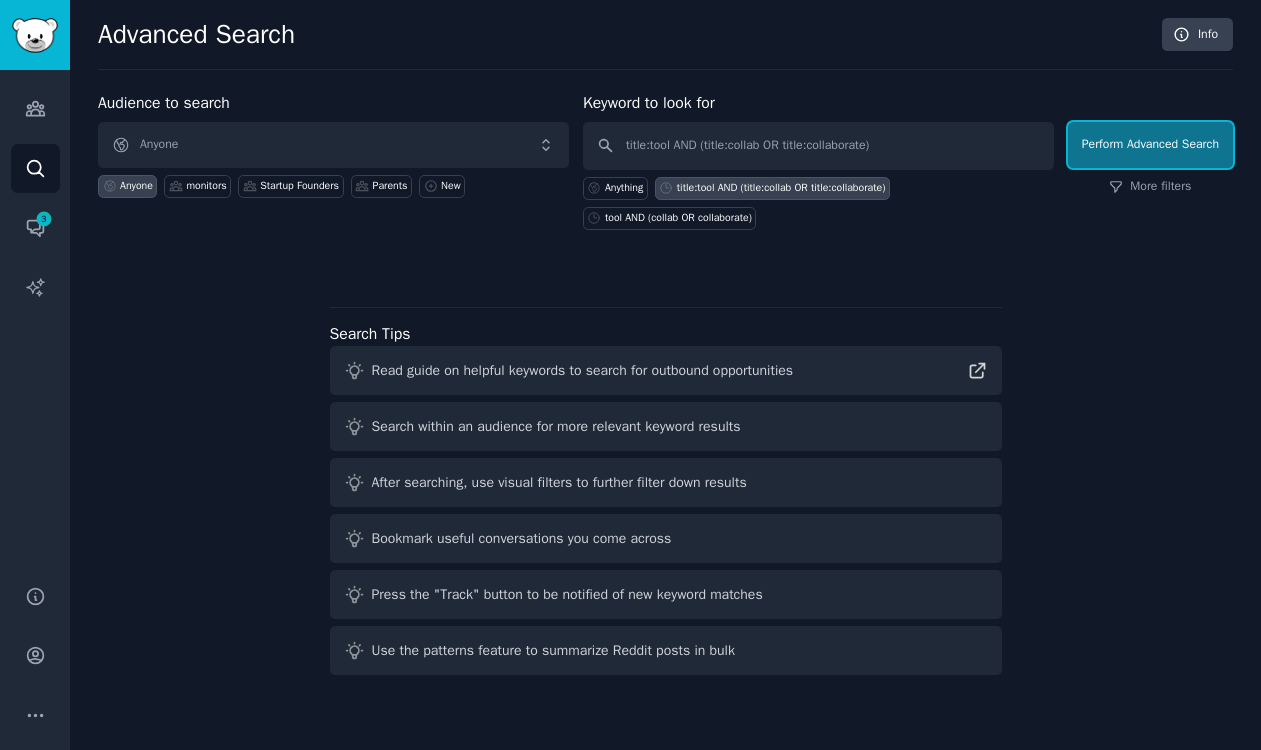 click on "Perform Advanced Search" at bounding box center (1150, 145) 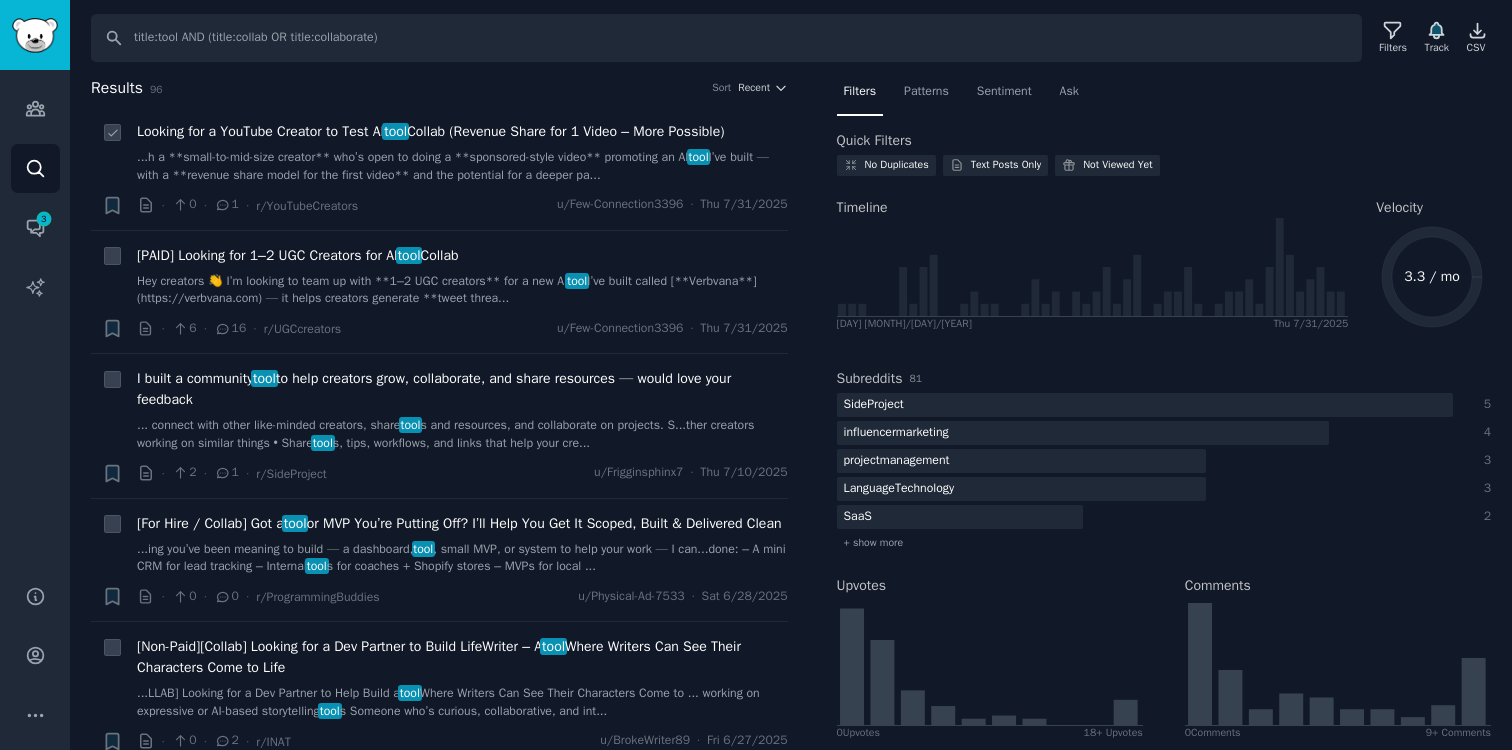 click 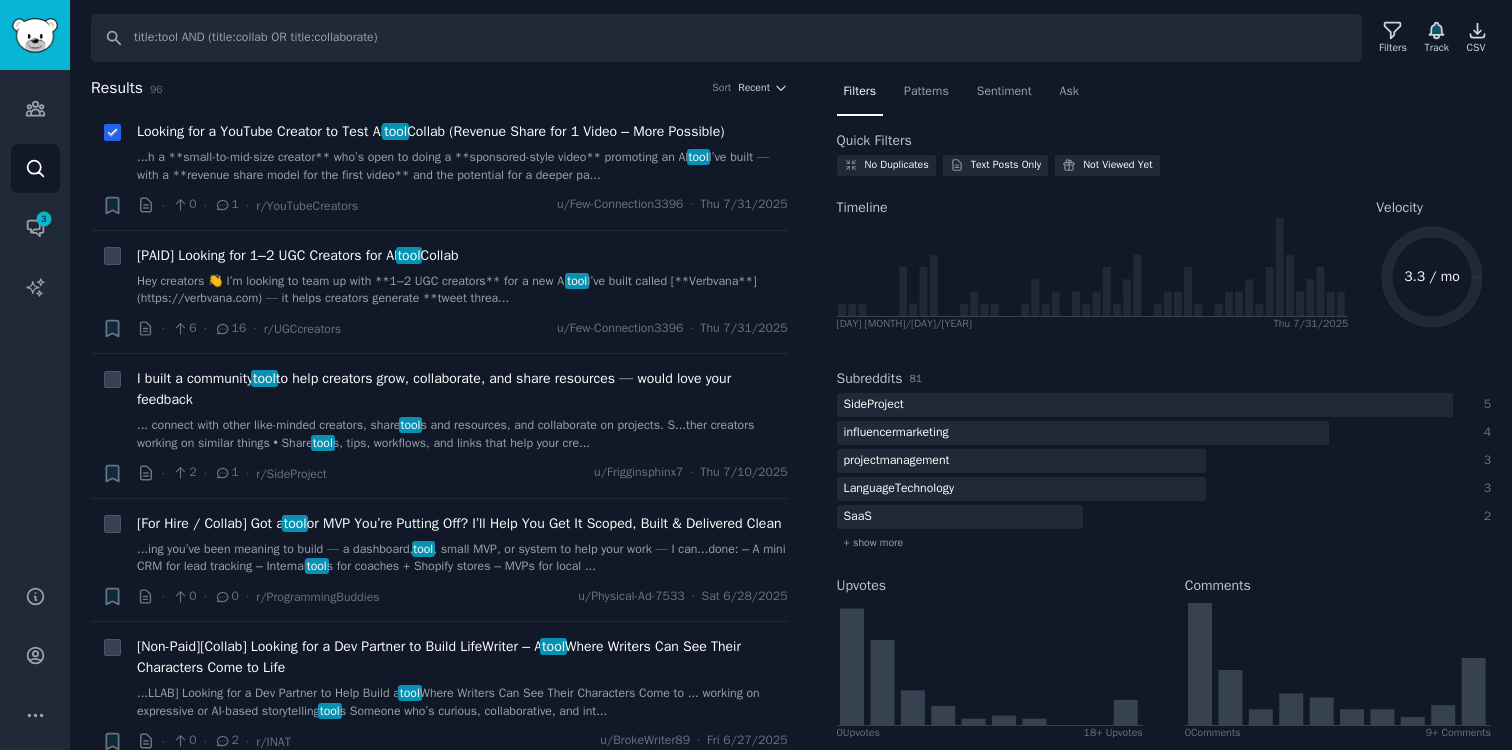 checkbox on "true" 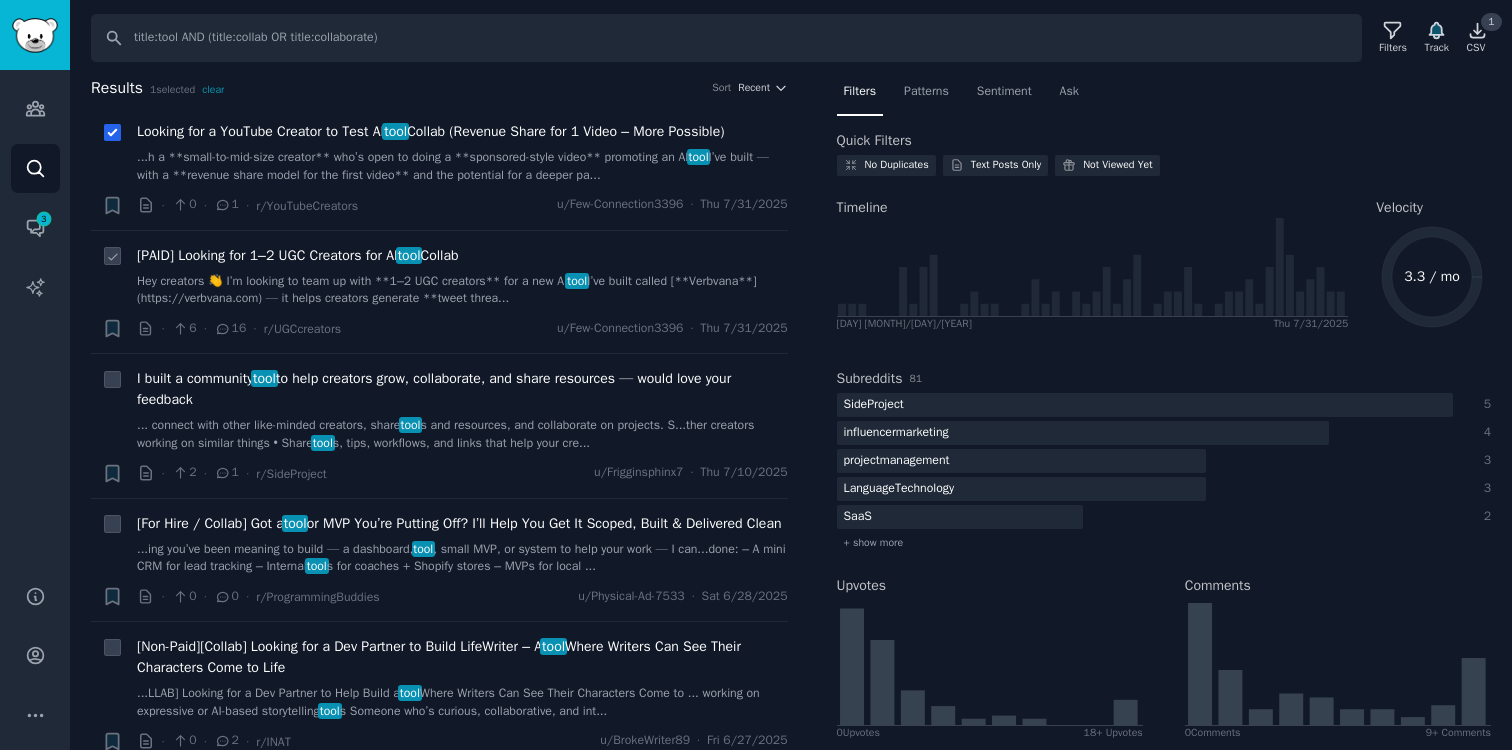 click 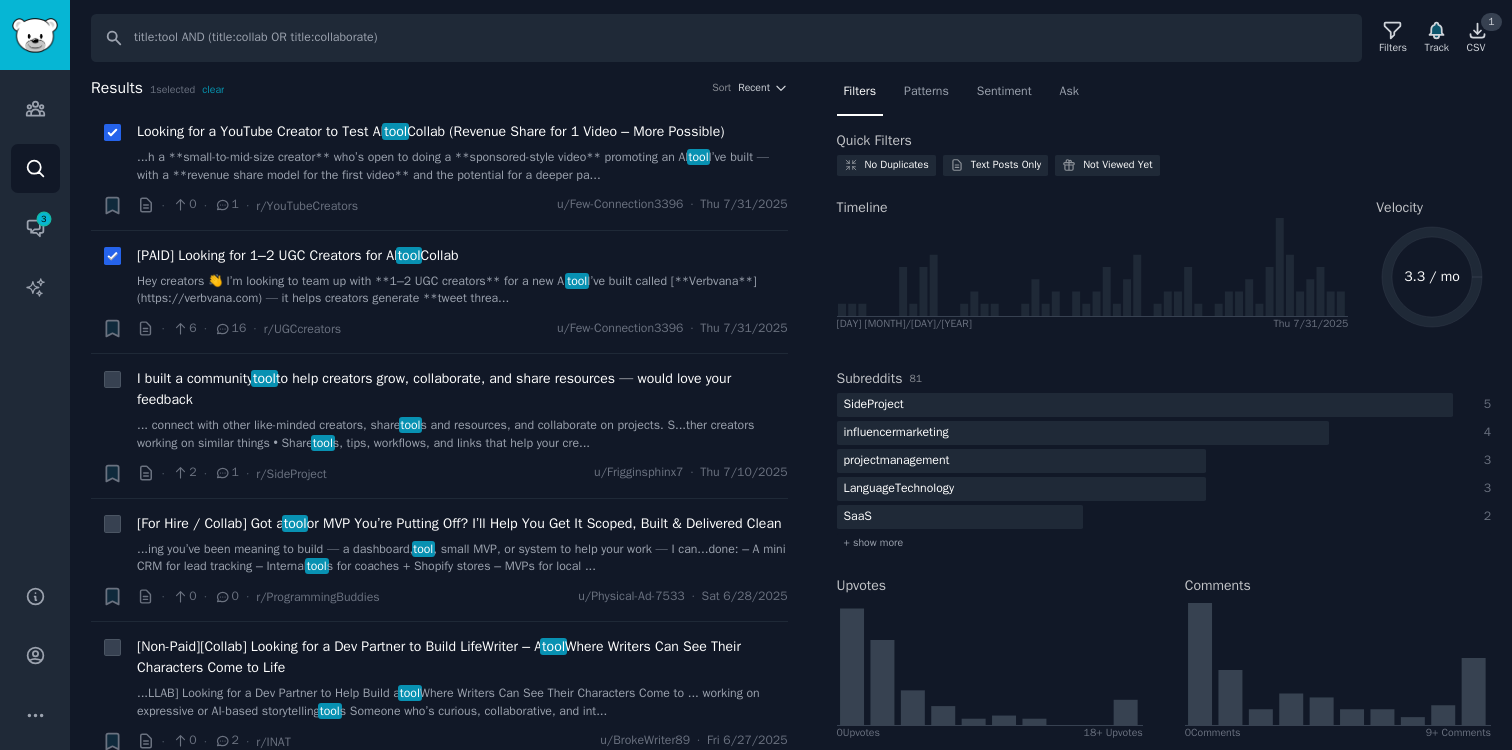 checkbox on "true" 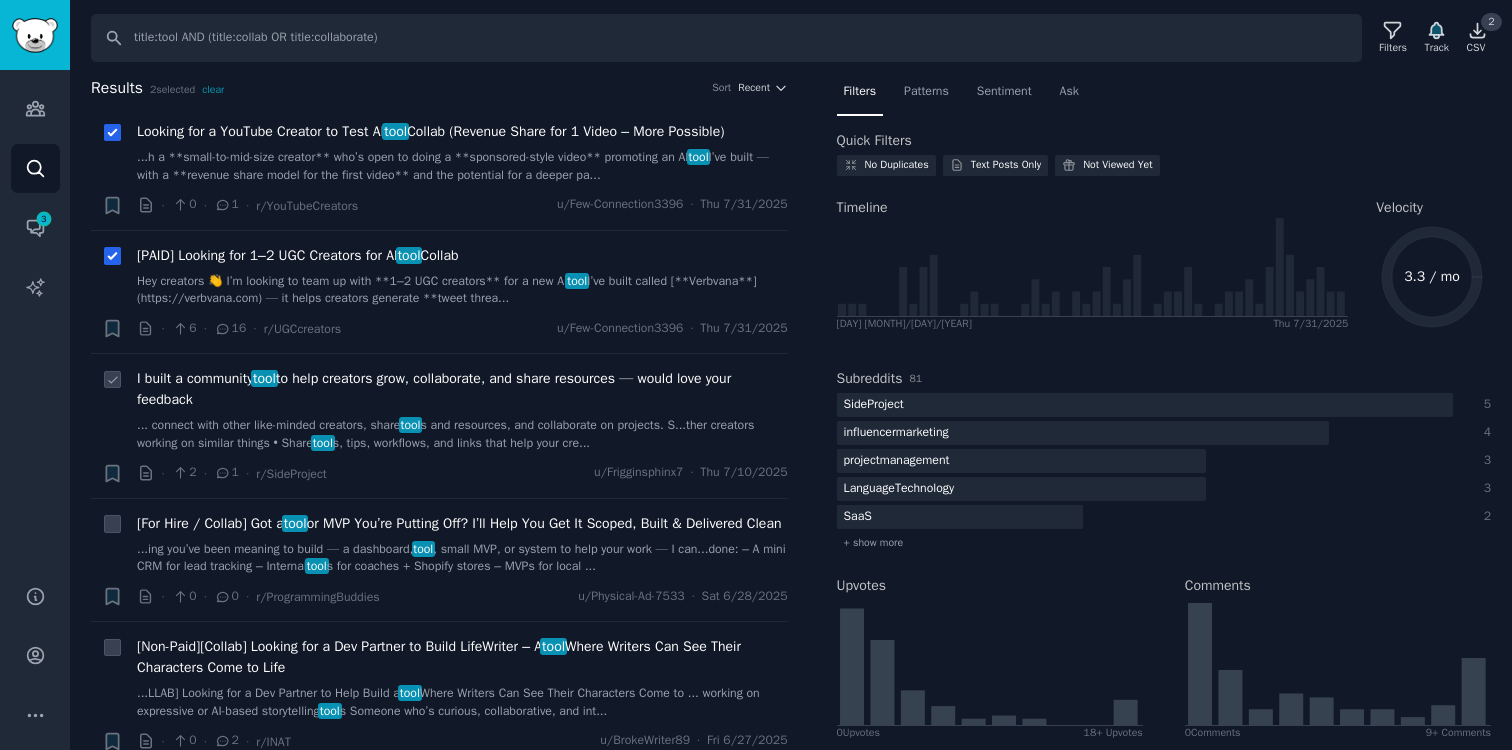 click 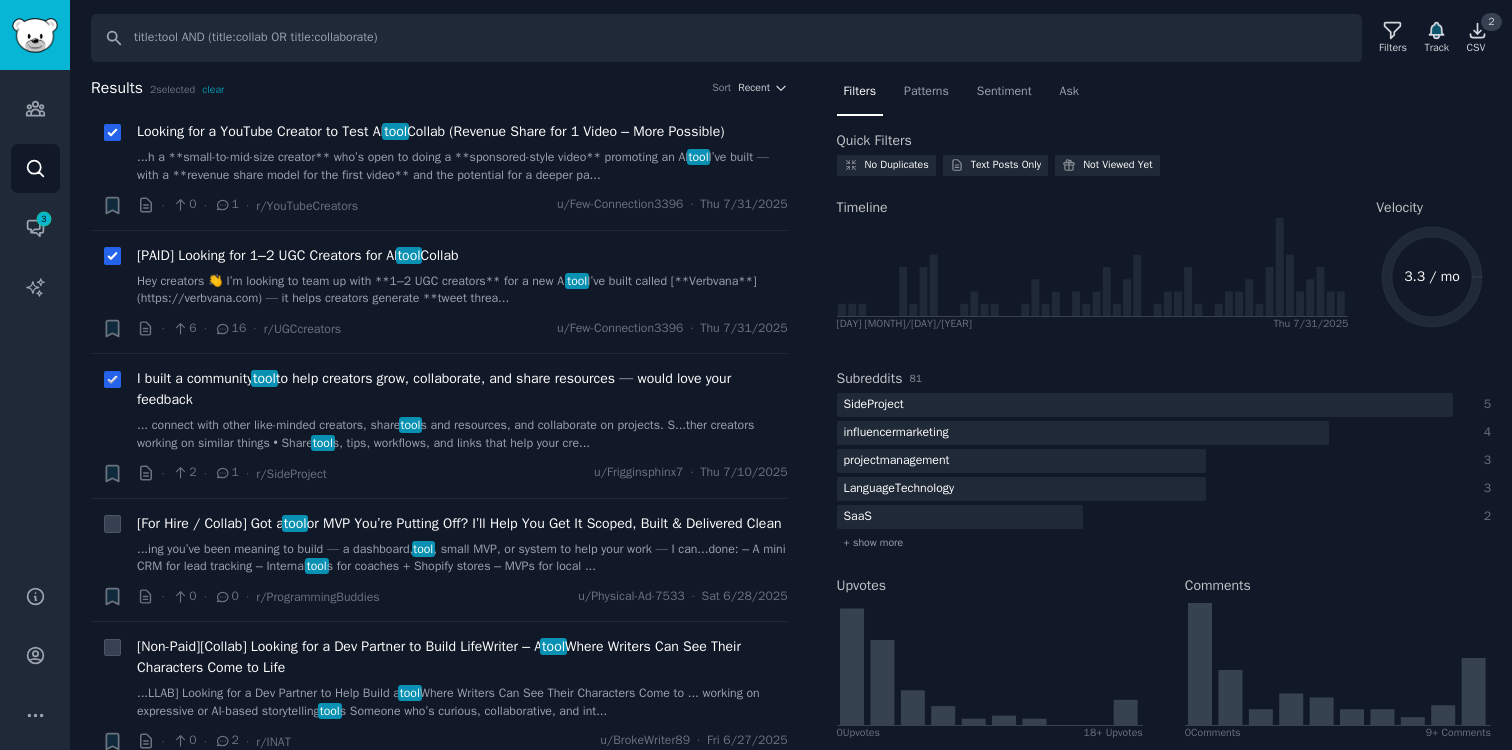 checkbox on "true" 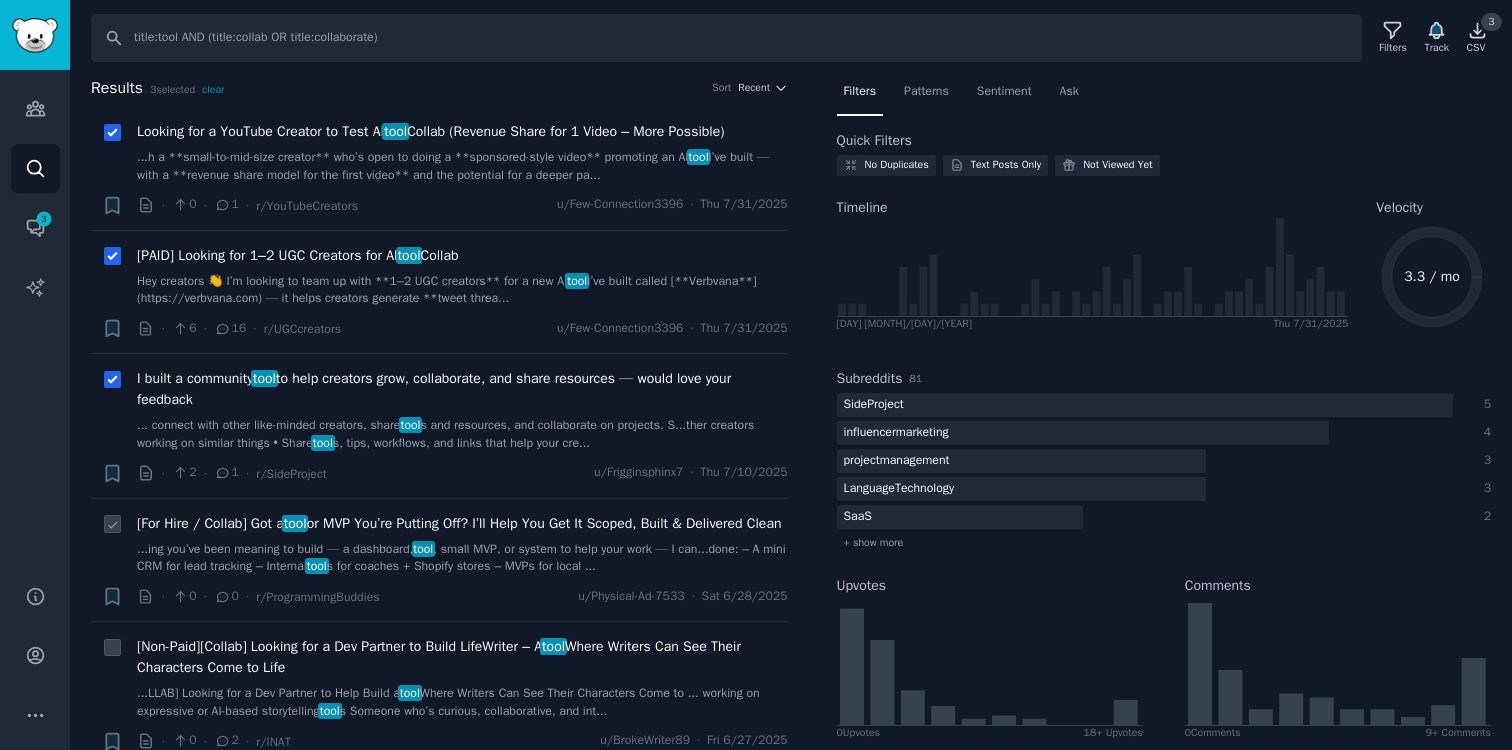 click 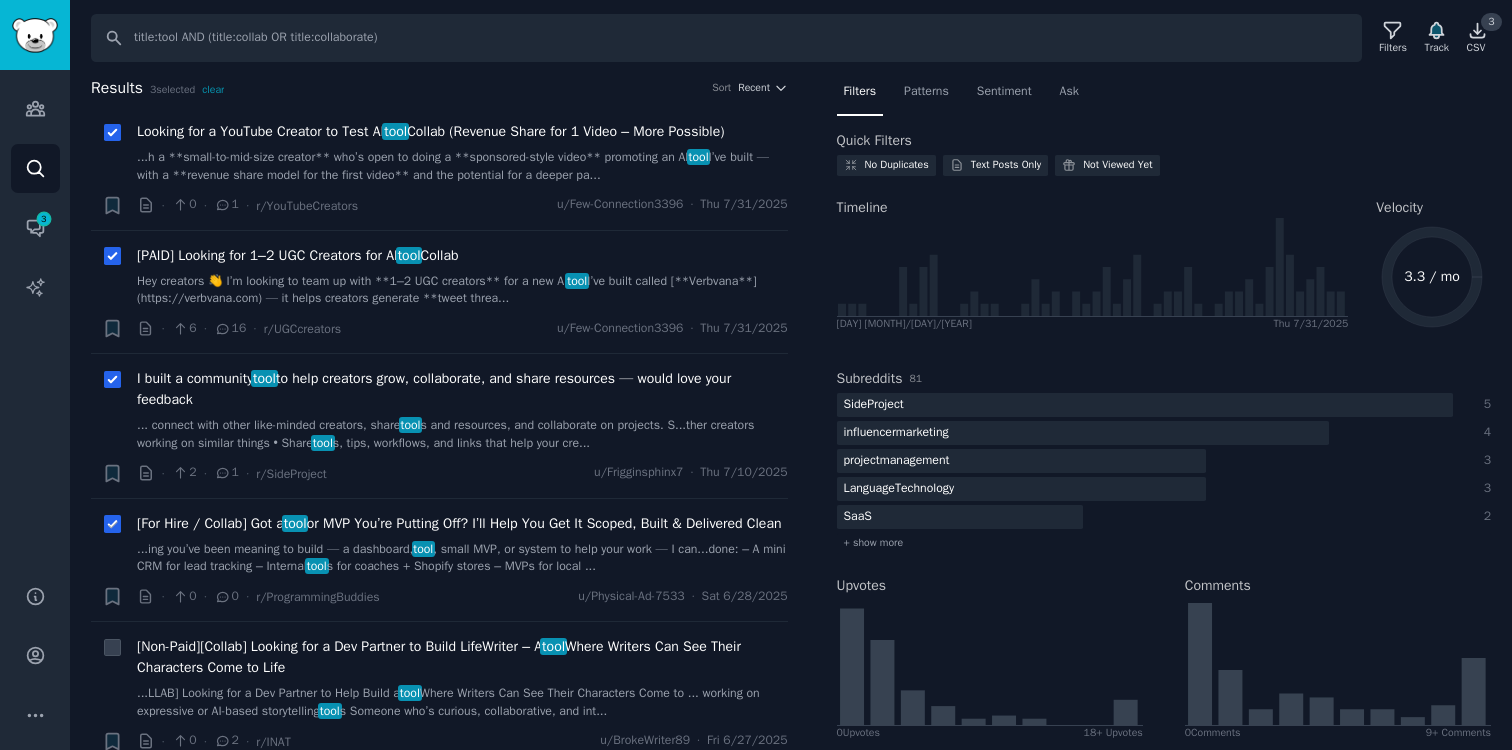 checkbox on "true" 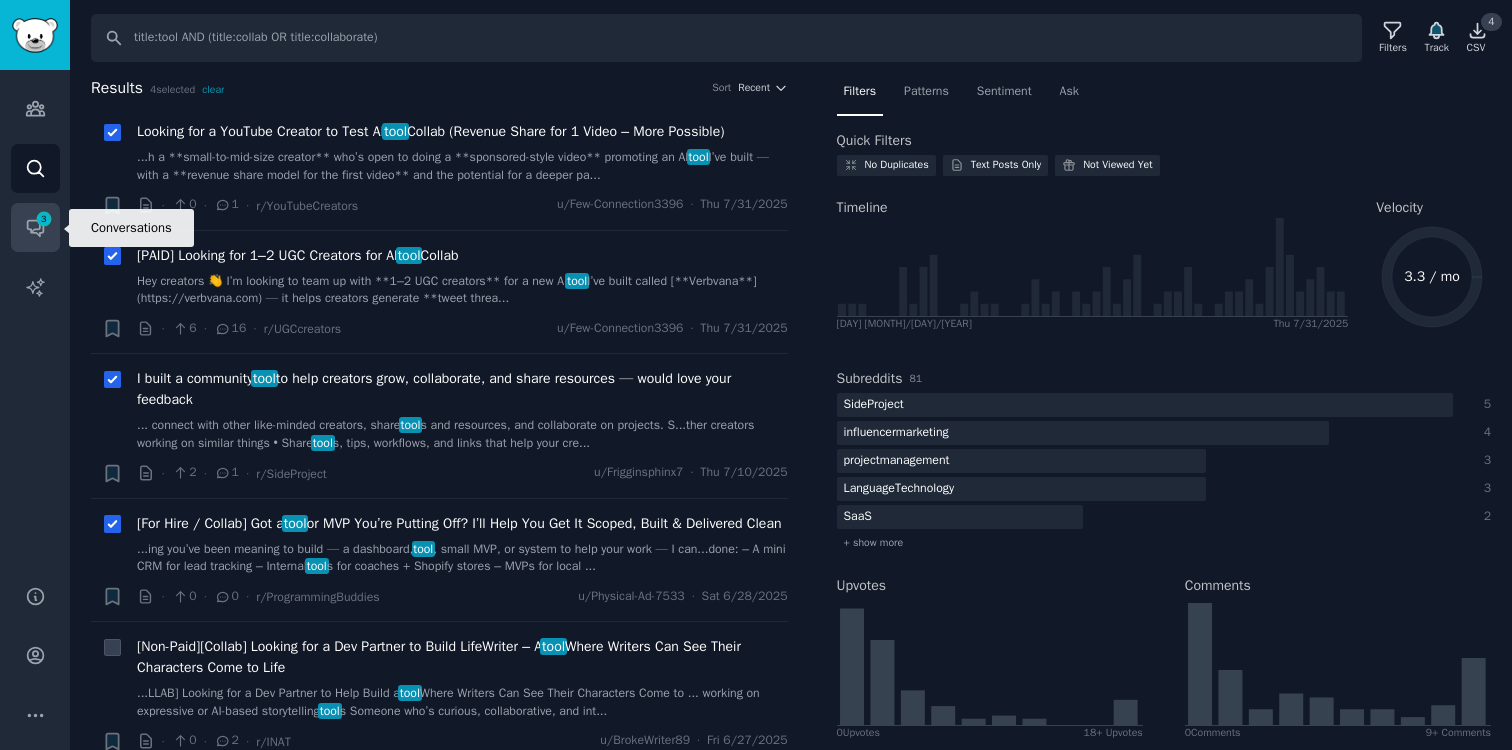 click 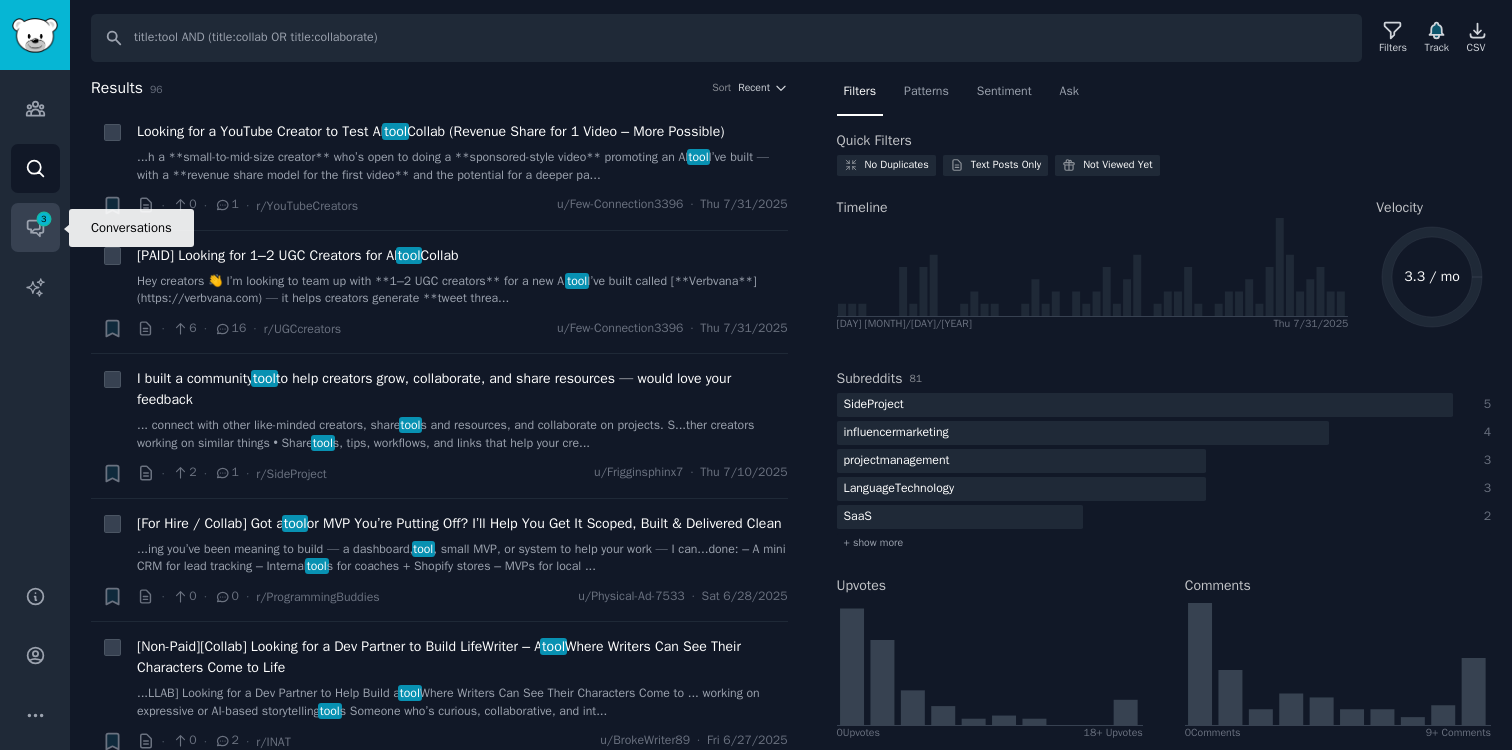 click on "Conversations 3" at bounding box center (35, 227) 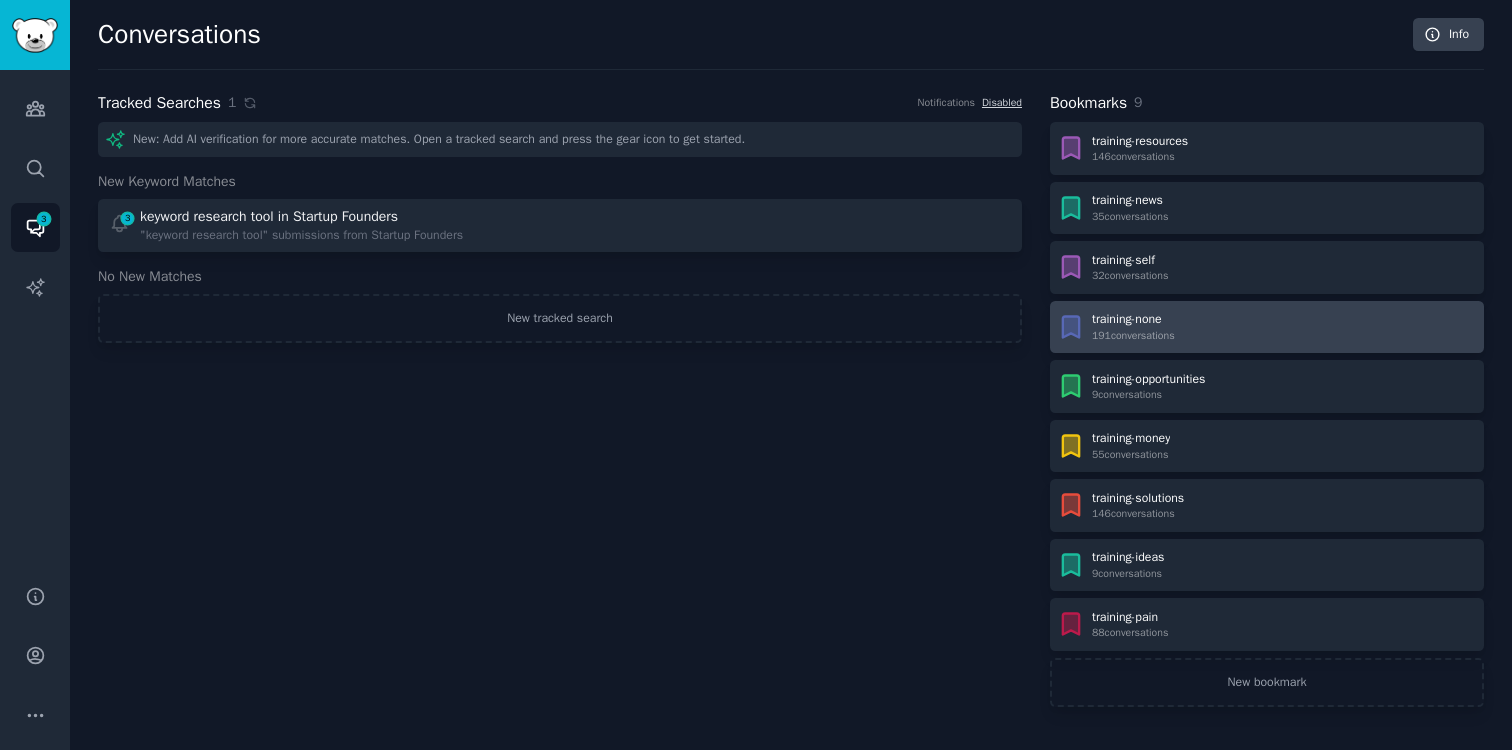 click on "training-none [NUMBER] conversation s" at bounding box center [1267, 327] 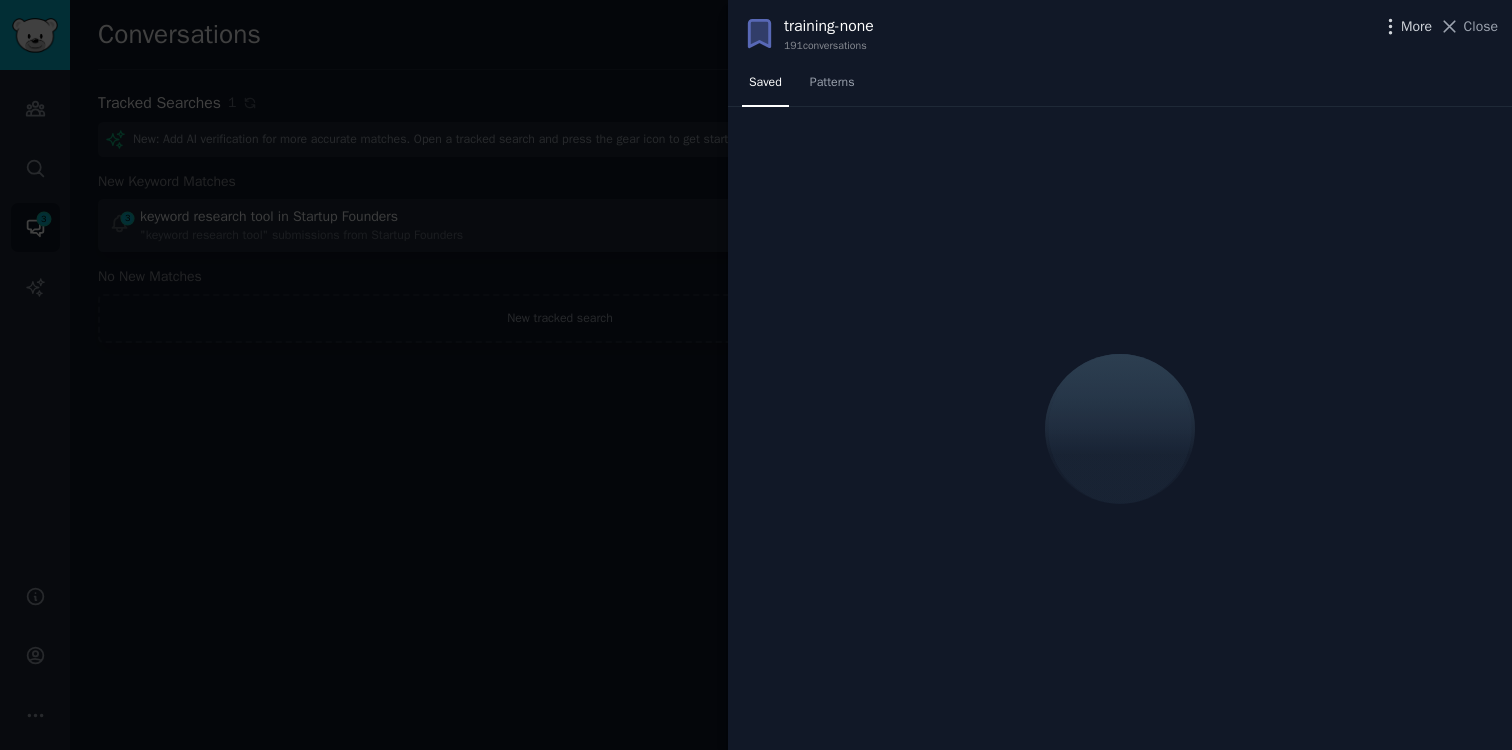 click on "More" at bounding box center [1416, 26] 